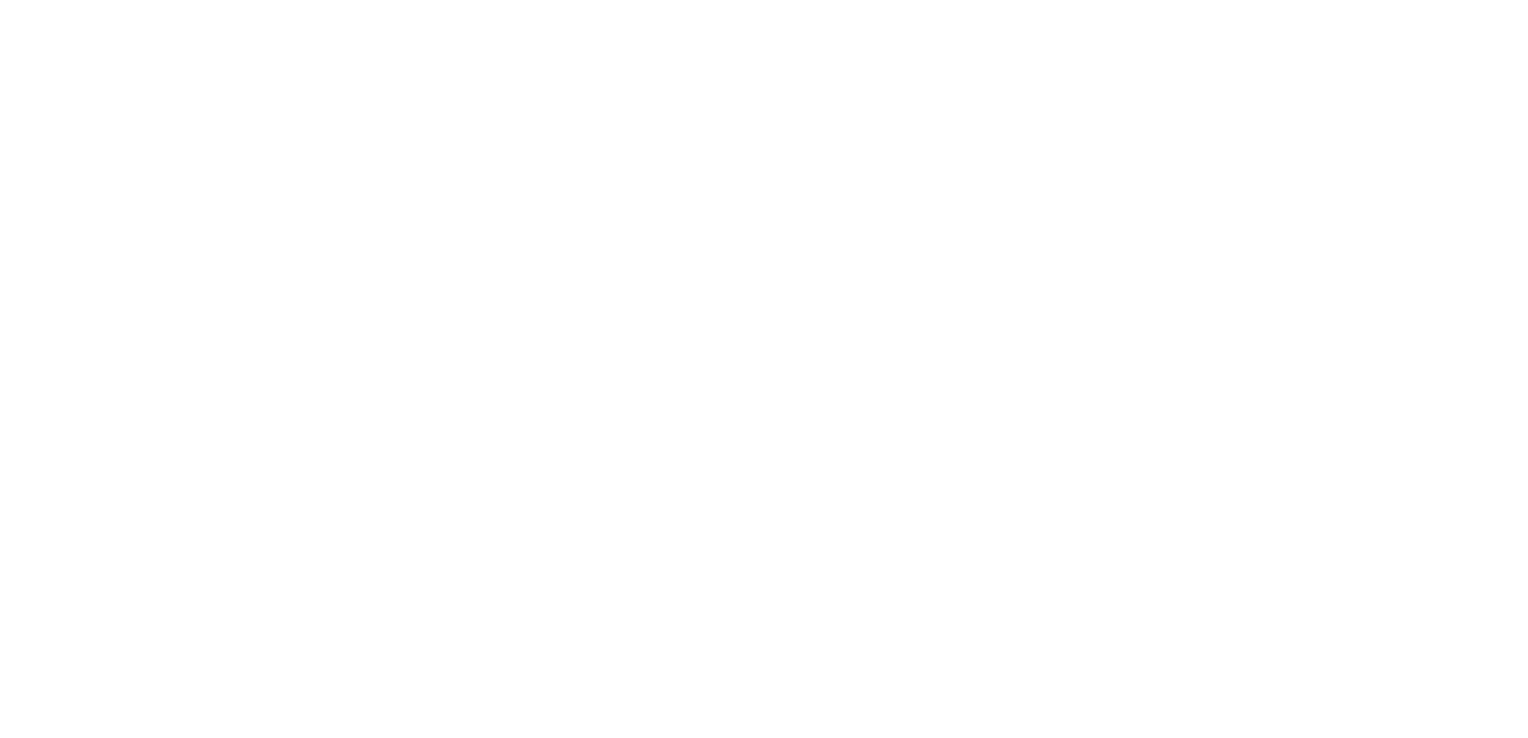 scroll, scrollTop: 0, scrollLeft: 0, axis: both 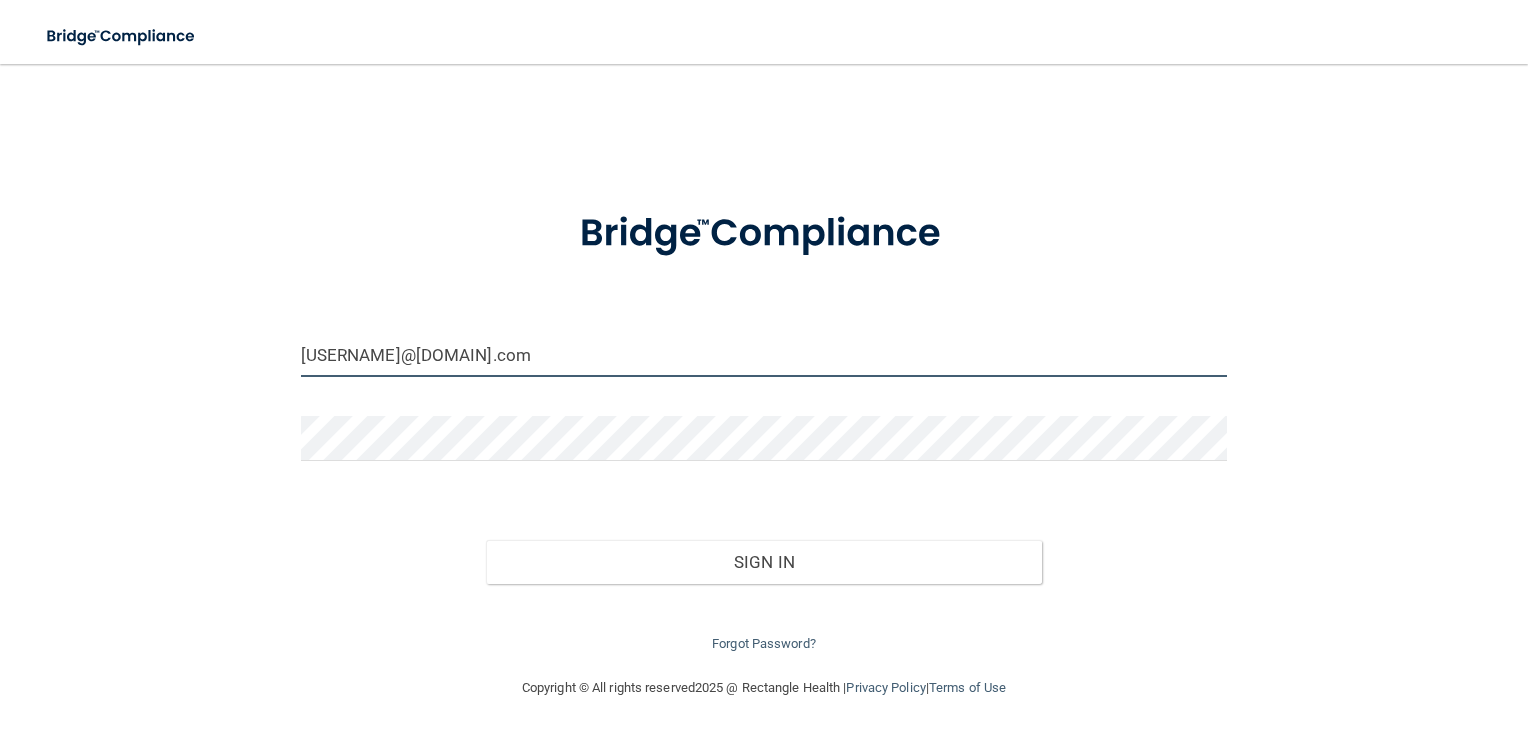 click on "[USERNAME]@[DOMAIN].com" at bounding box center (764, 354) 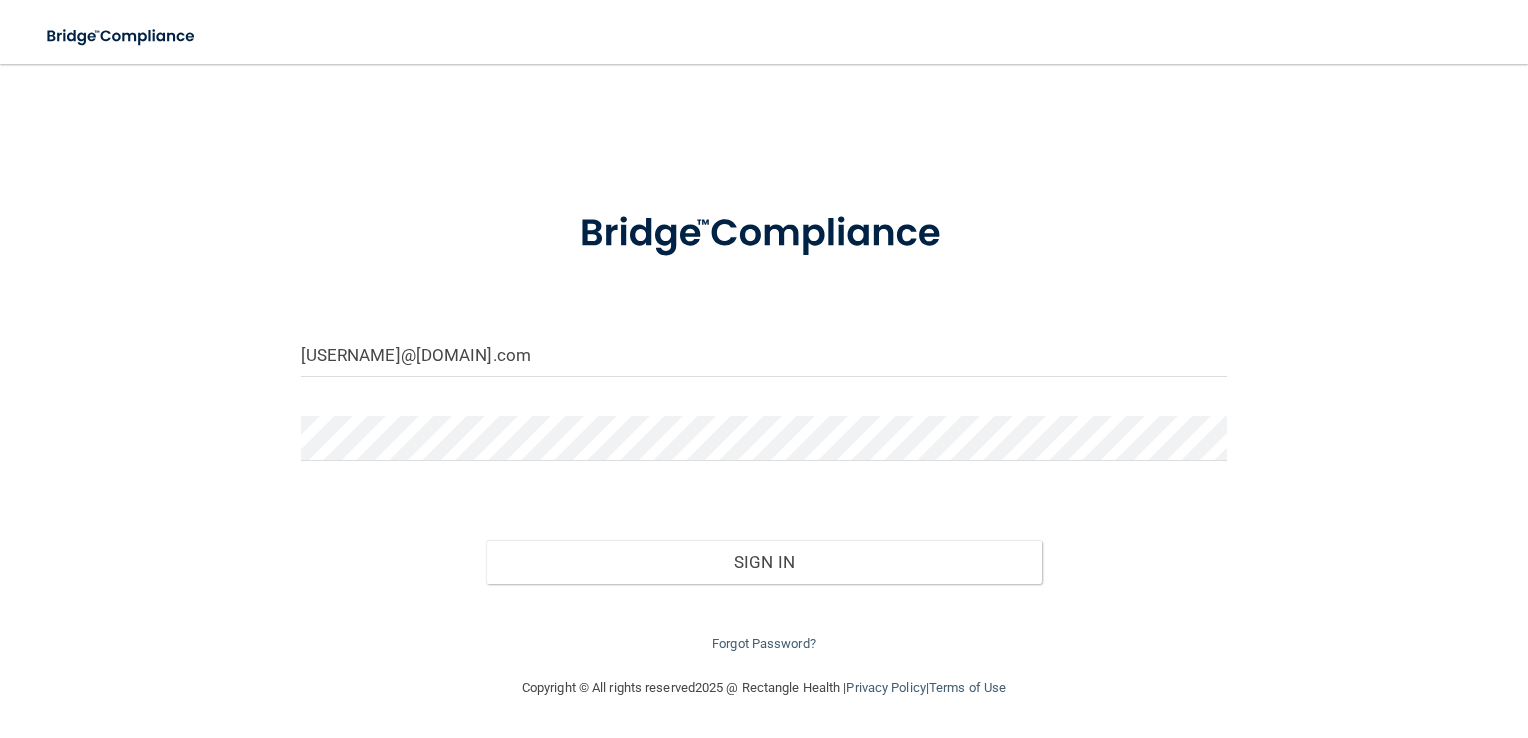 click on "Invalid email/password. You don't have permission to access that page. Sign In Forgot Password?" at bounding box center (764, 420) 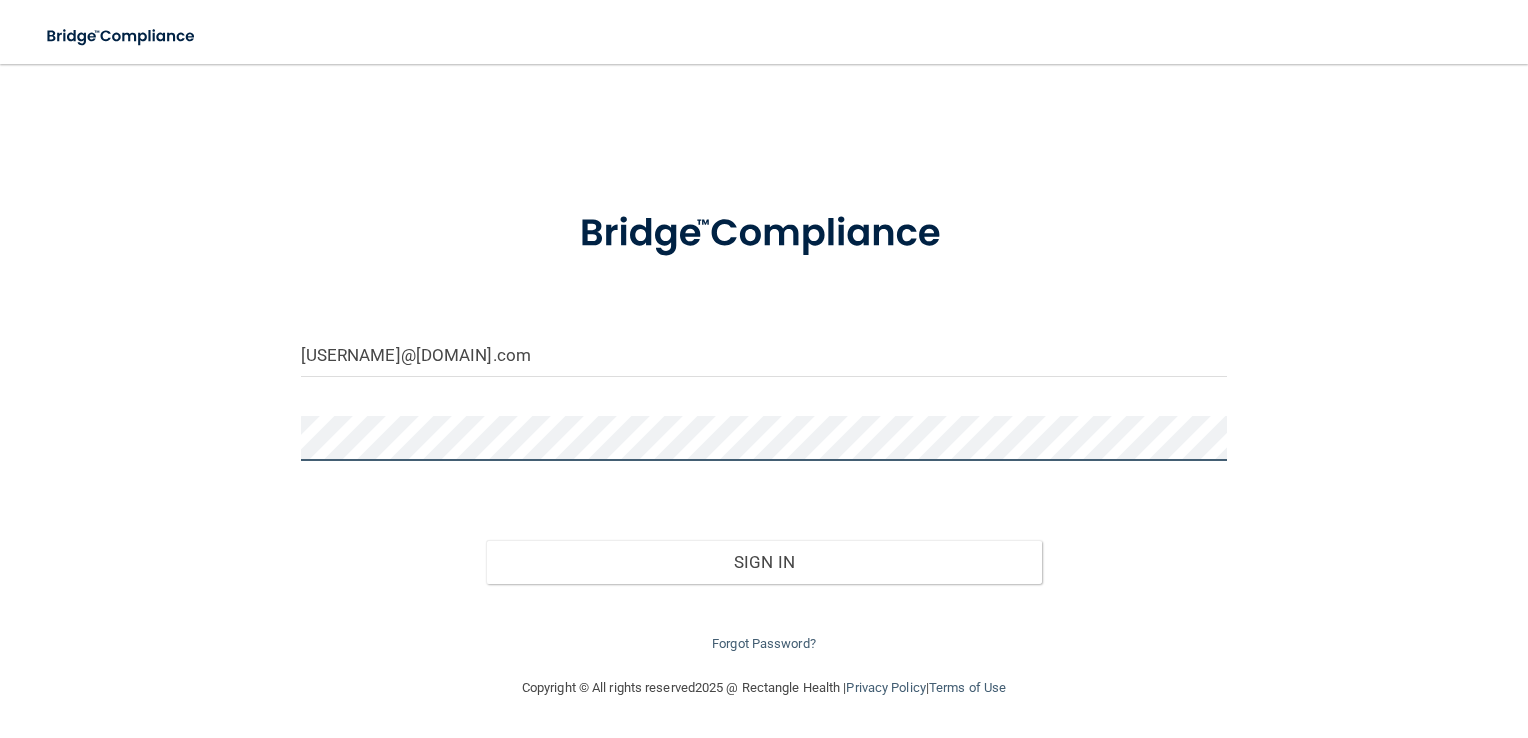 click on "Invalid email/password. You don't have permission to access that page. Sign In Forgot Password? Copyright © All rights reserved 2025 @ Rectangle Health | Privacy Policy | Terms of Use" at bounding box center (764, 401) 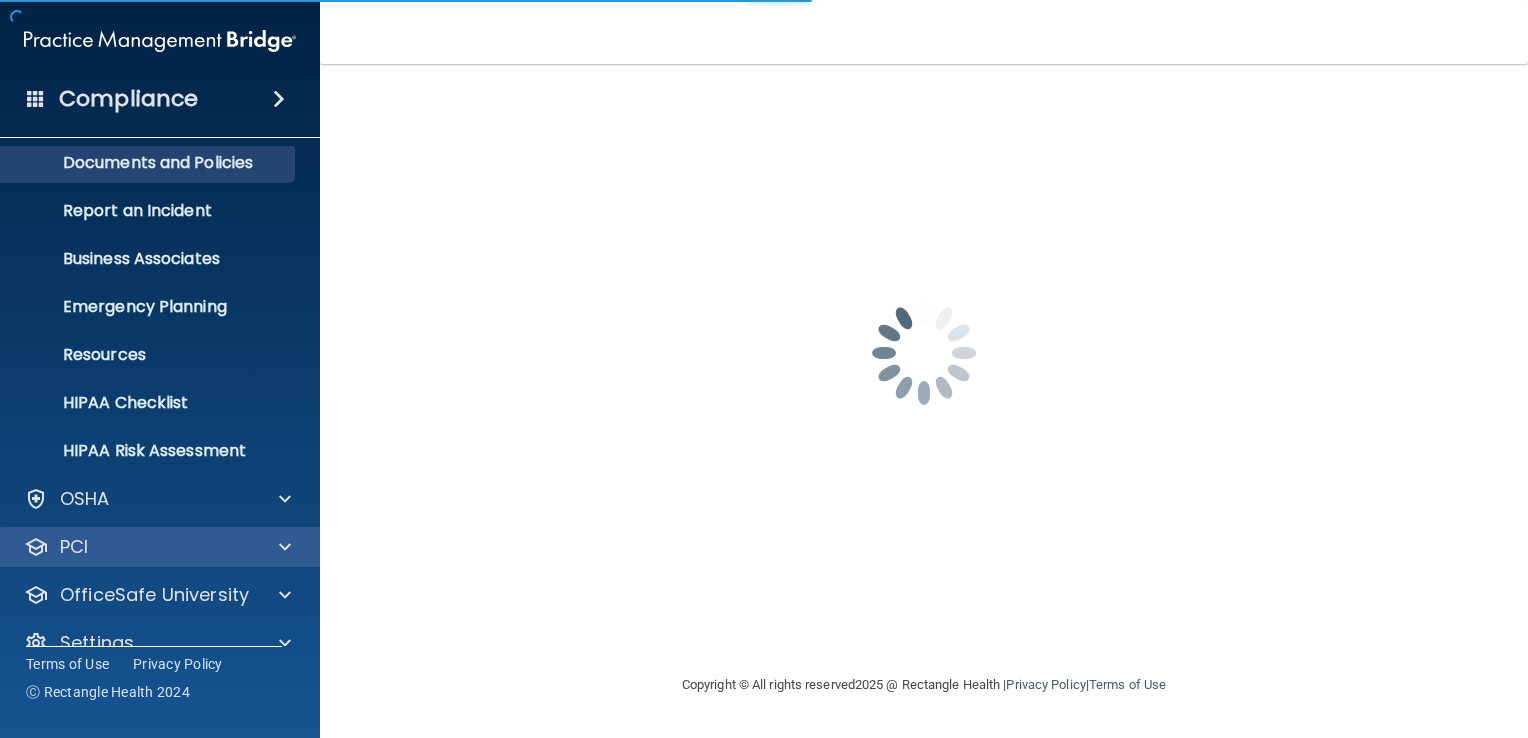 scroll, scrollTop: 91, scrollLeft: 0, axis: vertical 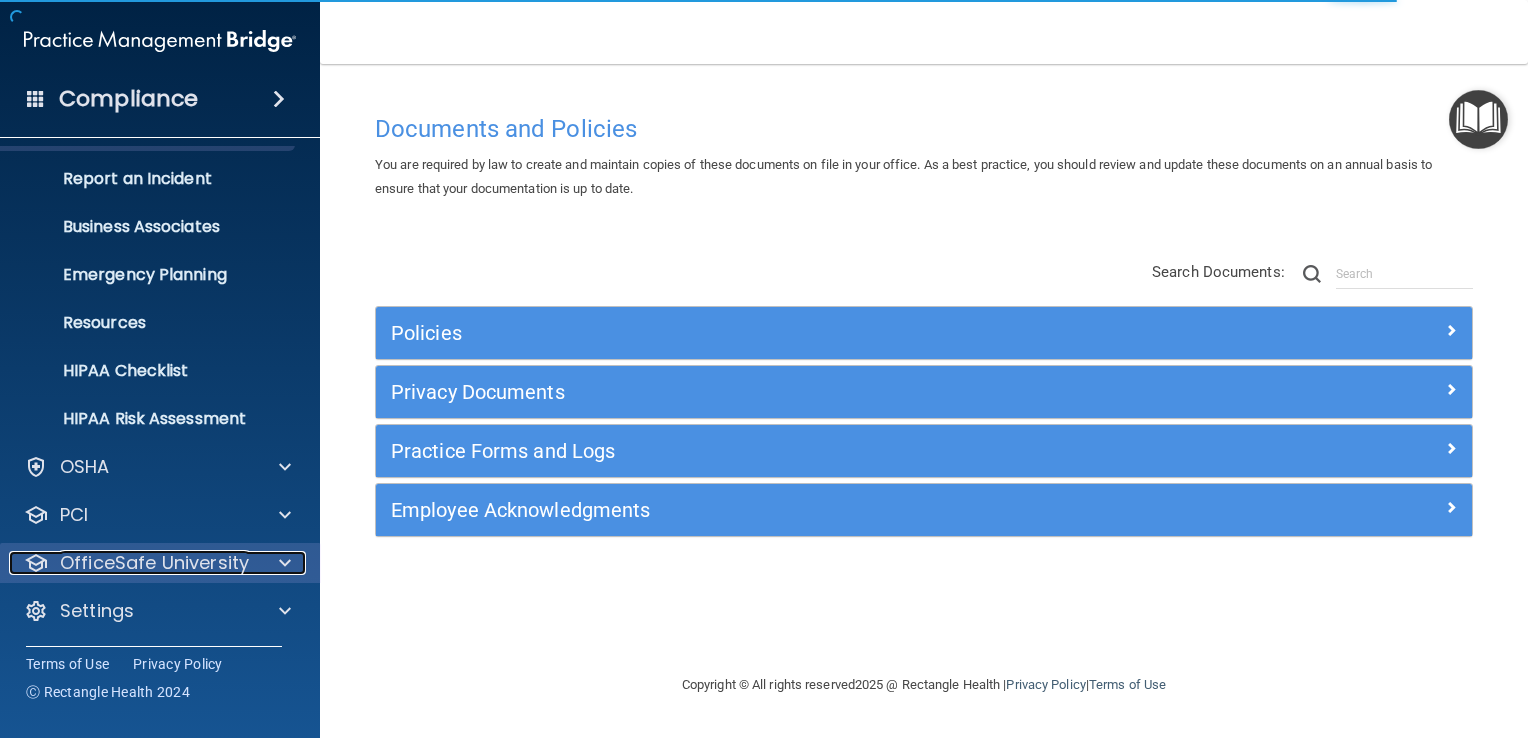 click on "OfficeSafe University" at bounding box center [154, 563] 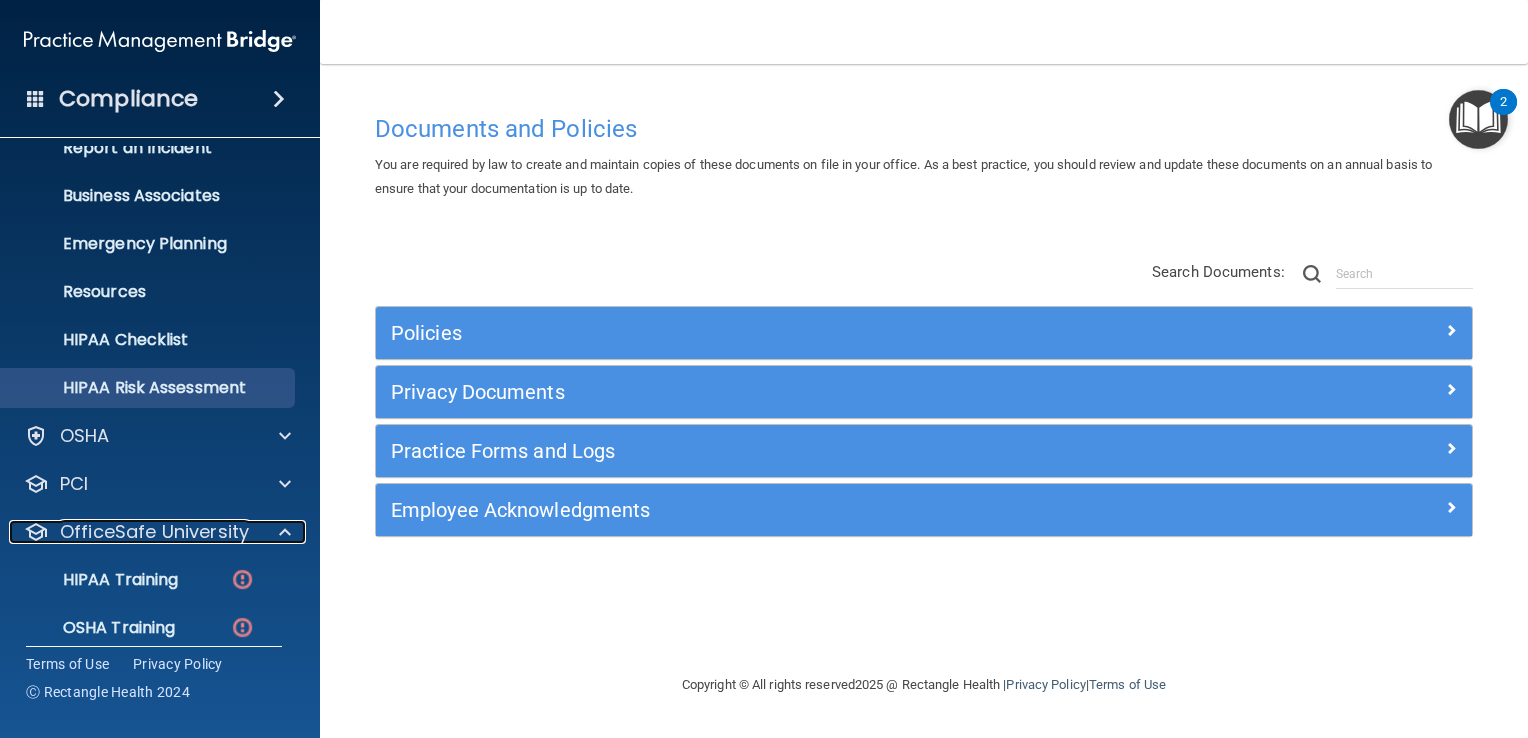 scroll, scrollTop: 235, scrollLeft: 0, axis: vertical 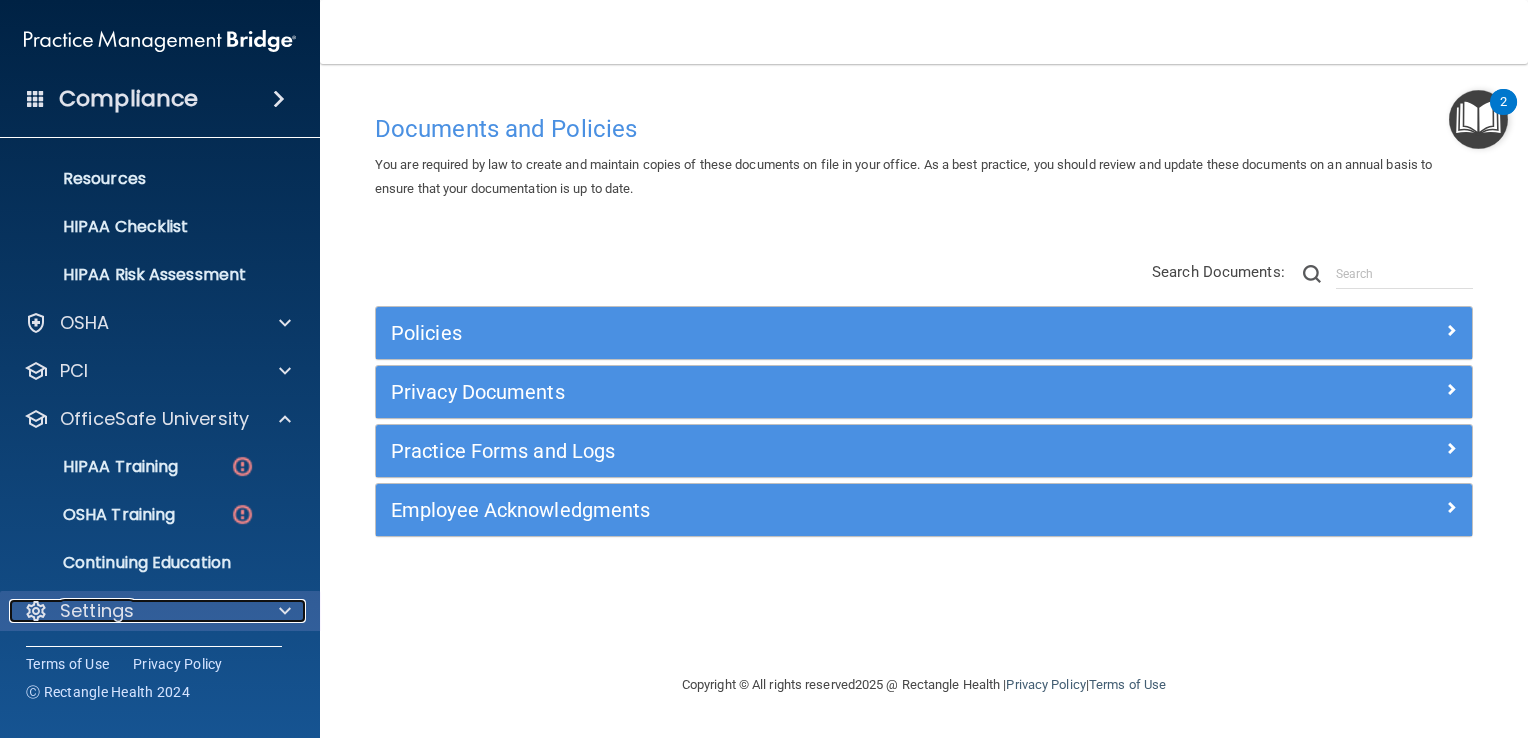 click on "Settings" at bounding box center [133, 611] 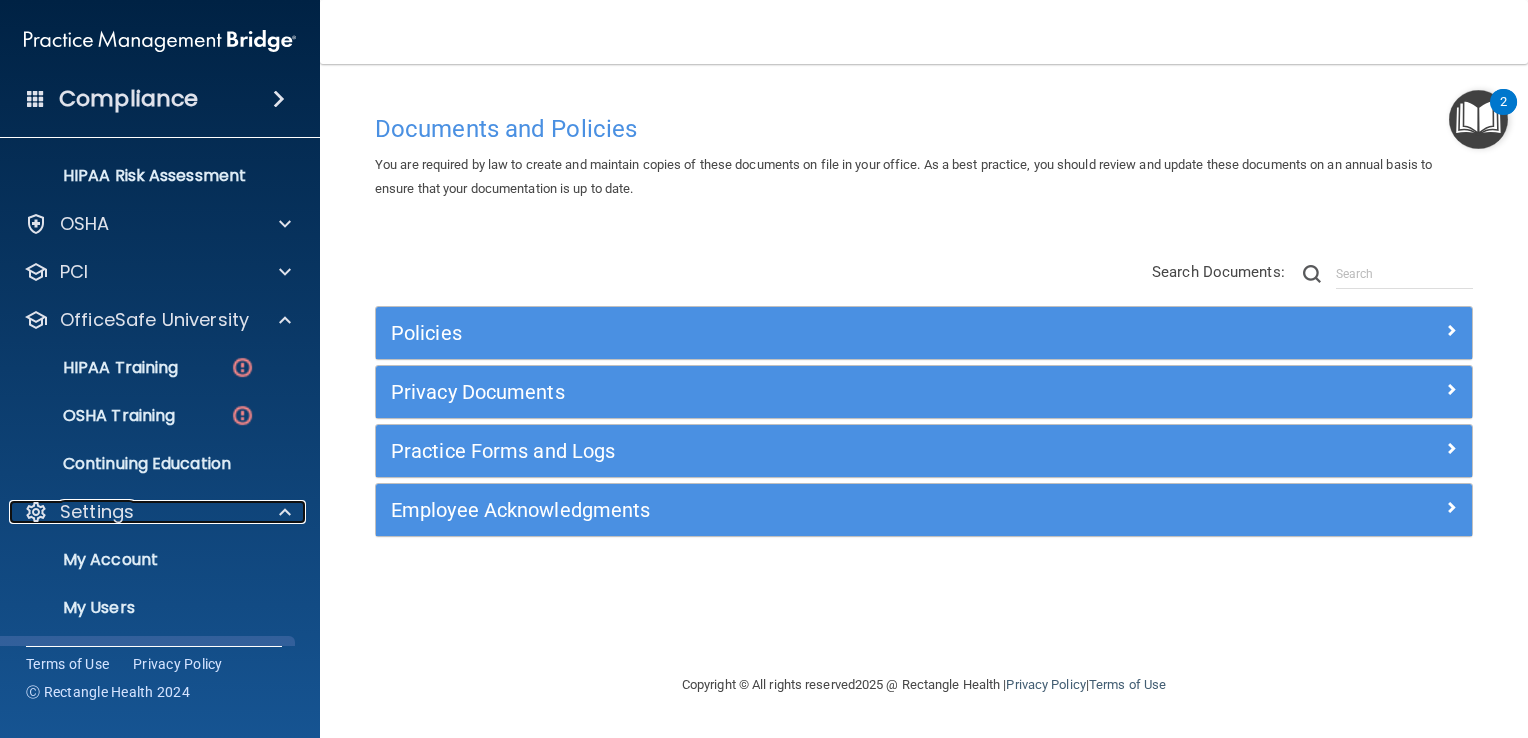 scroll, scrollTop: 416, scrollLeft: 0, axis: vertical 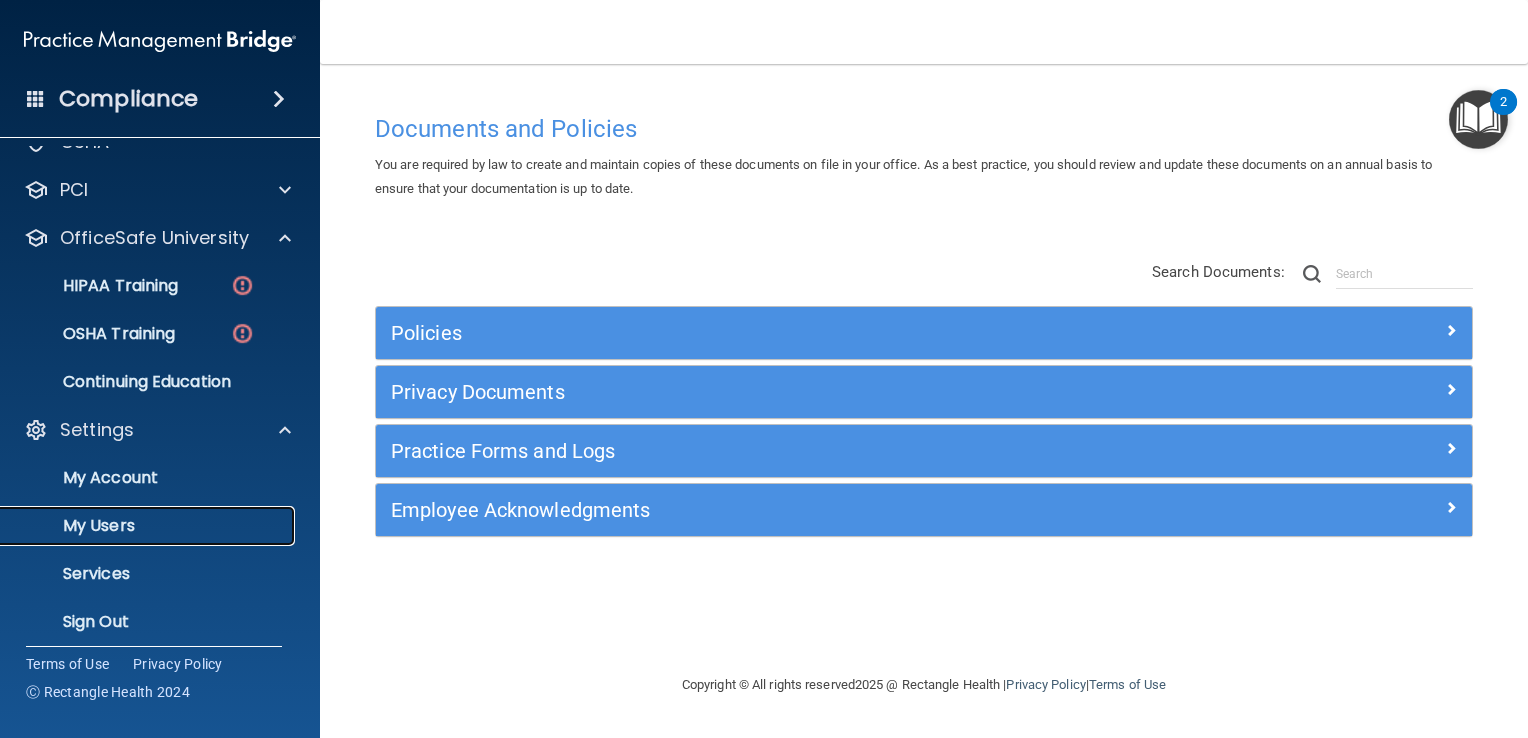 click on "My Users" at bounding box center (149, 526) 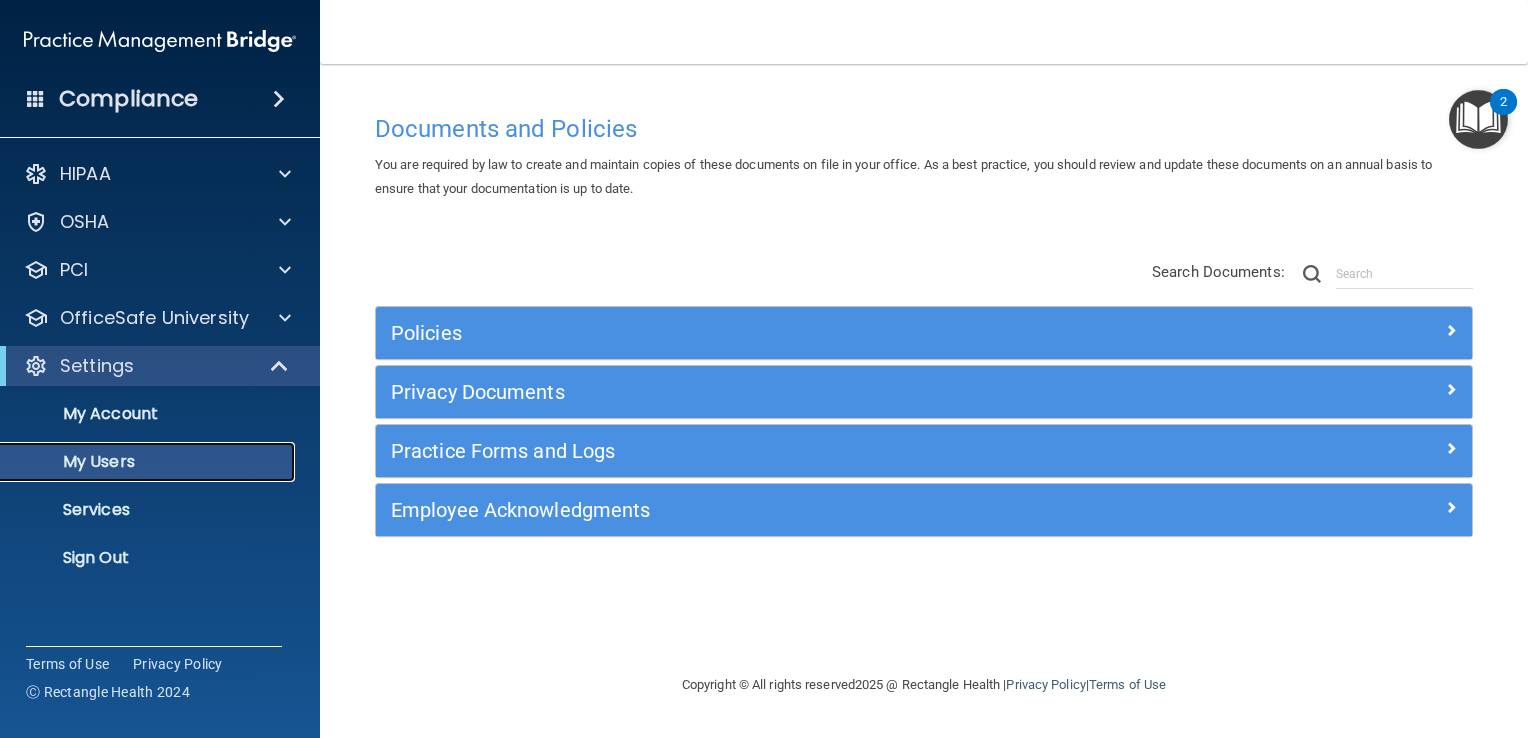 scroll, scrollTop: 0, scrollLeft: 0, axis: both 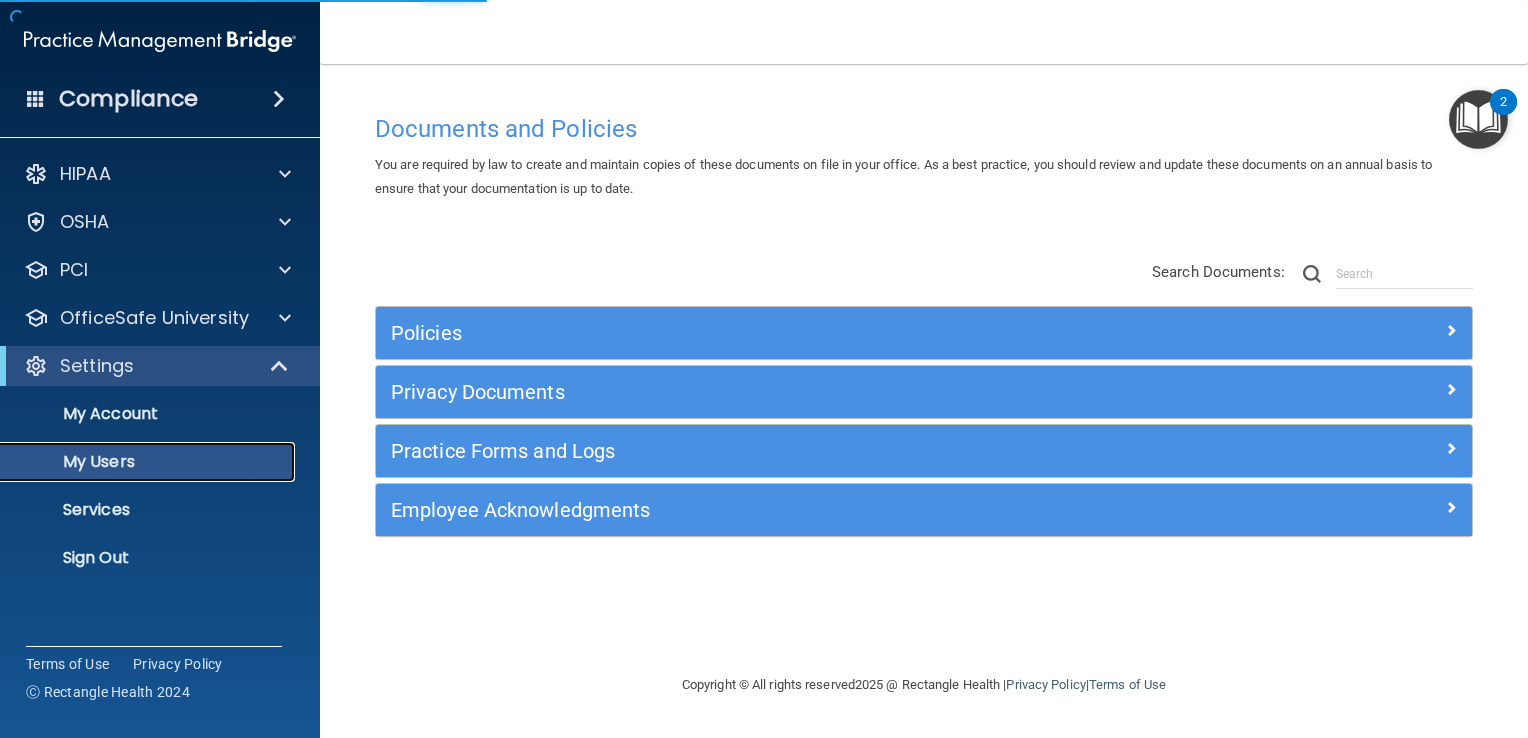 select on "20" 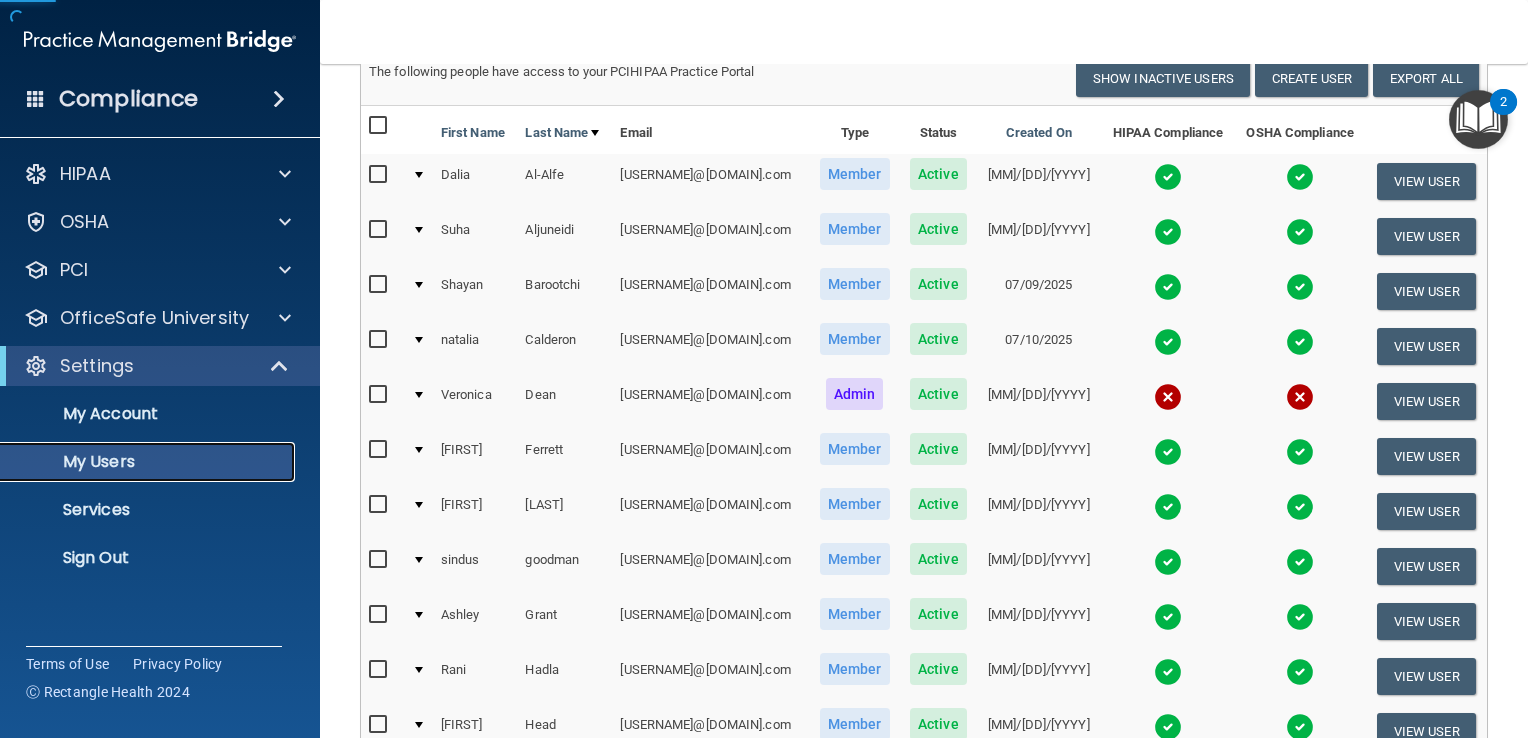 scroll, scrollTop: 200, scrollLeft: 0, axis: vertical 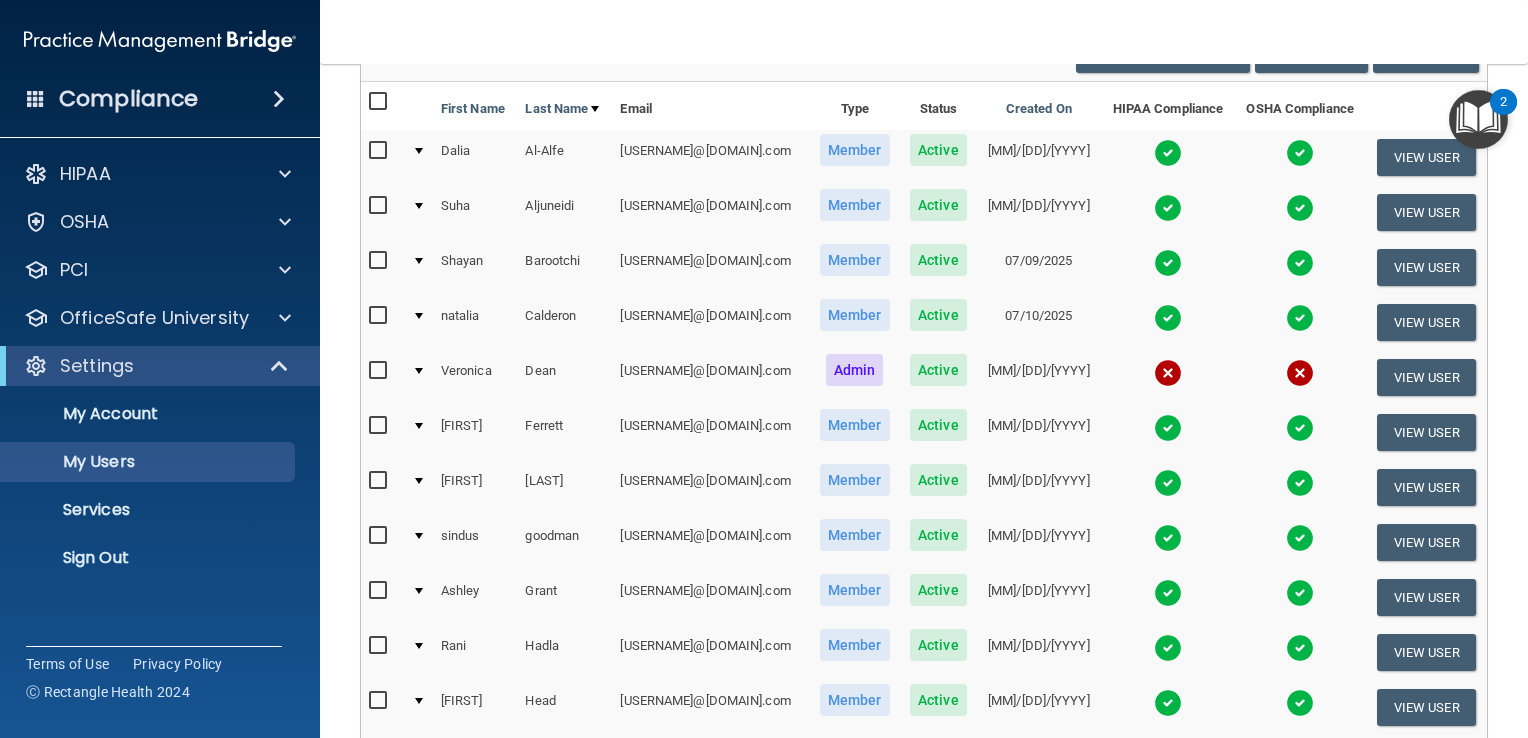 click at bounding box center (419, 426) 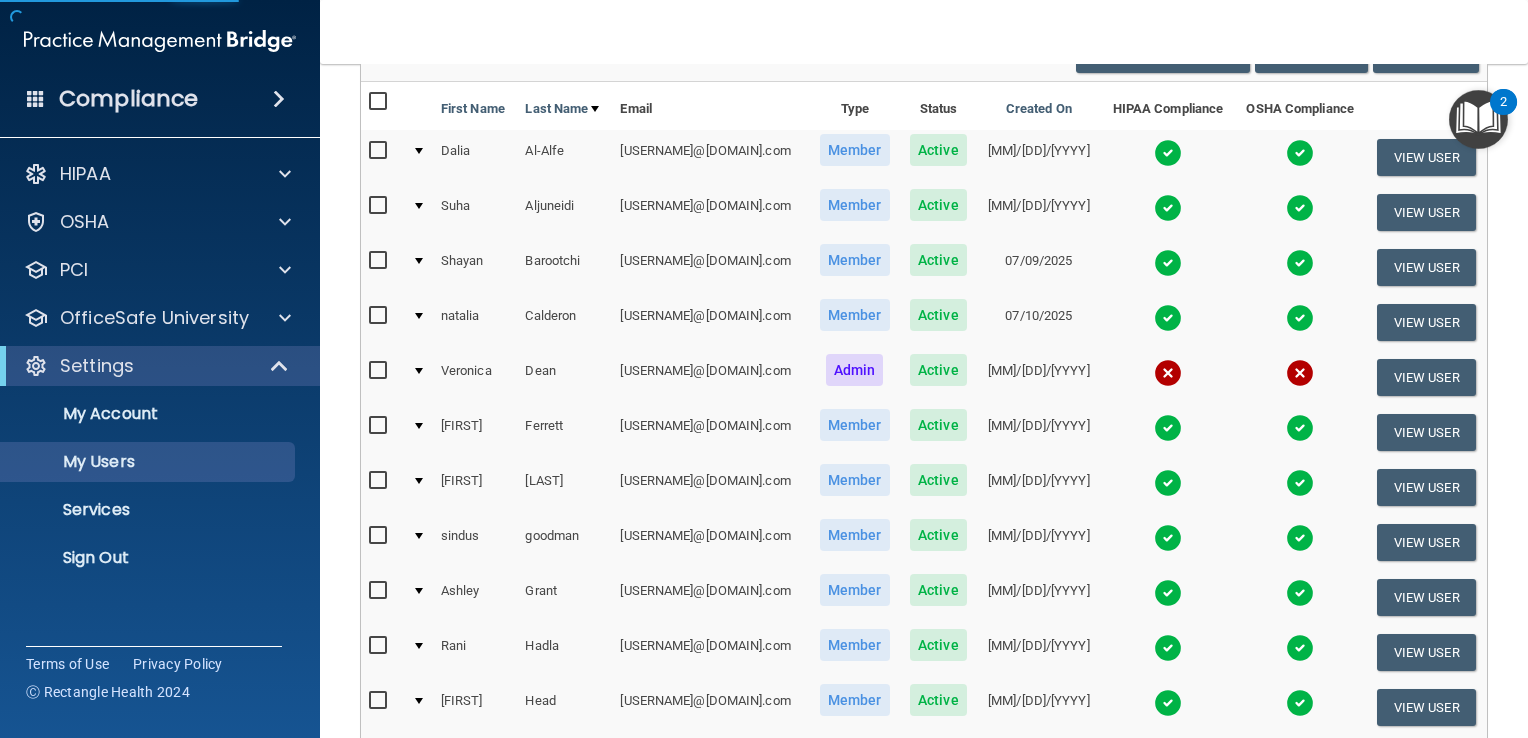click at bounding box center [418, 432] 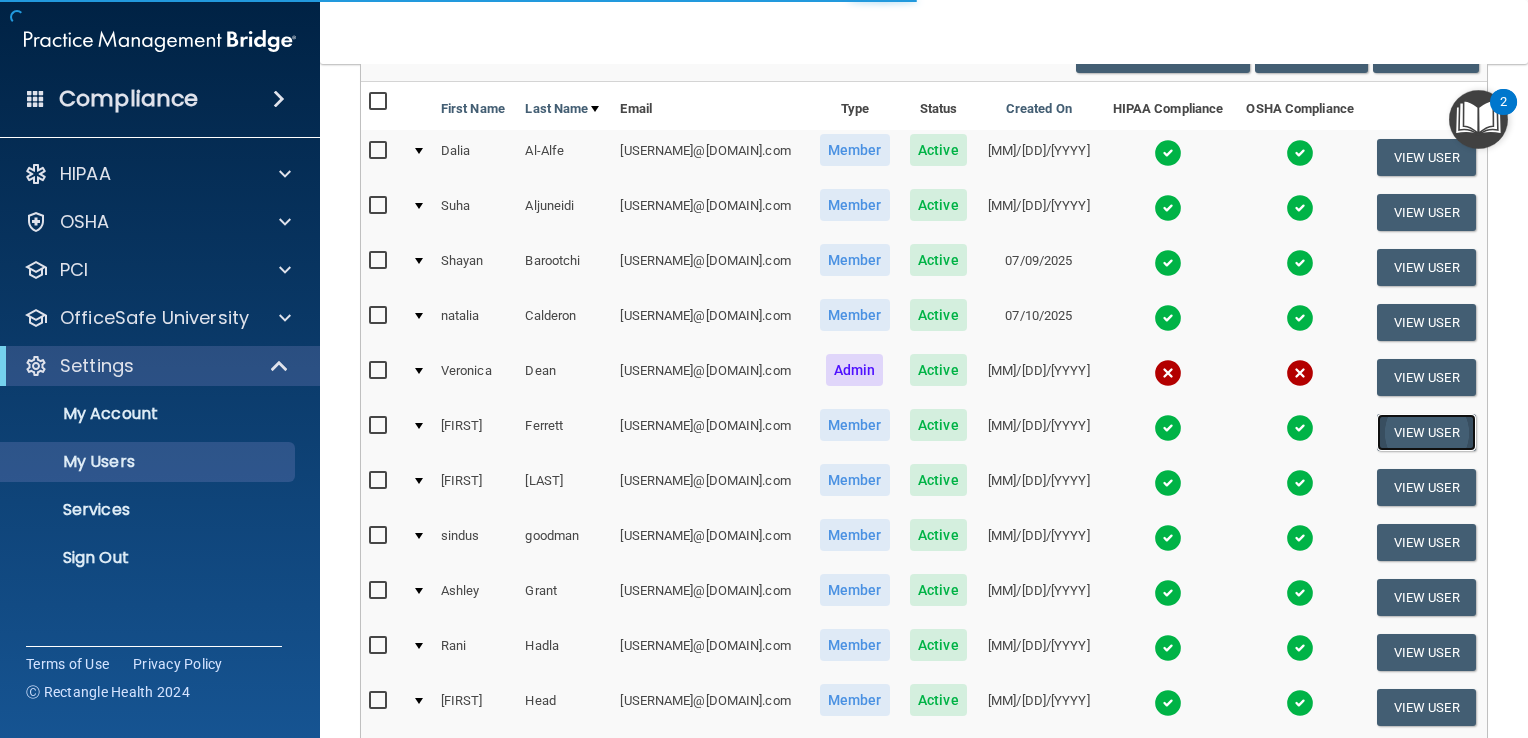 click on "View User" at bounding box center (1426, 432) 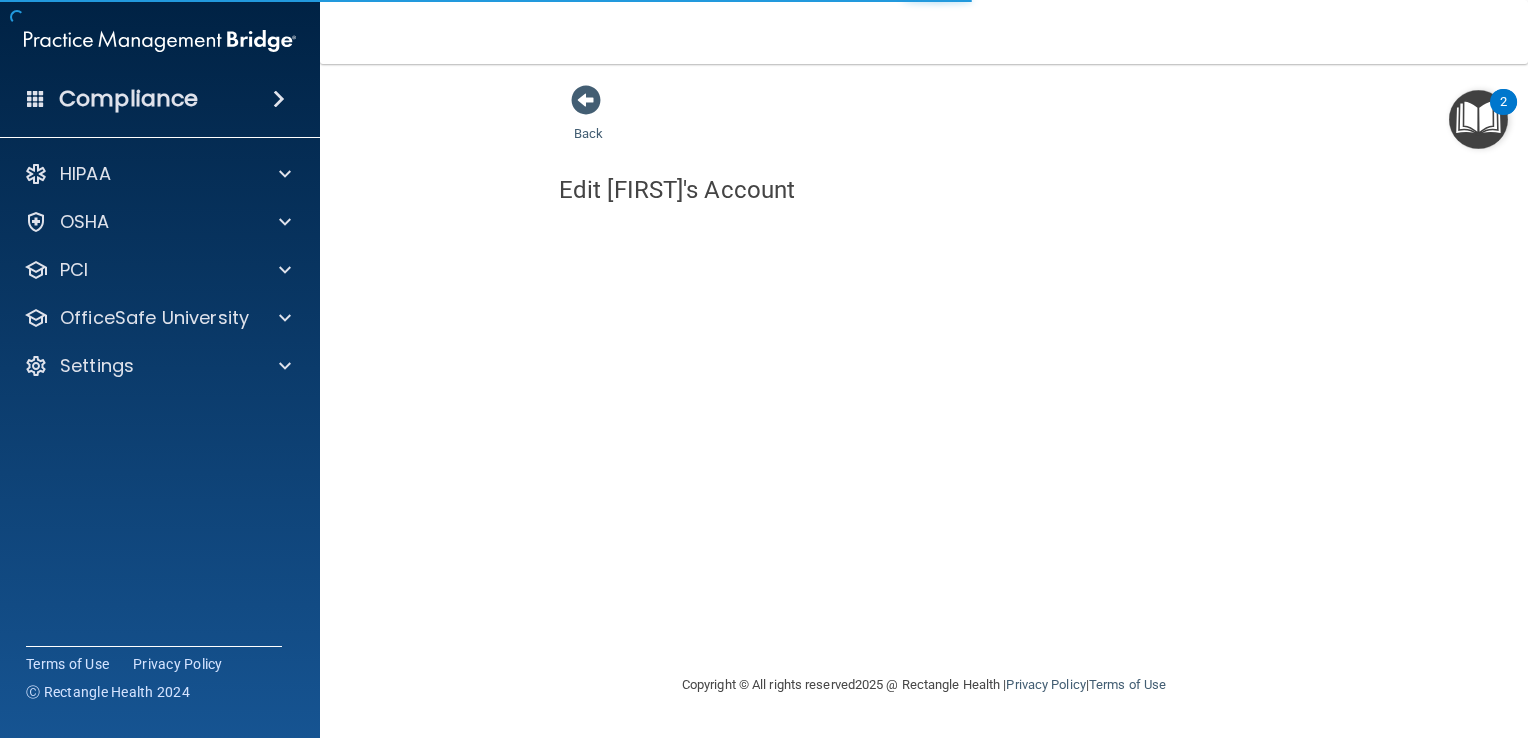 scroll, scrollTop: 0, scrollLeft: 0, axis: both 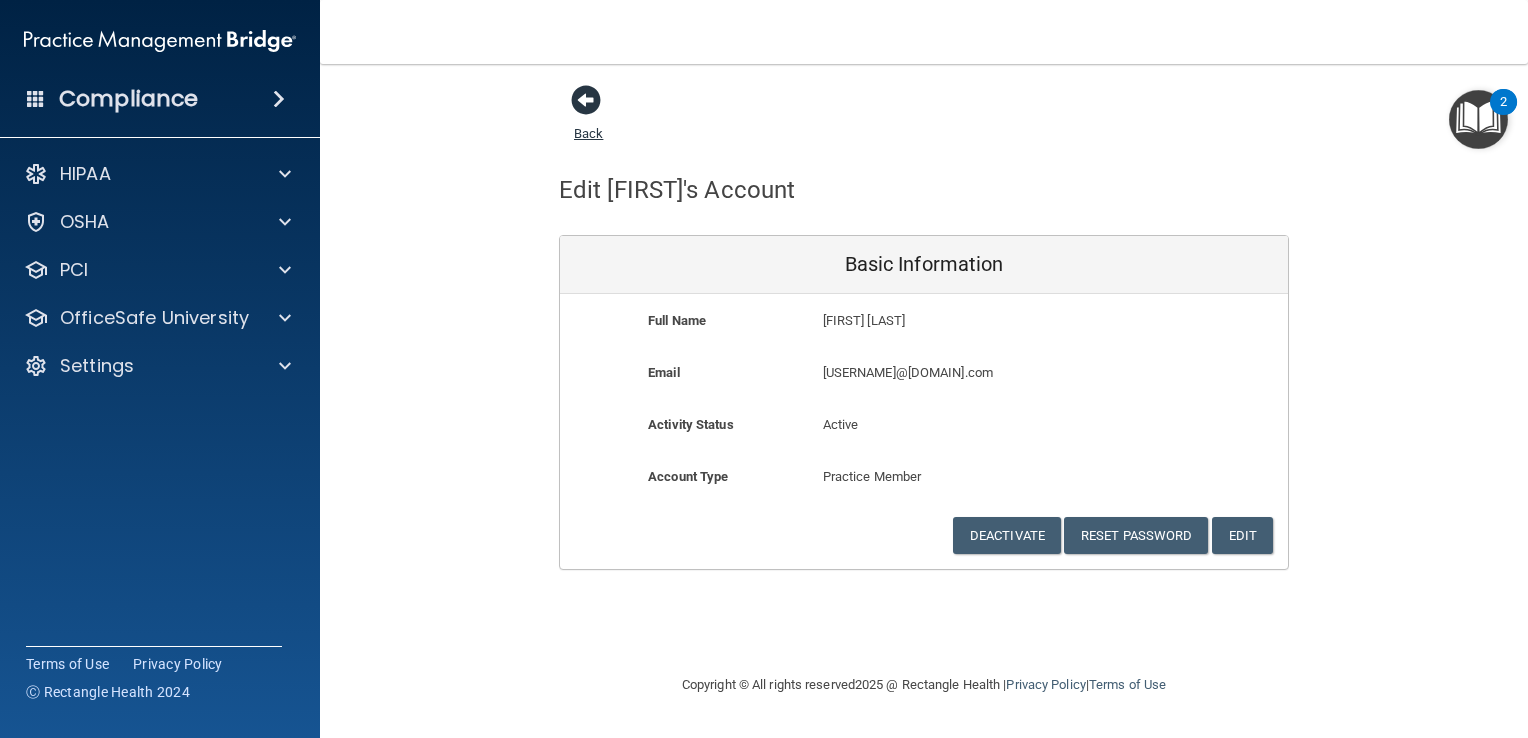 click at bounding box center (586, 100) 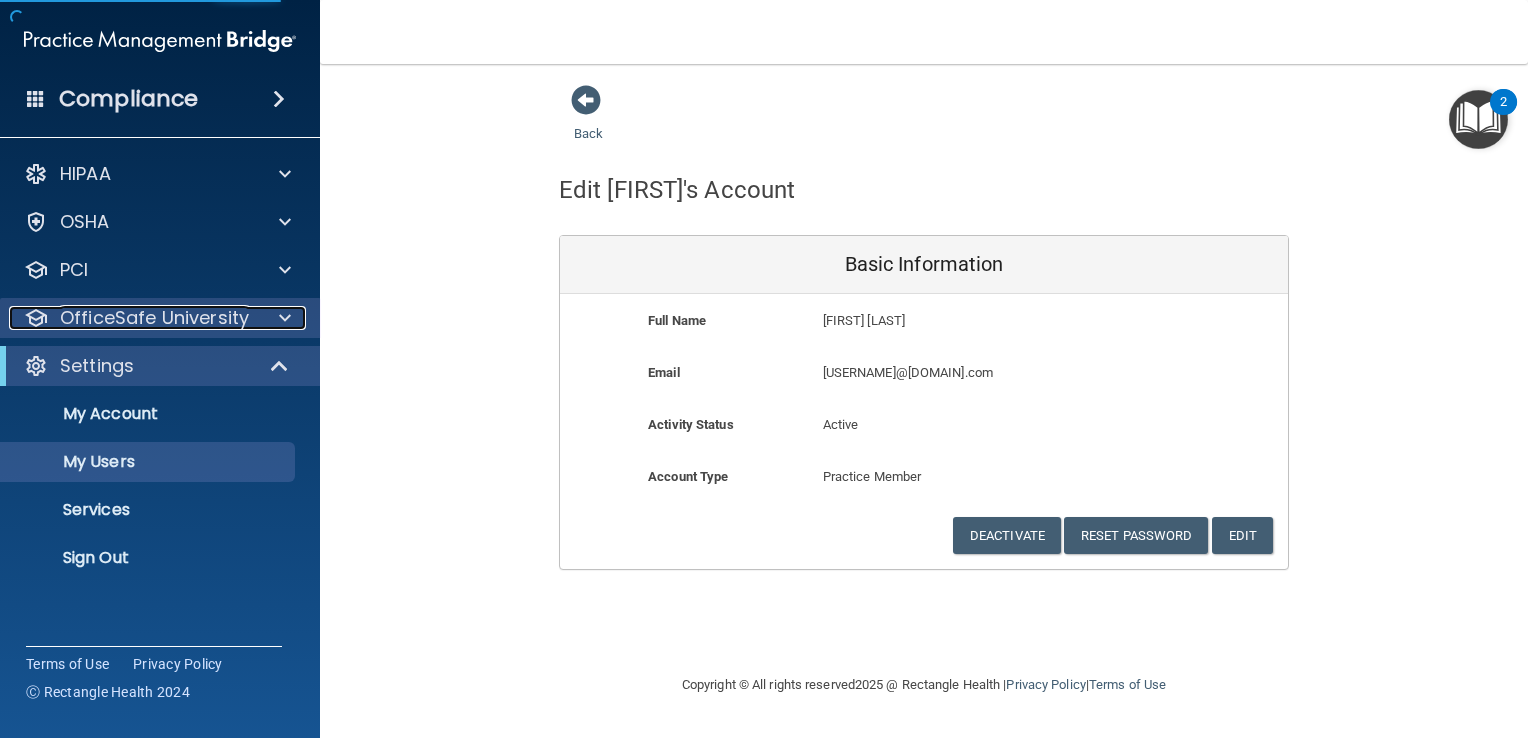 click on "OfficeSafe University" at bounding box center [154, 318] 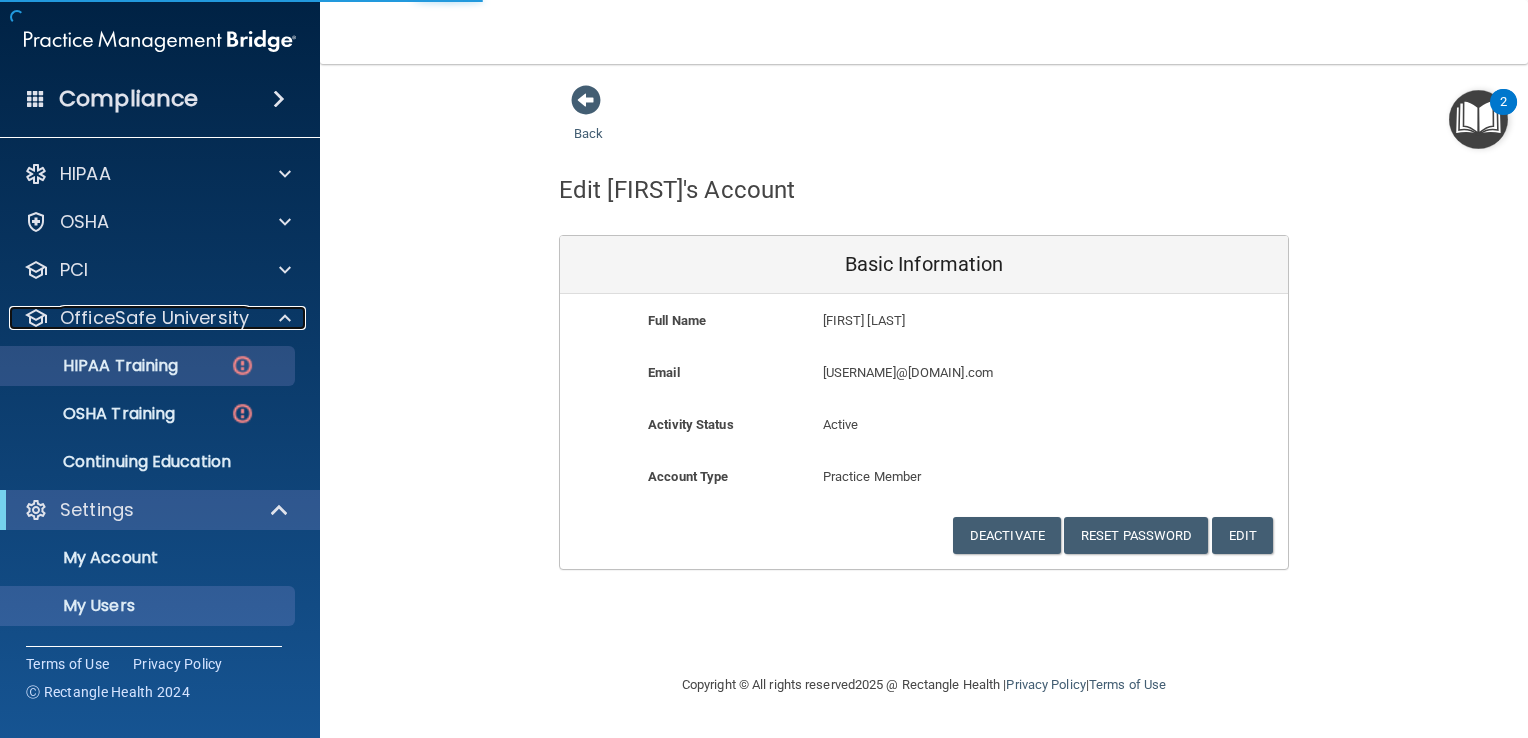 select on "20" 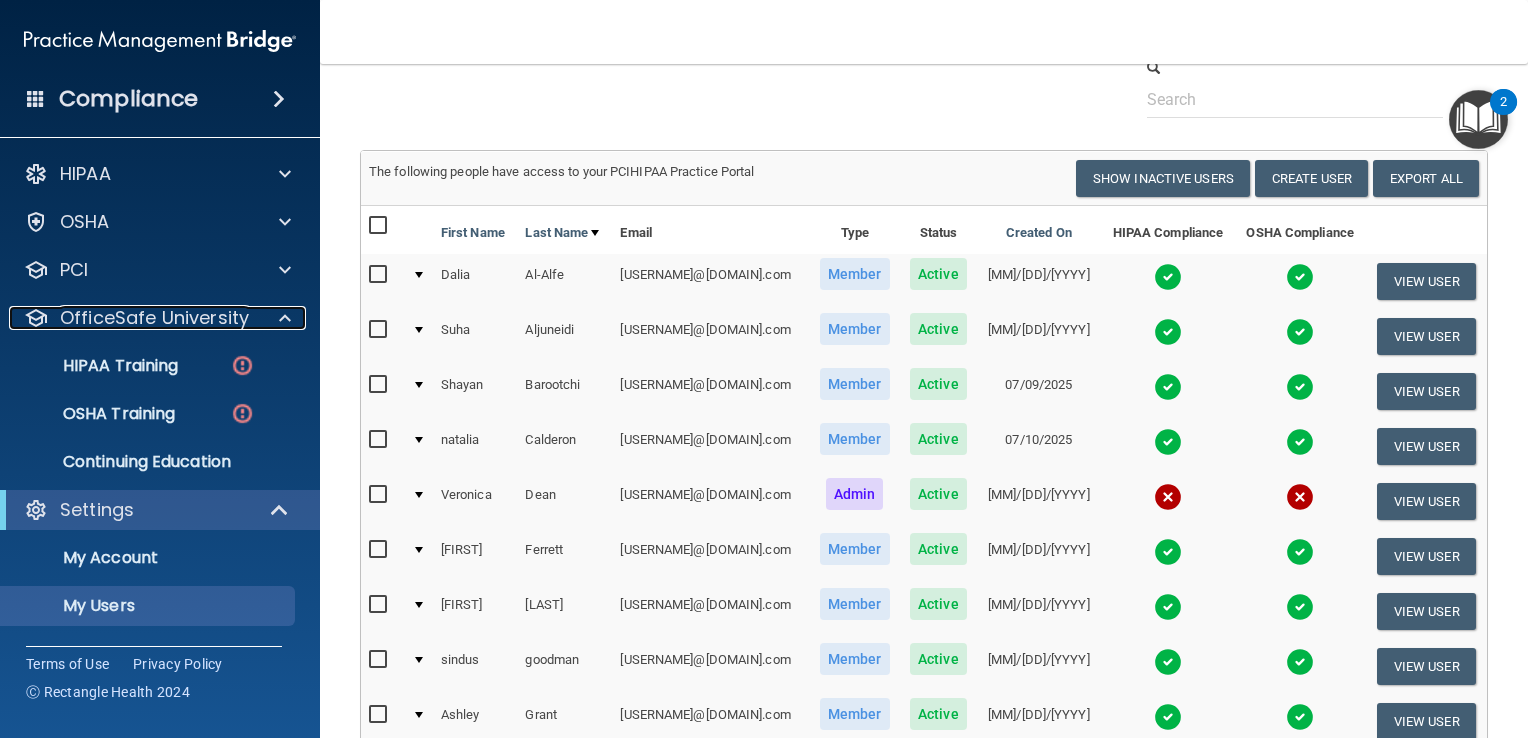 scroll, scrollTop: 100, scrollLeft: 0, axis: vertical 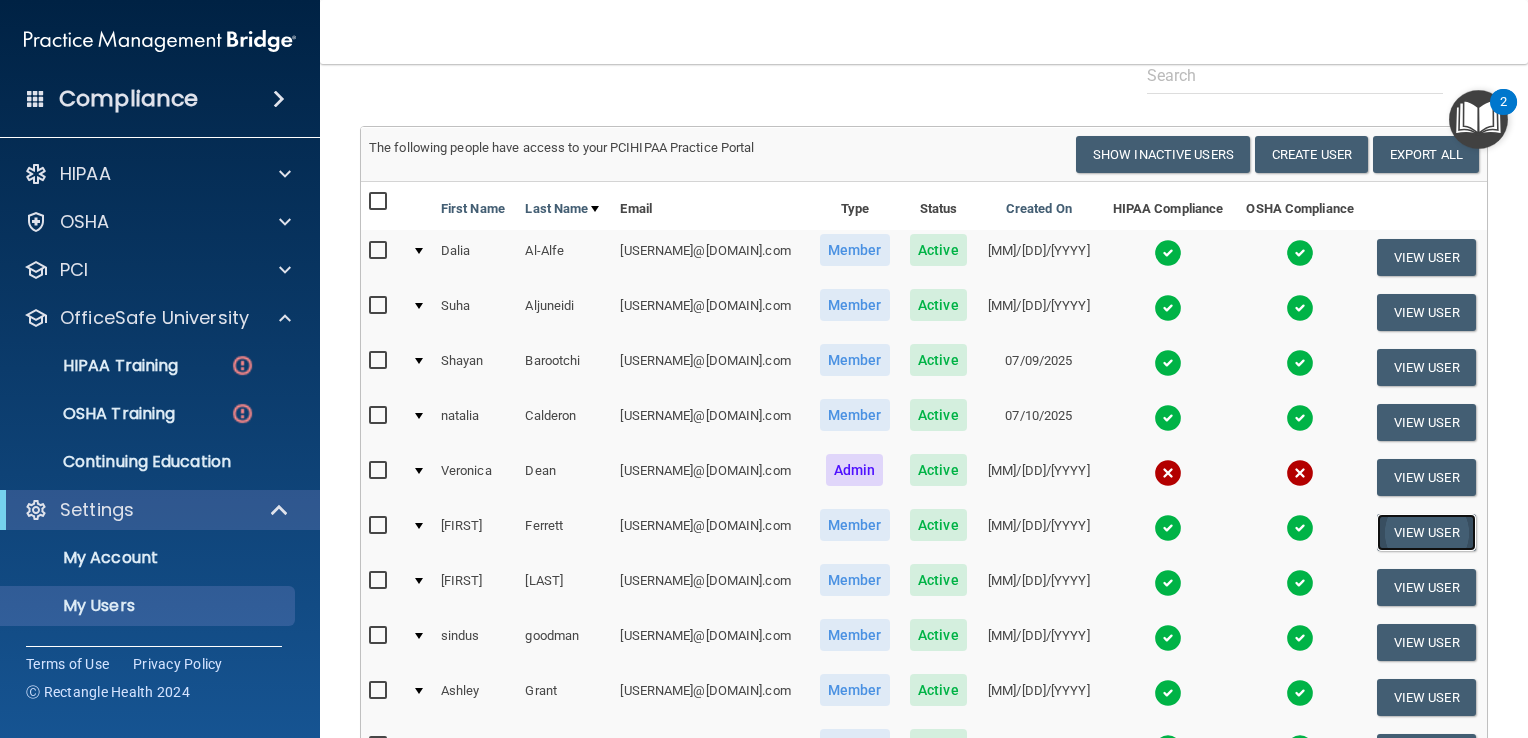 click on "View User" at bounding box center [1426, 532] 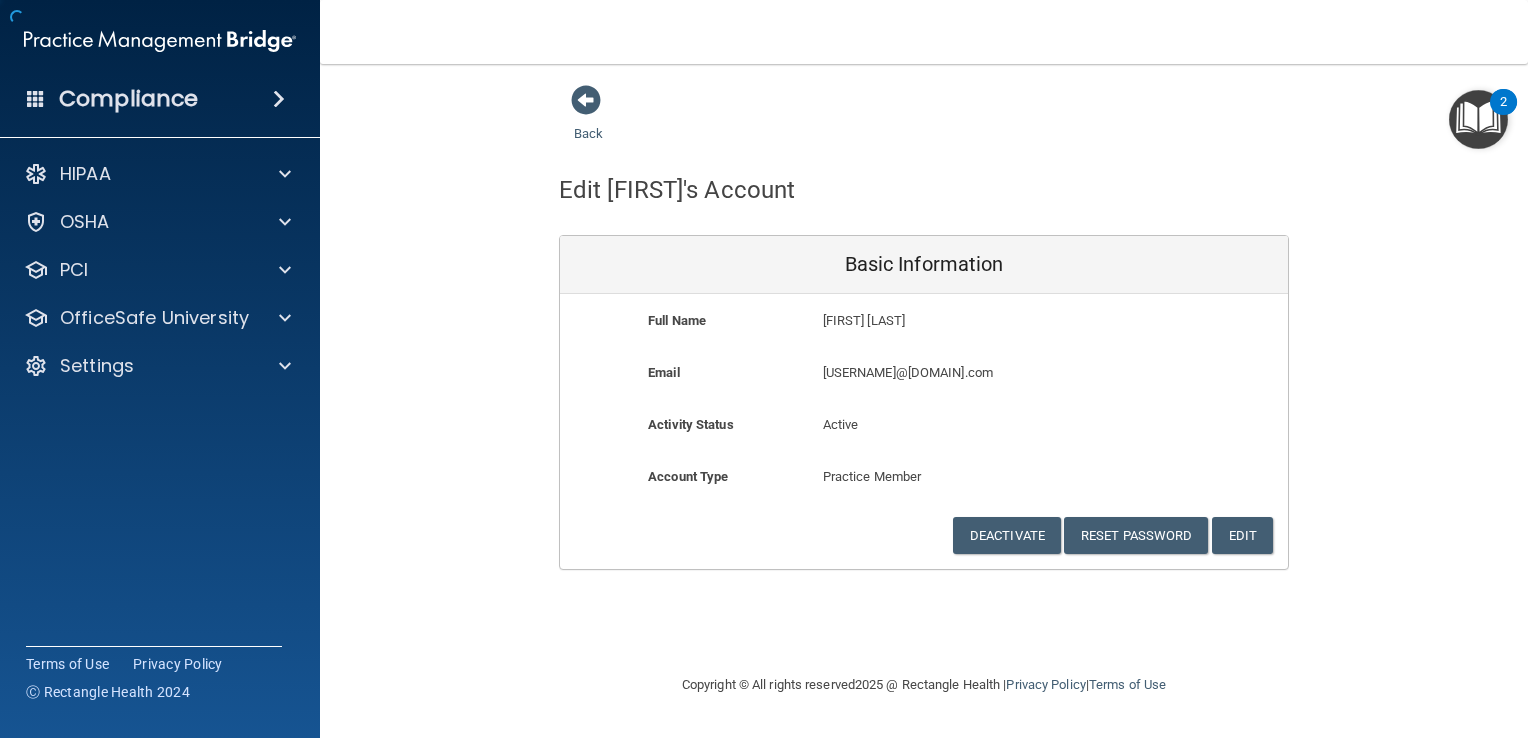 scroll, scrollTop: 0, scrollLeft: 0, axis: both 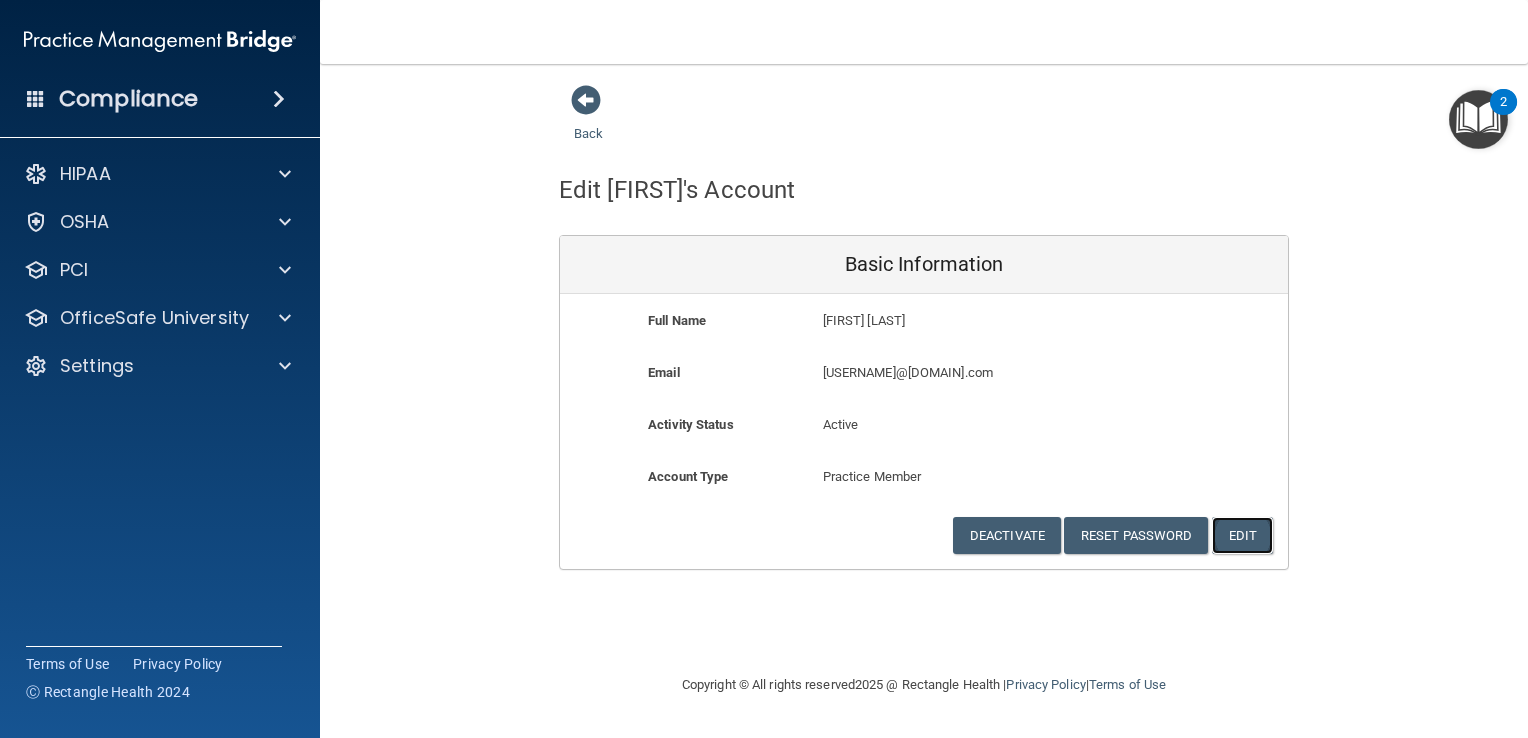 click on "Edit" at bounding box center [1242, 535] 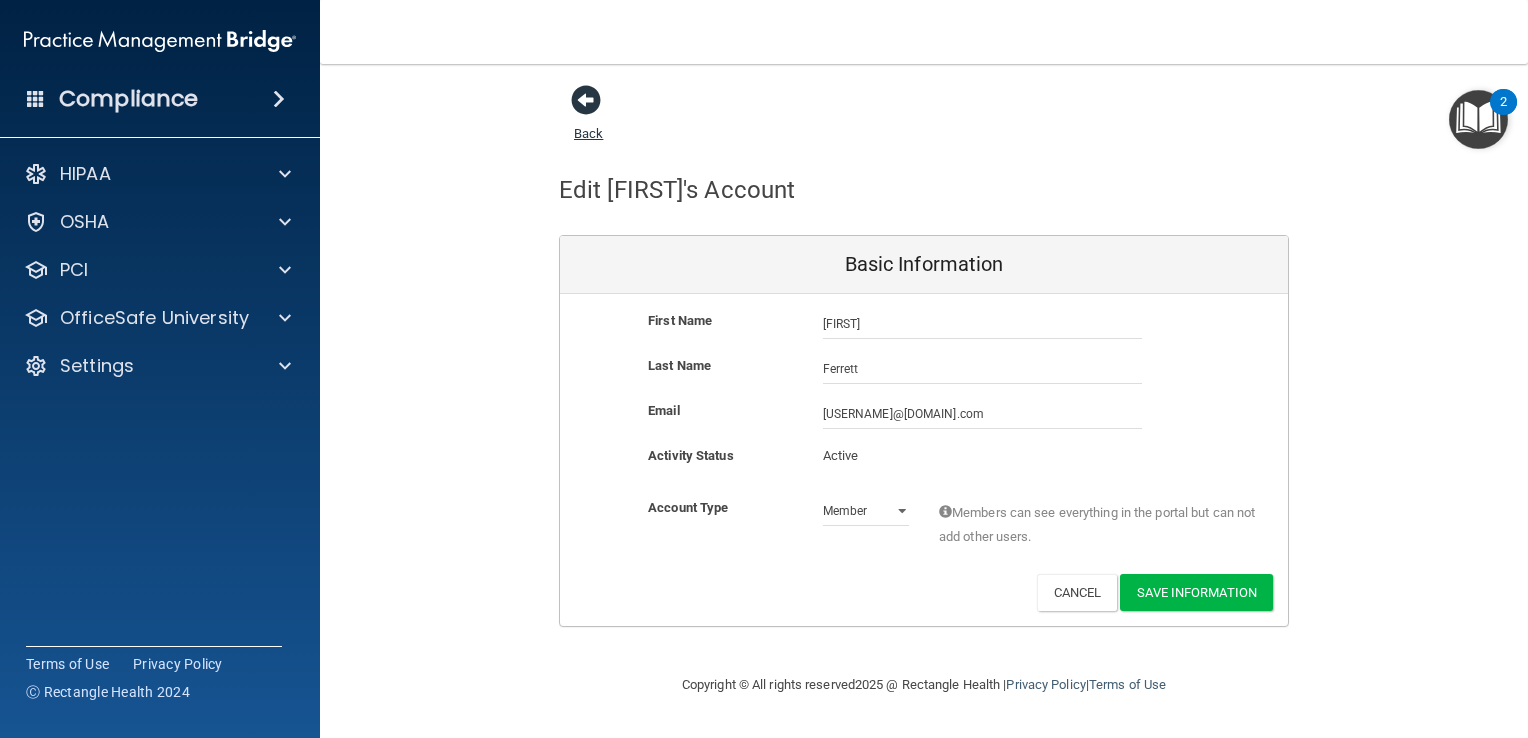 click at bounding box center (586, 100) 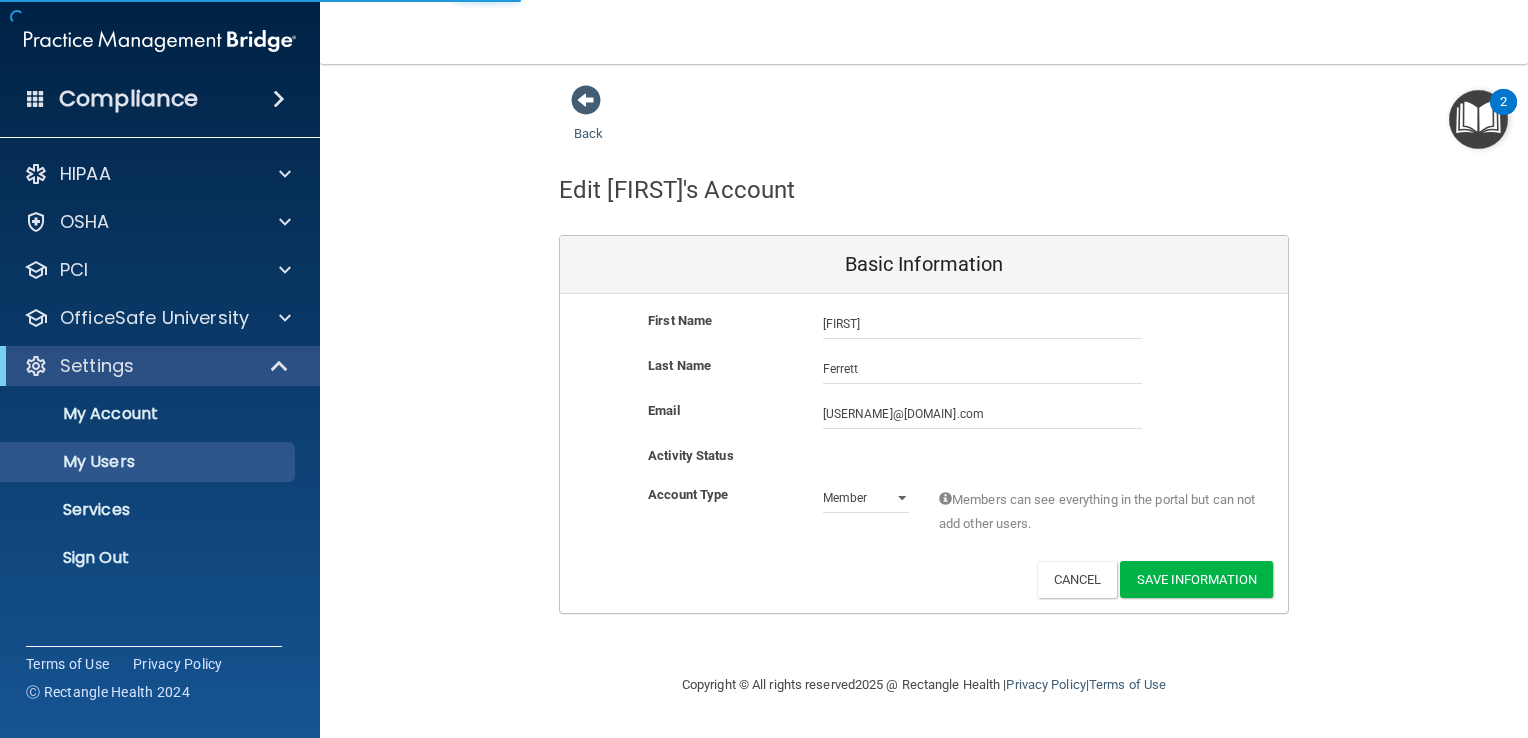 select on "20" 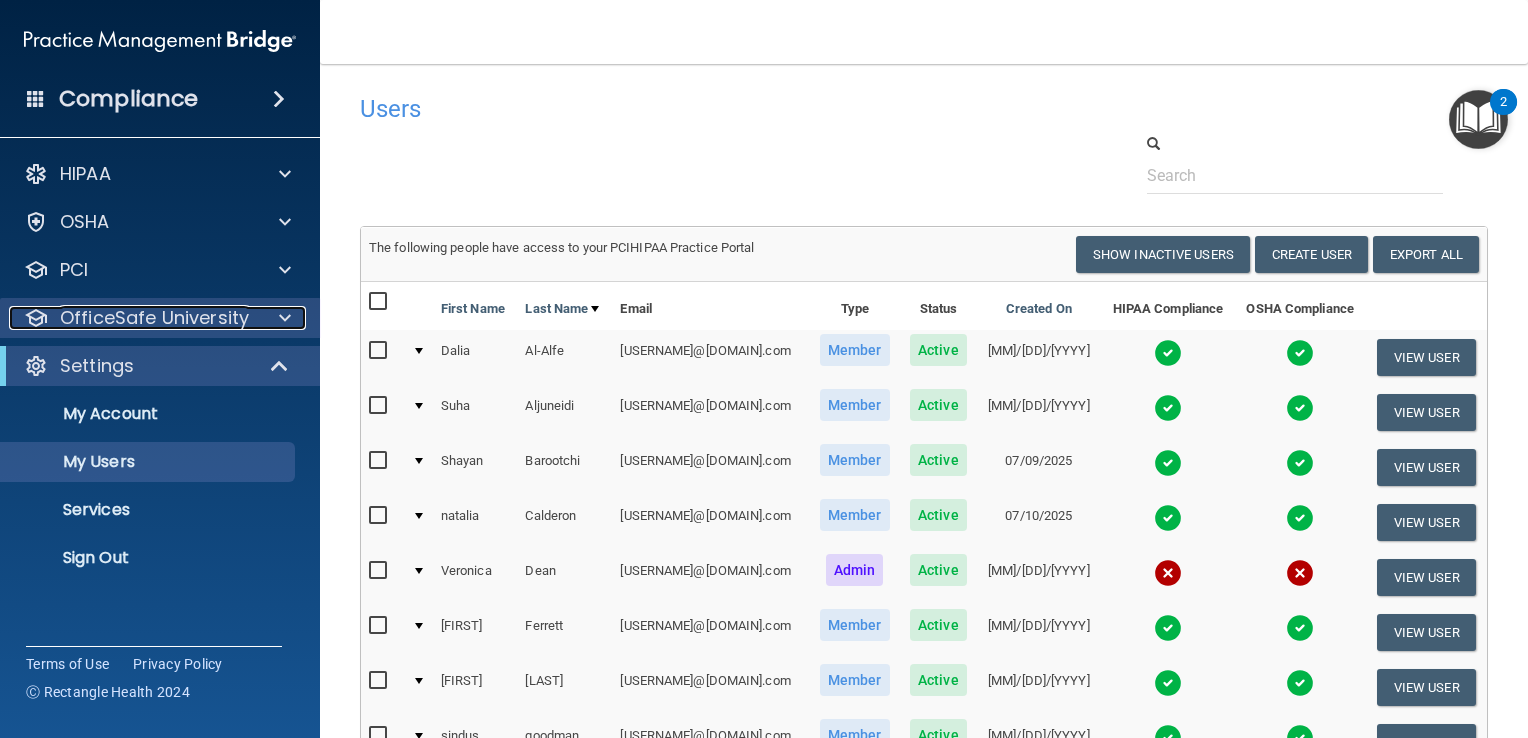 click on "OfficeSafe University" at bounding box center (154, 318) 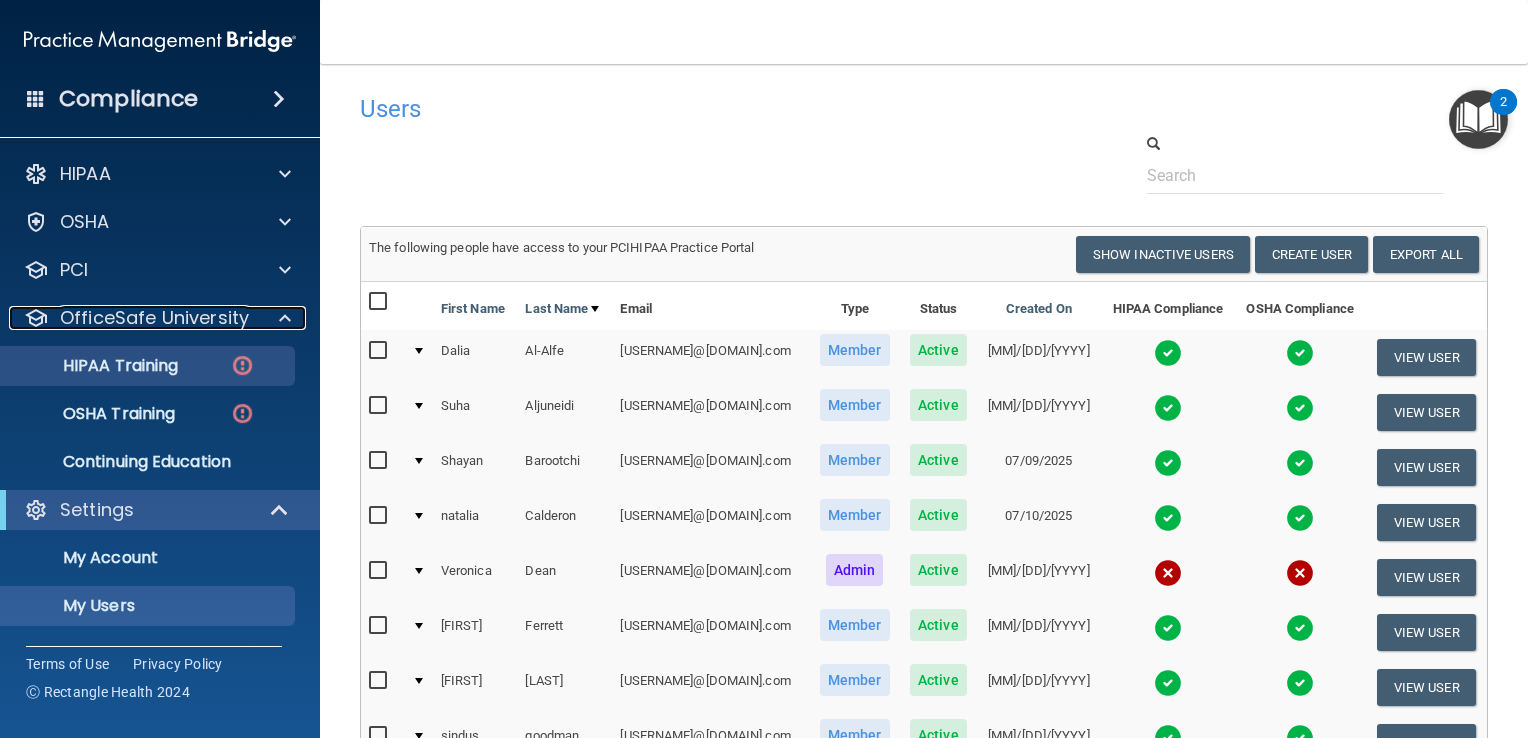 scroll, scrollTop: 91, scrollLeft: 0, axis: vertical 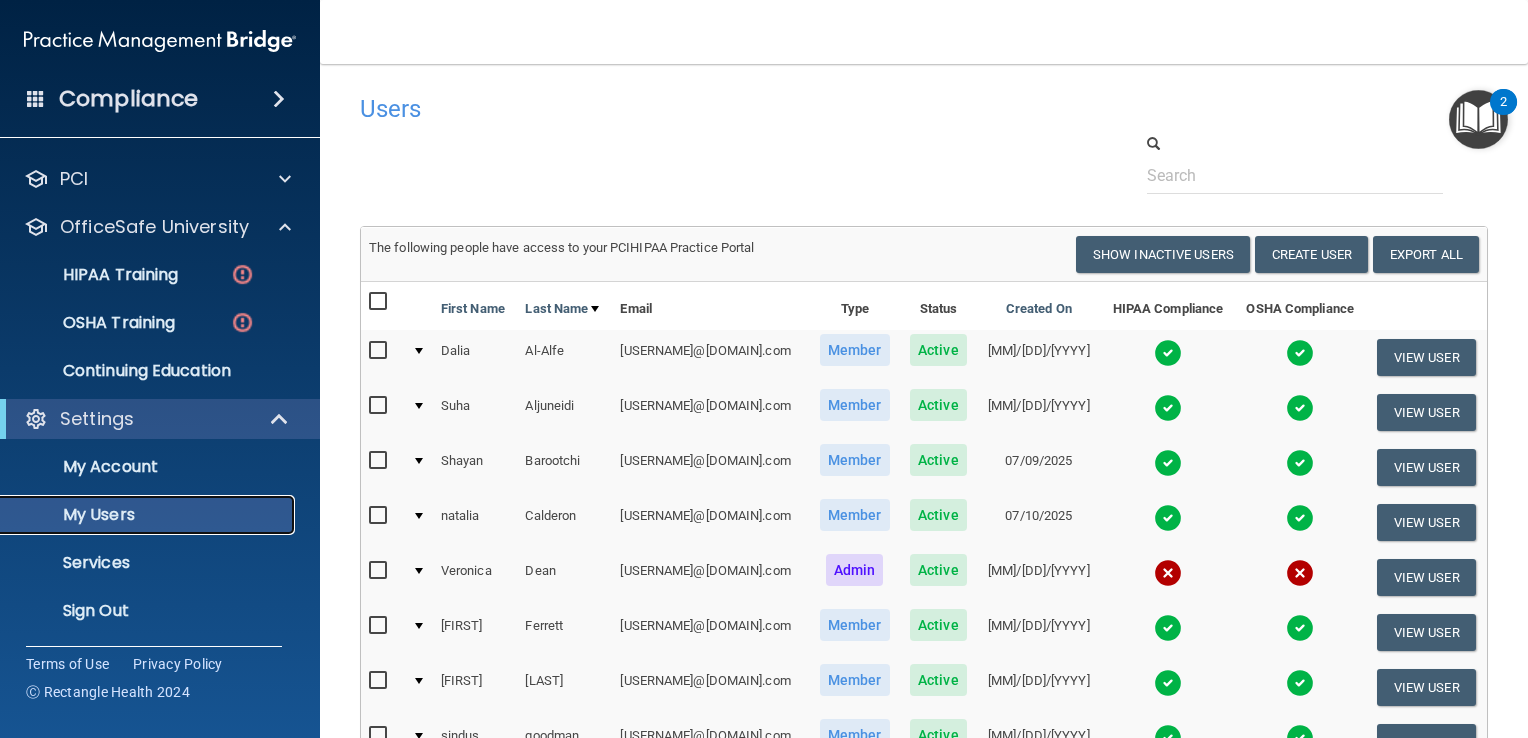 click on "My Users" at bounding box center [149, 515] 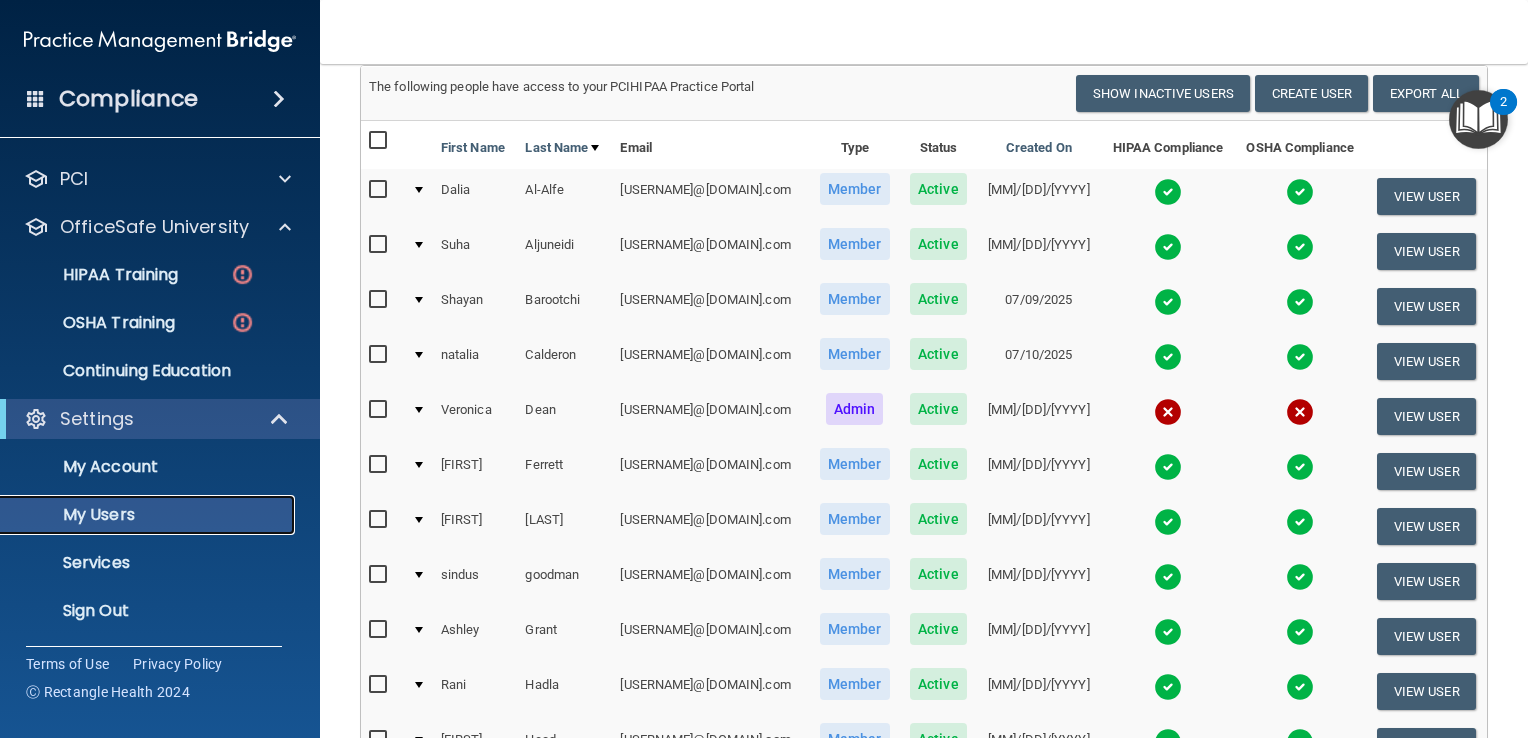 scroll, scrollTop: 200, scrollLeft: 0, axis: vertical 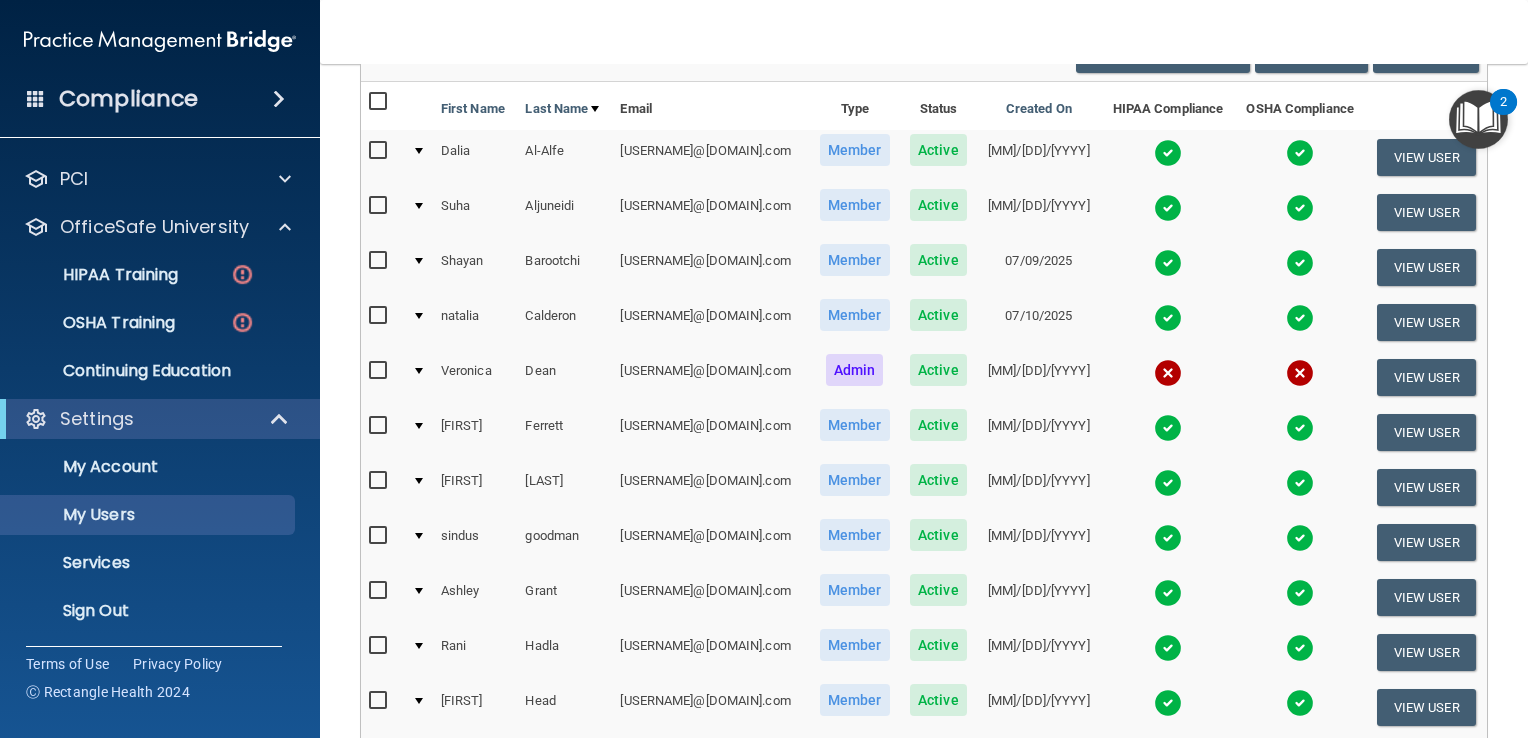 click at bounding box center (419, 426) 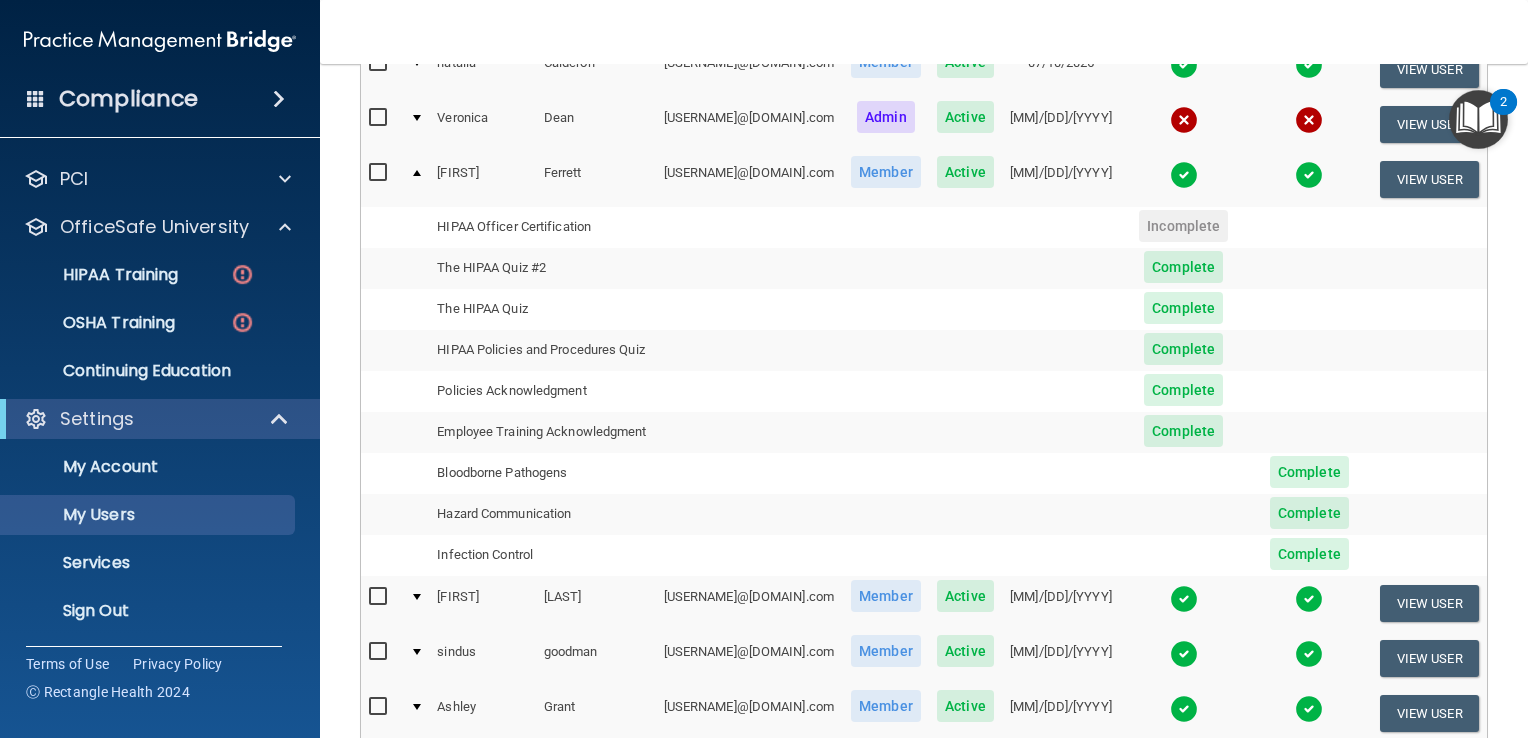 scroll, scrollTop: 500, scrollLeft: 0, axis: vertical 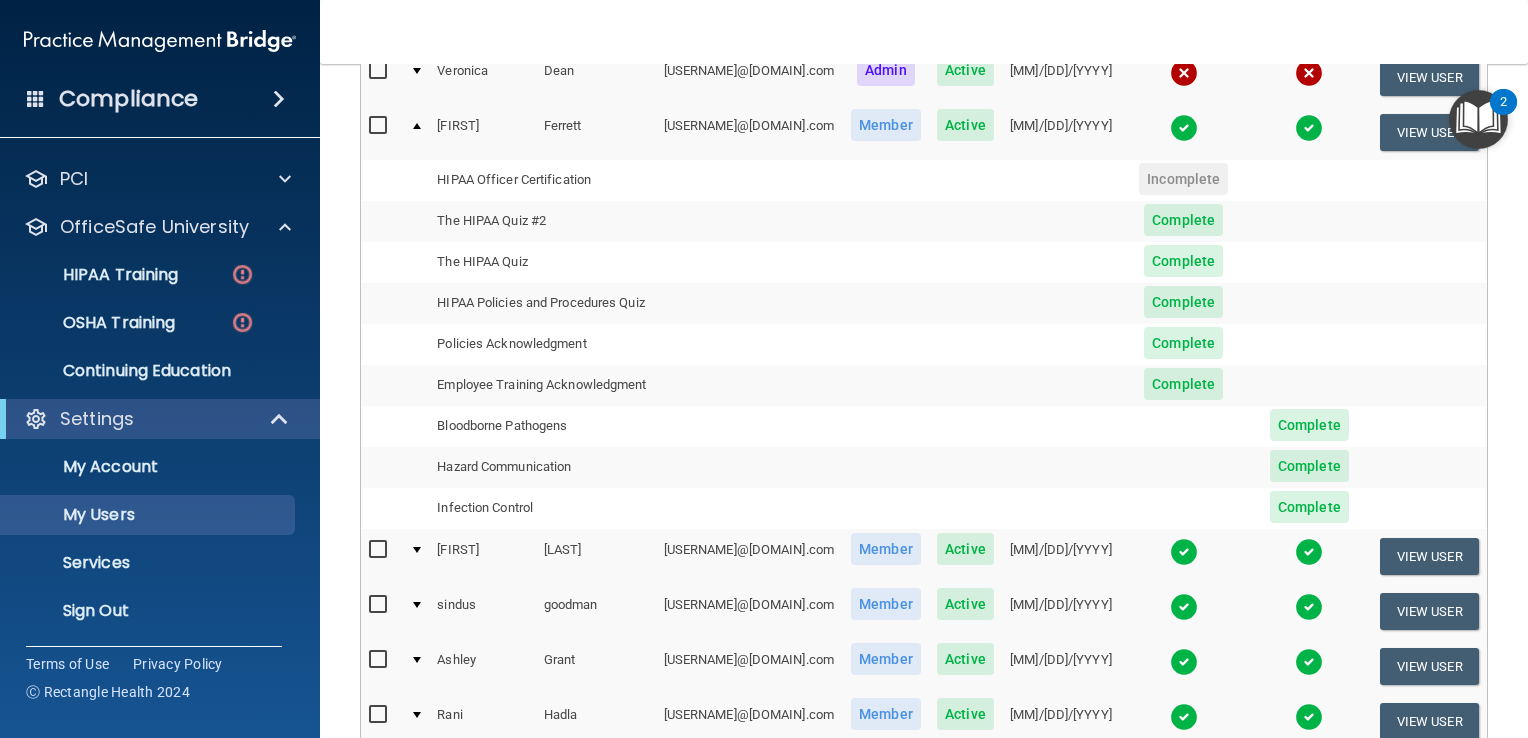 click on "Complete" at bounding box center [1183, 220] 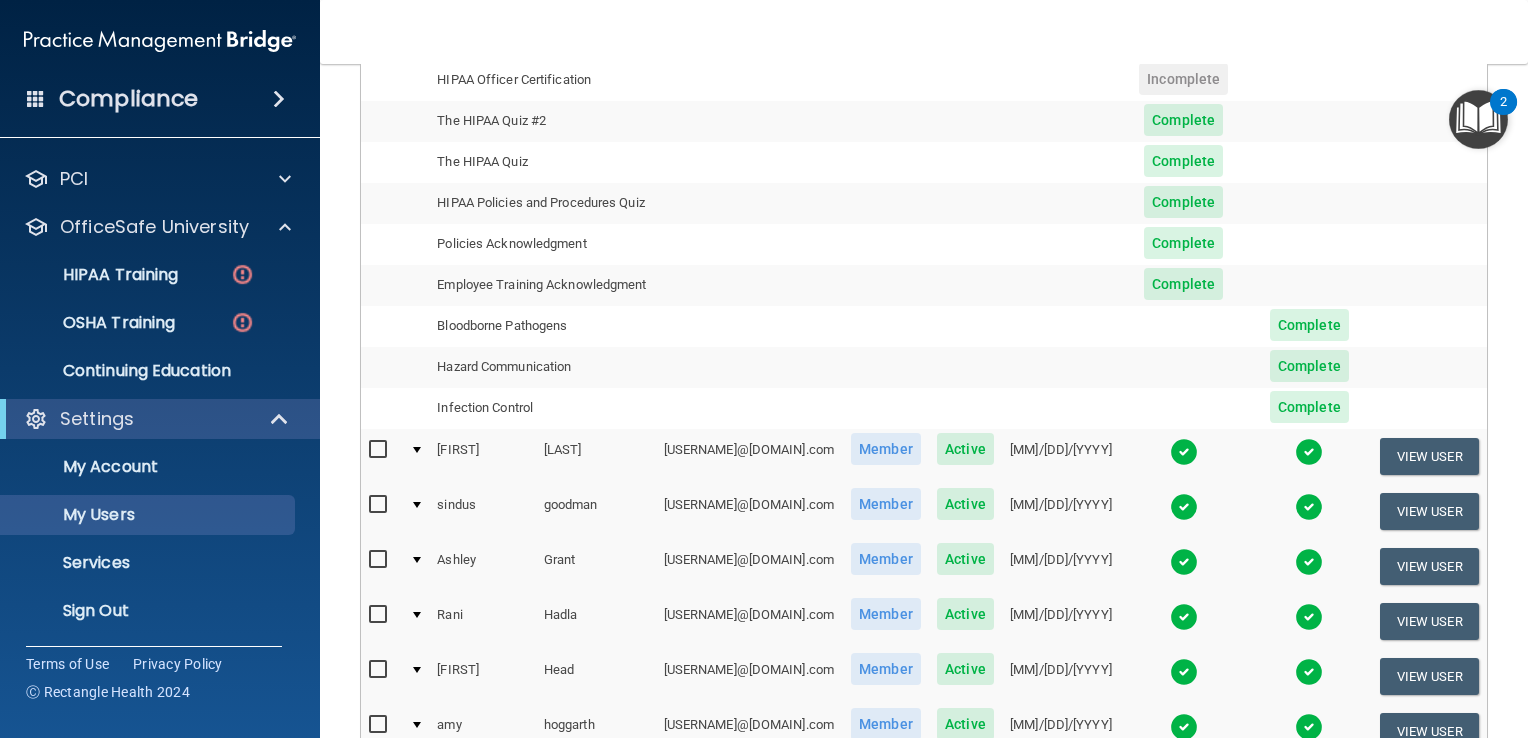 click on "Complete" at bounding box center (1309, 407) 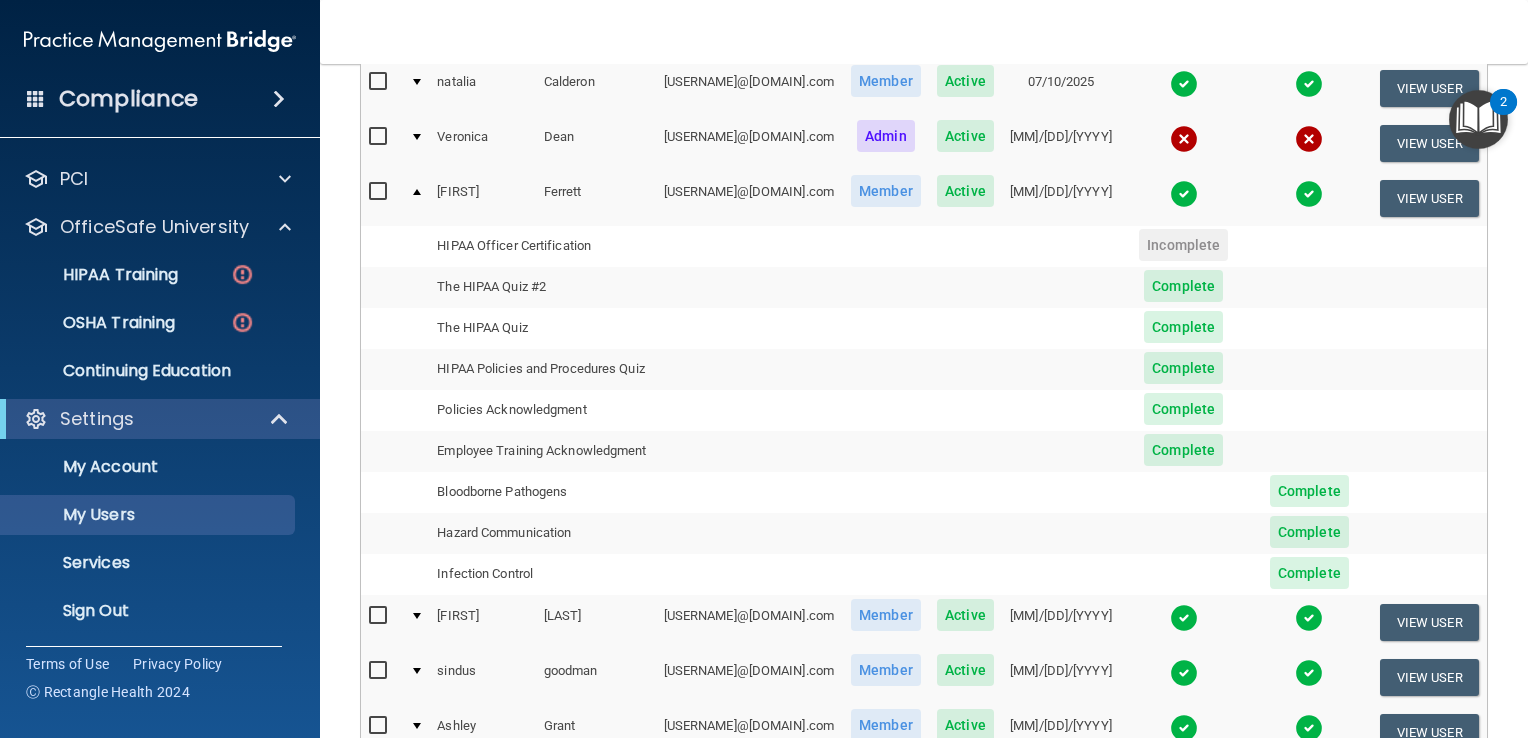 scroll, scrollTop: 400, scrollLeft: 0, axis: vertical 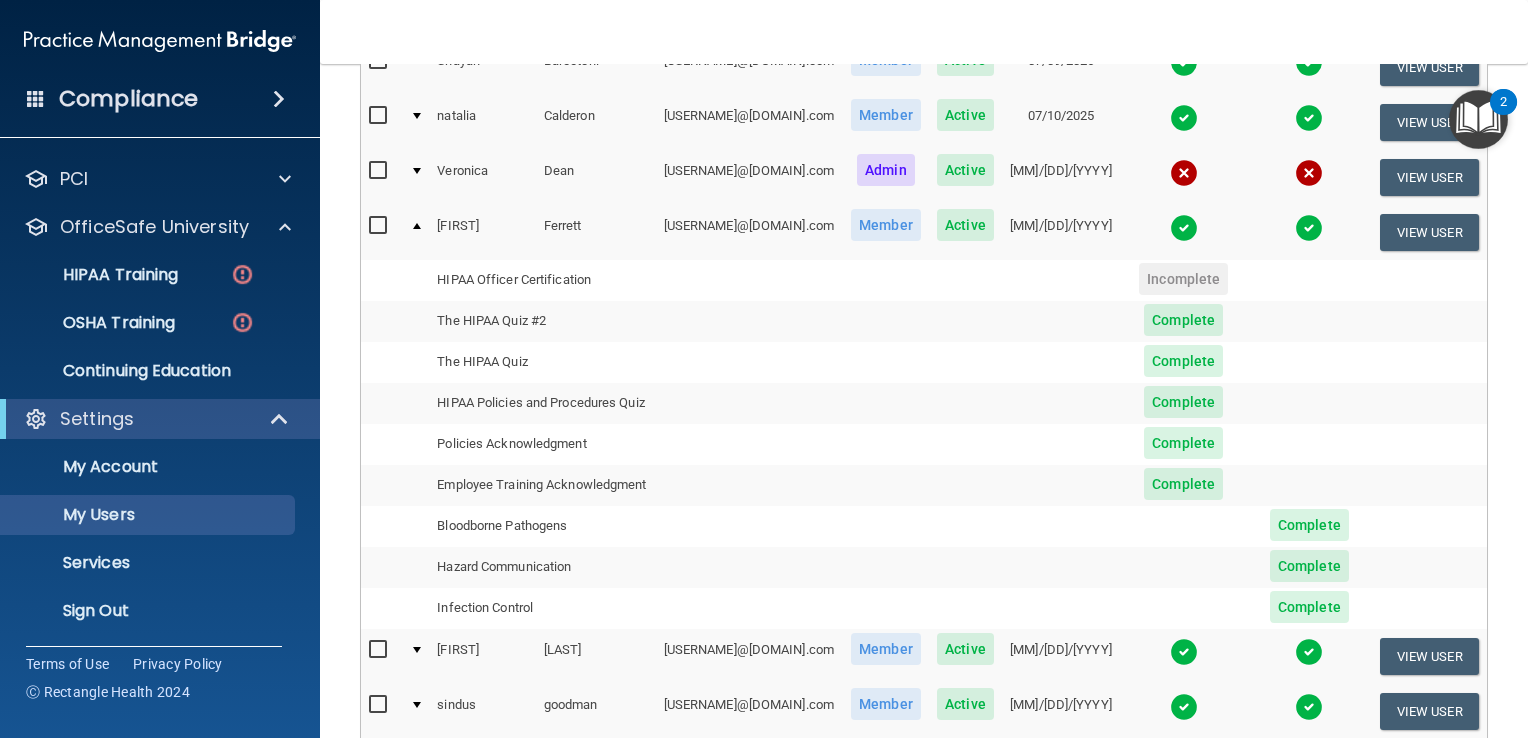 click on "HIPAA Officer Certification" at bounding box center (542, 280) 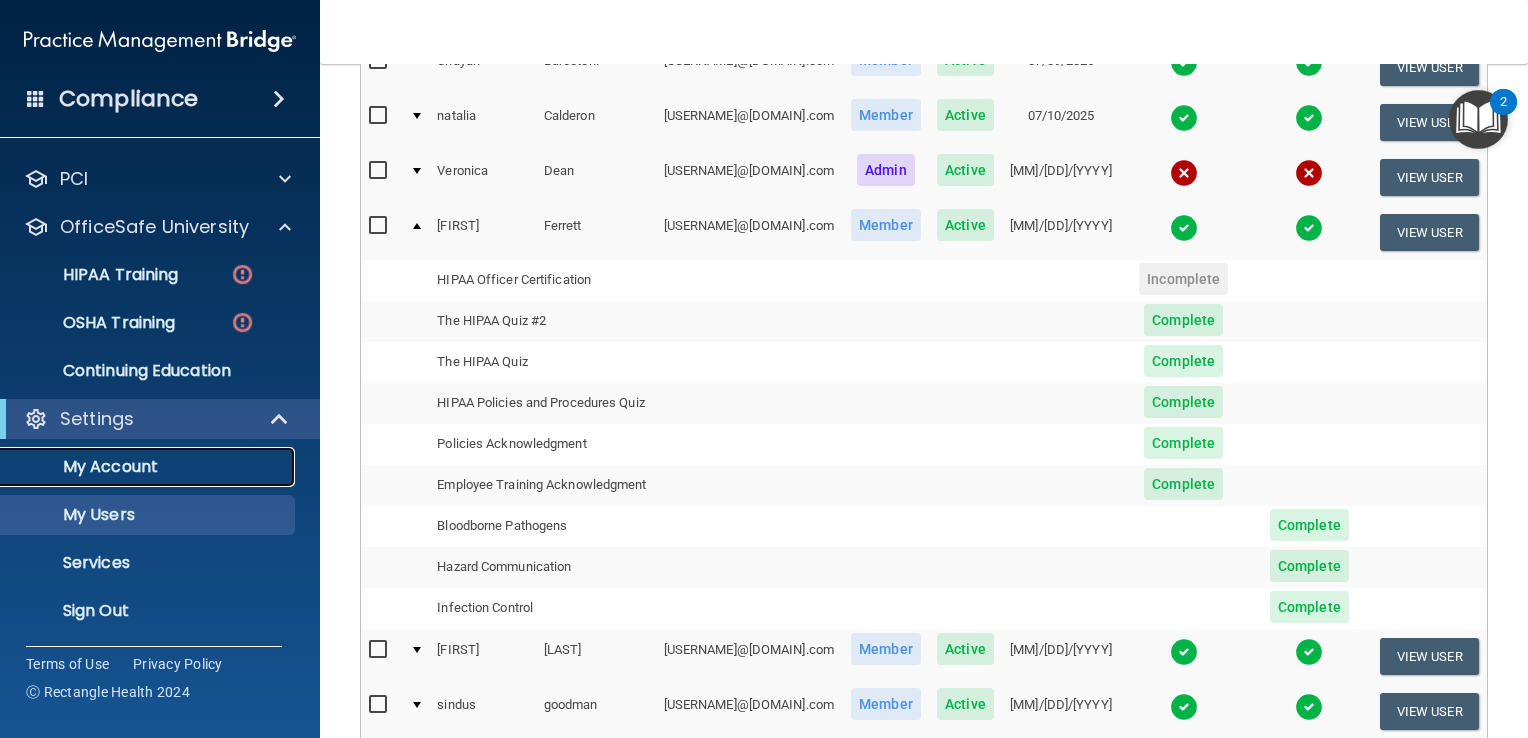 click on "My Account" at bounding box center [149, 467] 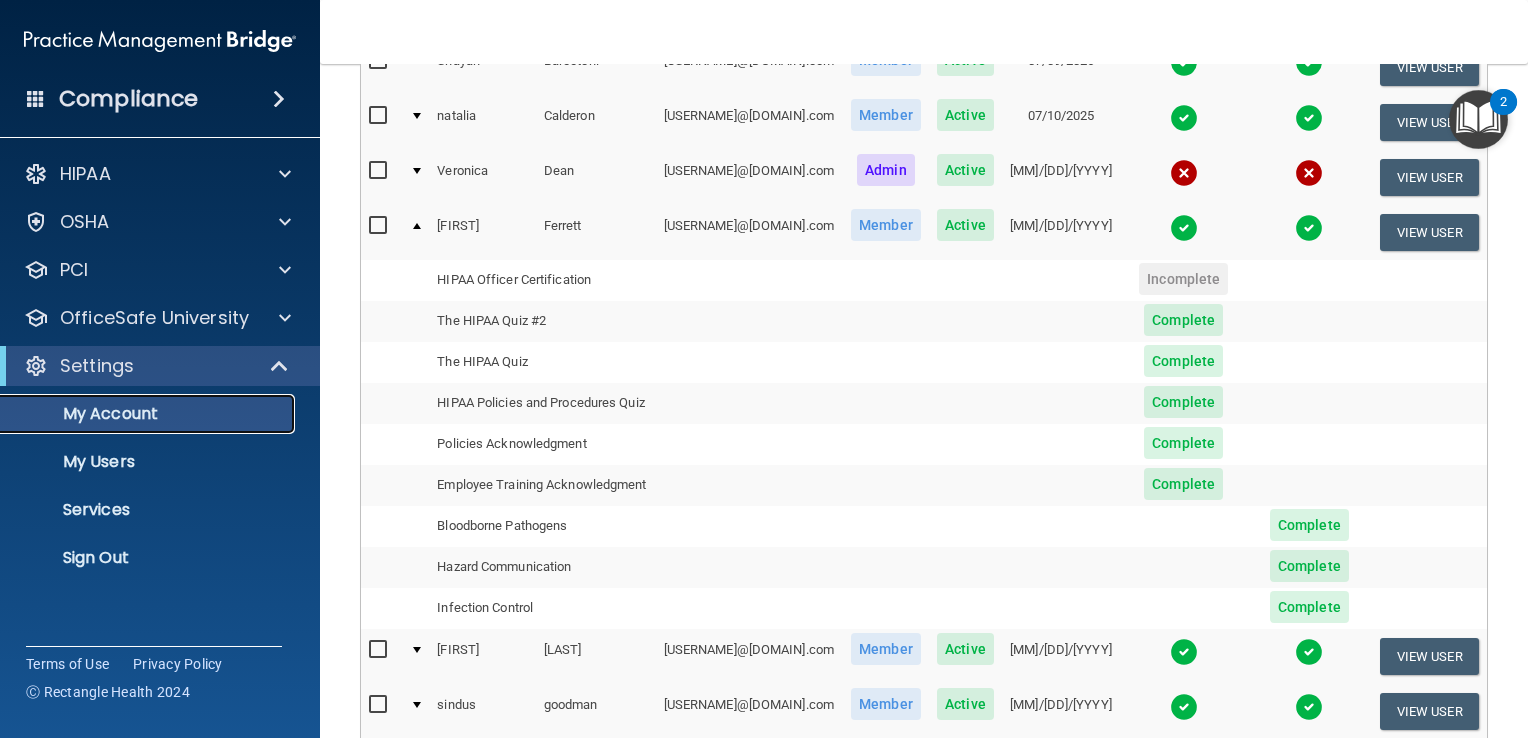 scroll, scrollTop: 0, scrollLeft: 0, axis: both 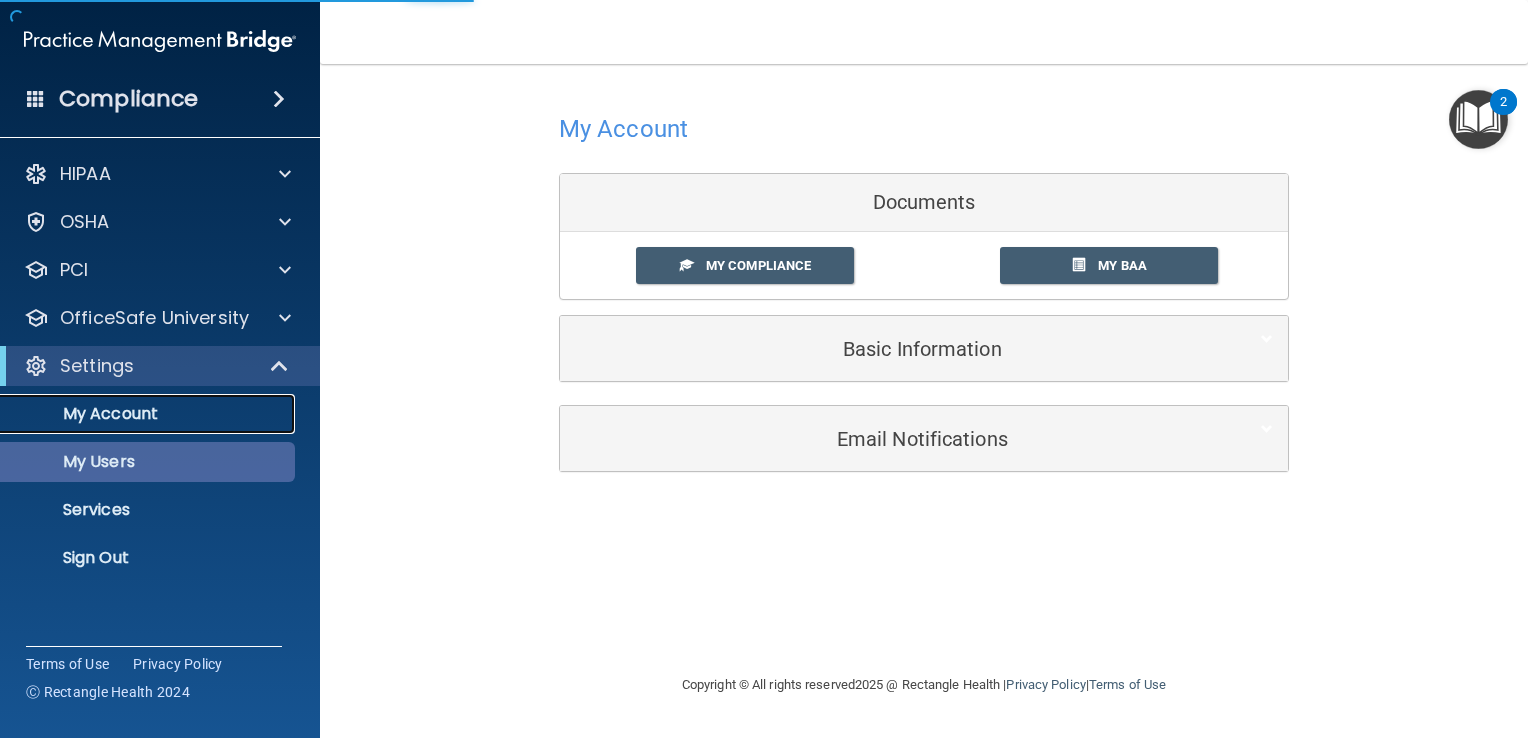 select on "20" 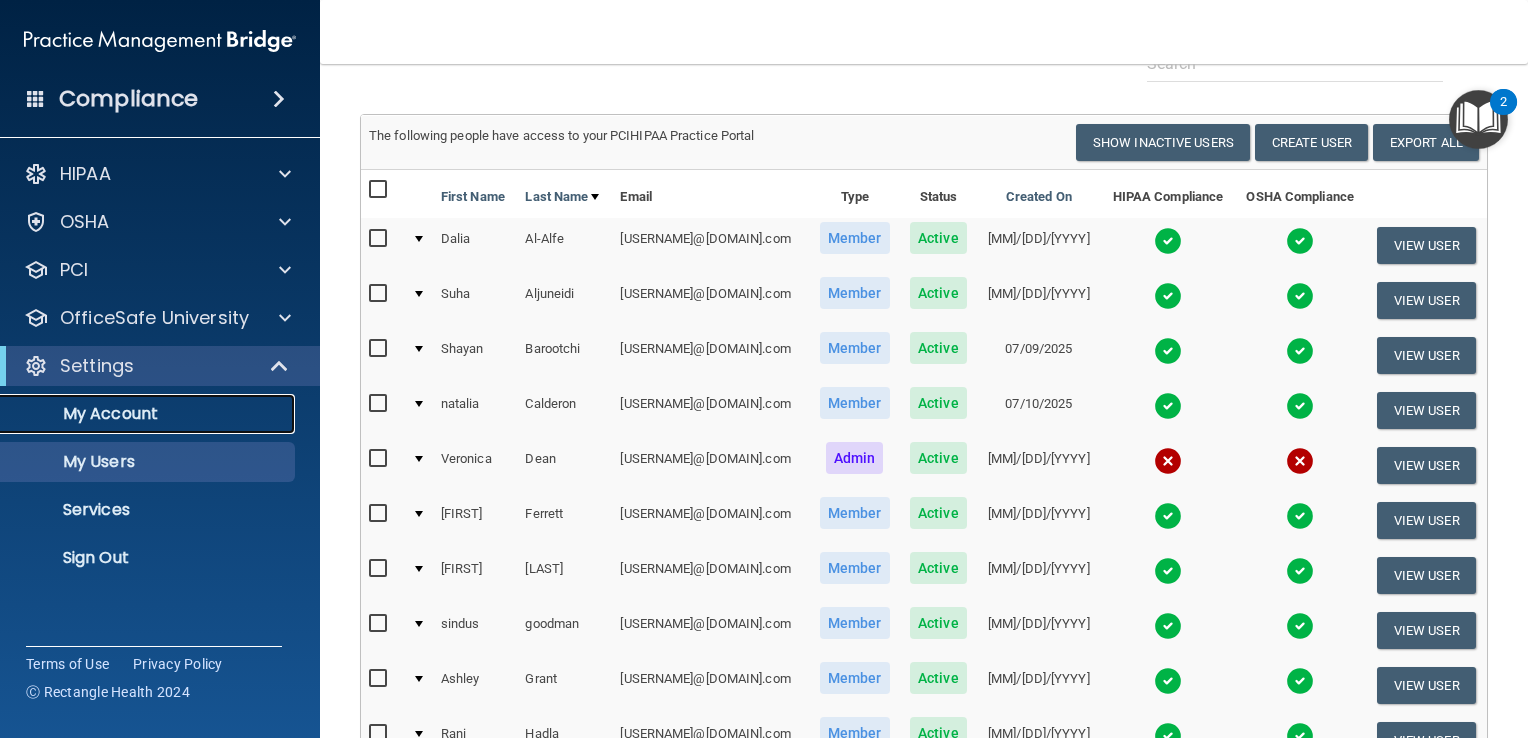 scroll, scrollTop: 100, scrollLeft: 0, axis: vertical 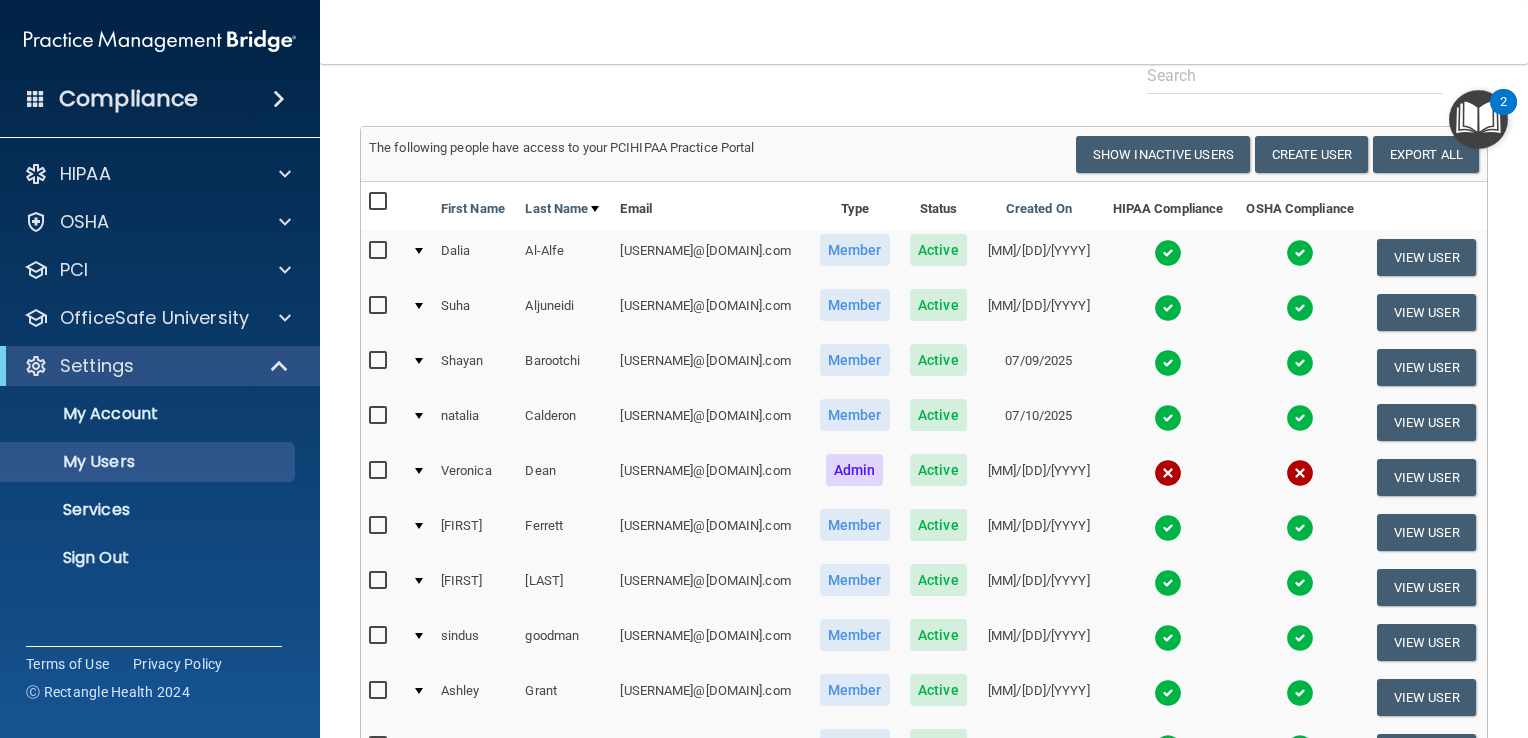 click at bounding box center (380, 526) 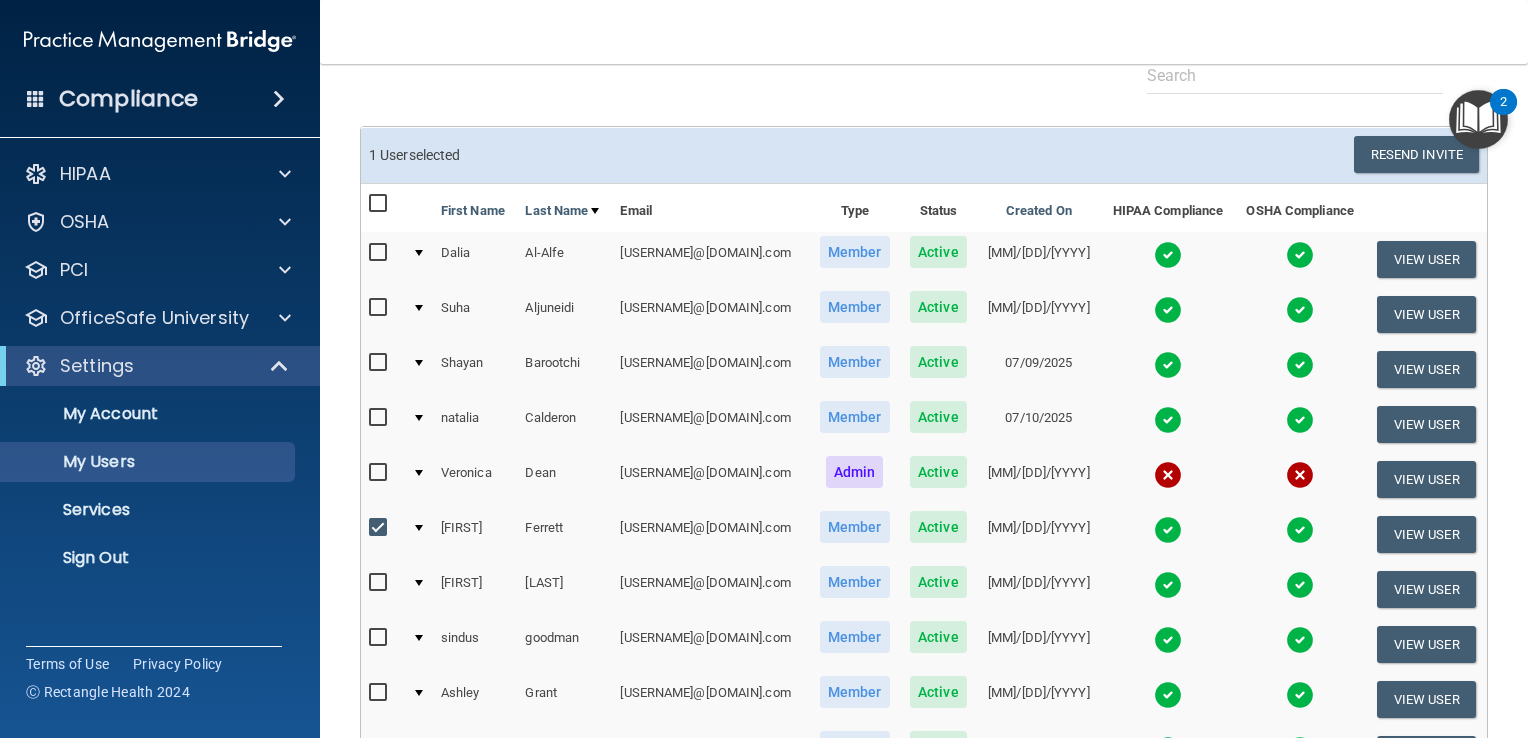 click at bounding box center [380, 528] 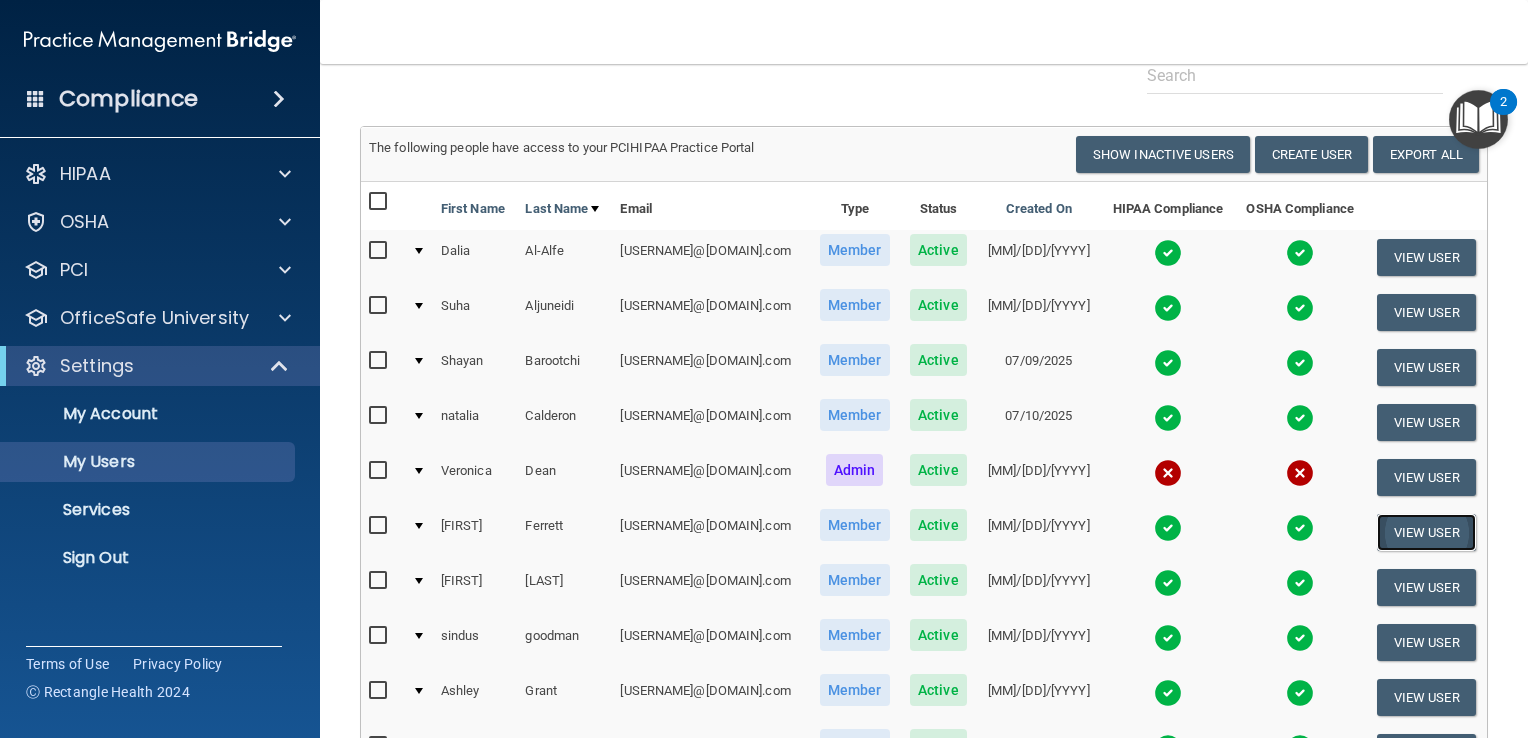 click on "View User" at bounding box center [1426, 532] 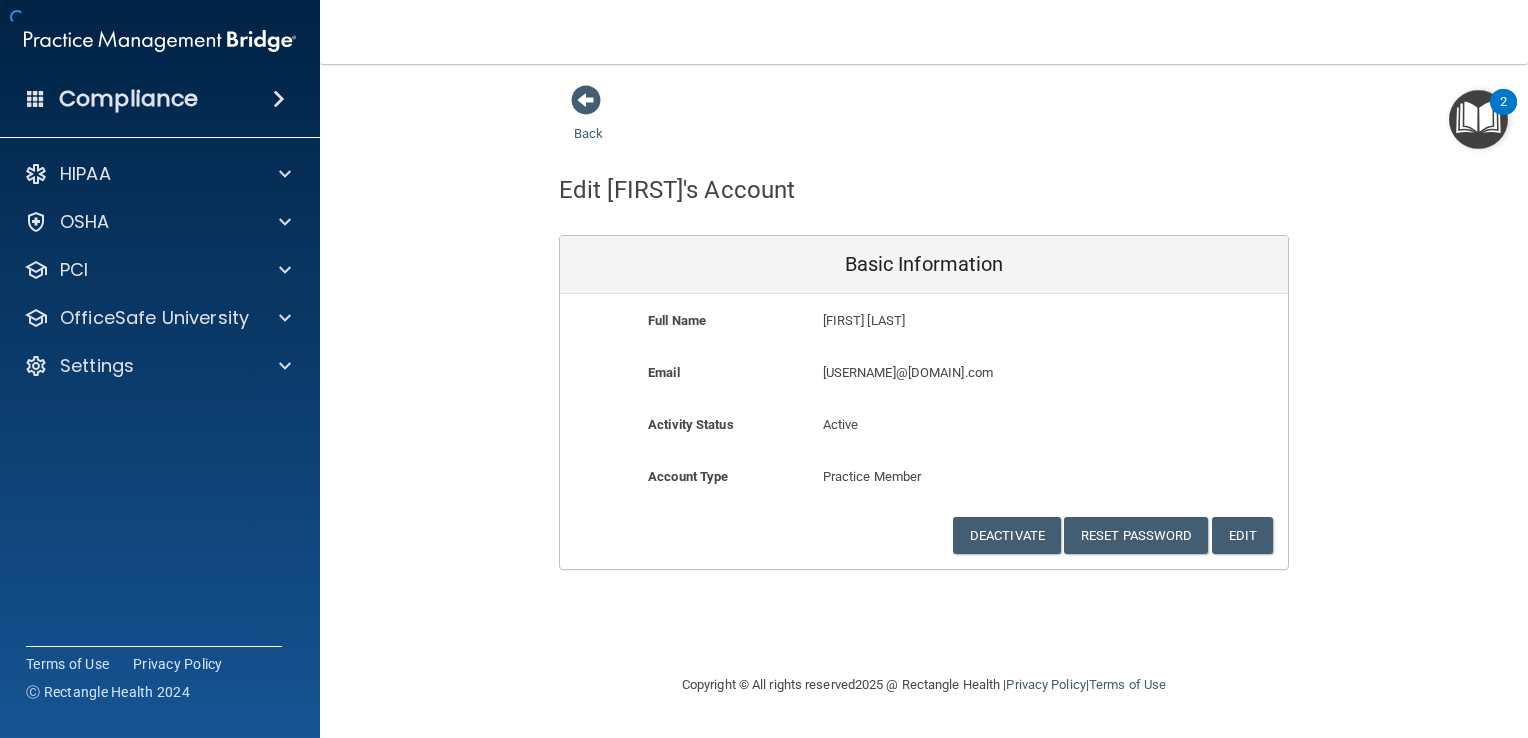 scroll, scrollTop: 0, scrollLeft: 0, axis: both 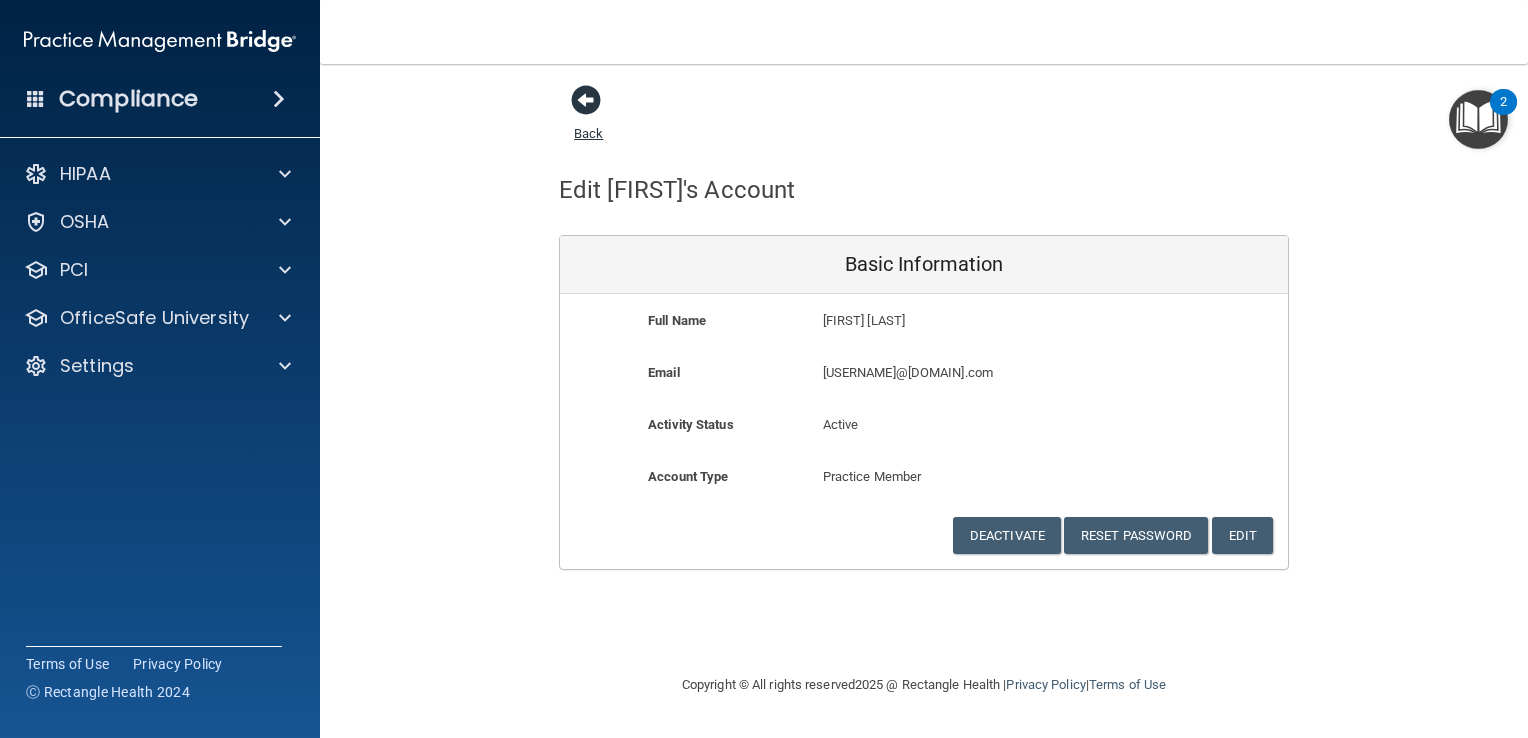 click at bounding box center (586, 100) 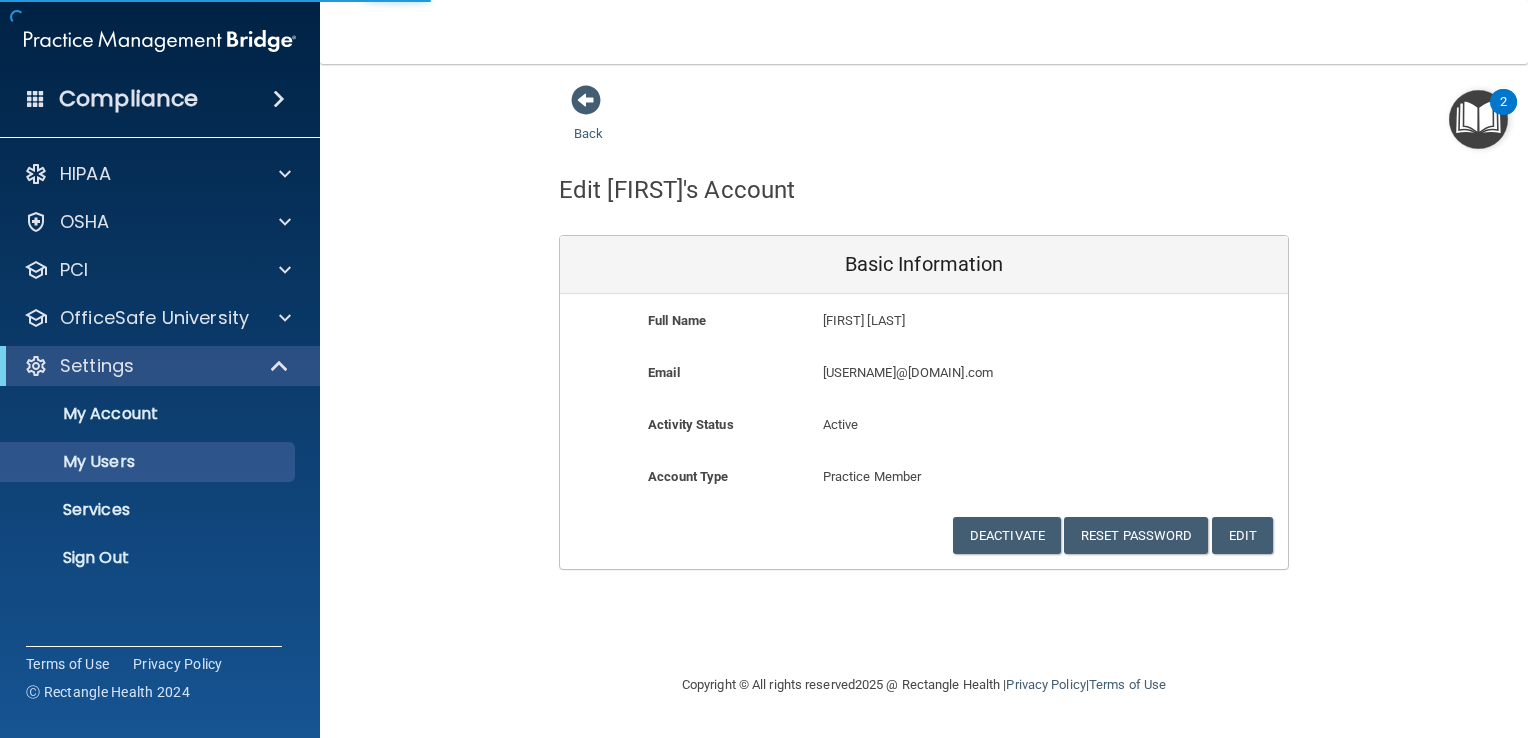 select on "20" 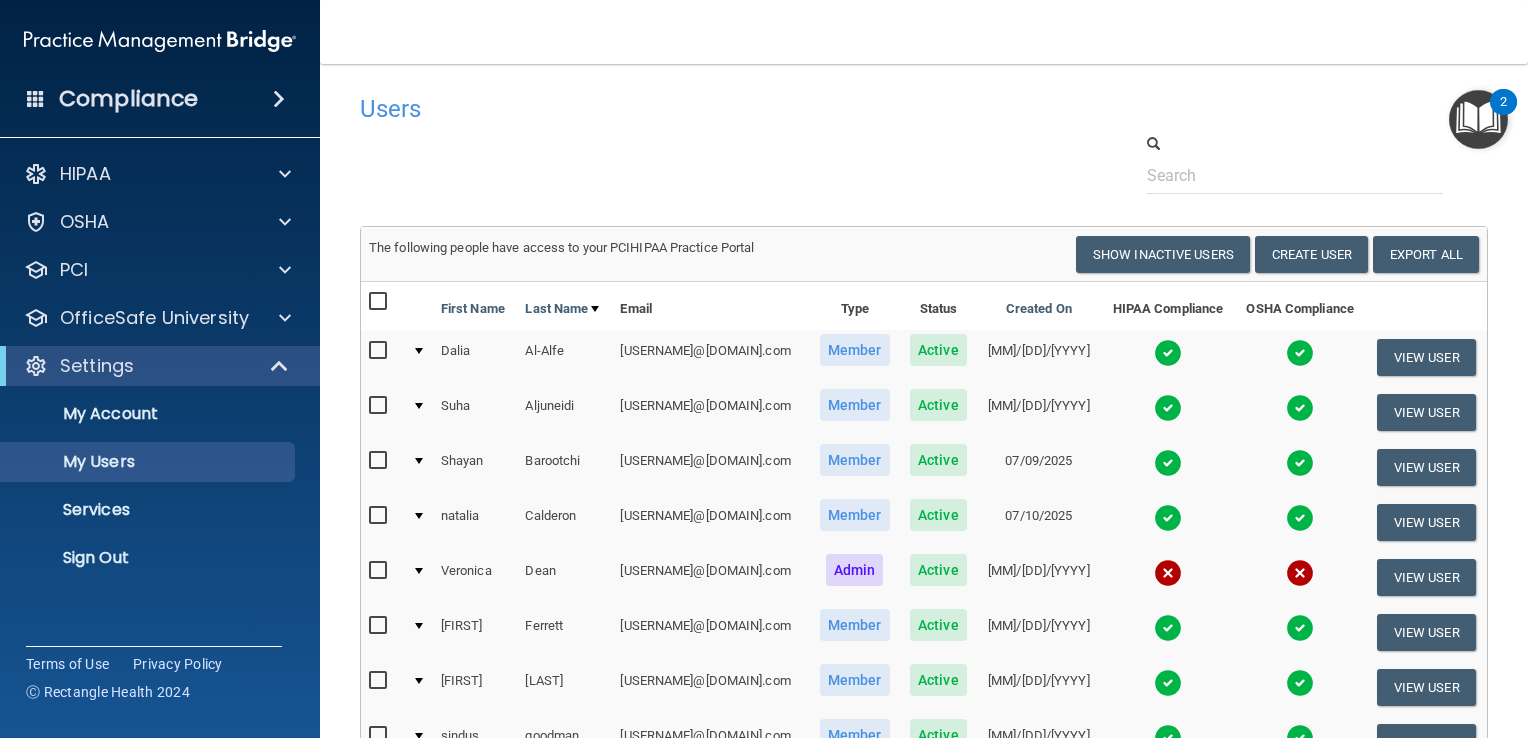scroll, scrollTop: 100, scrollLeft: 0, axis: vertical 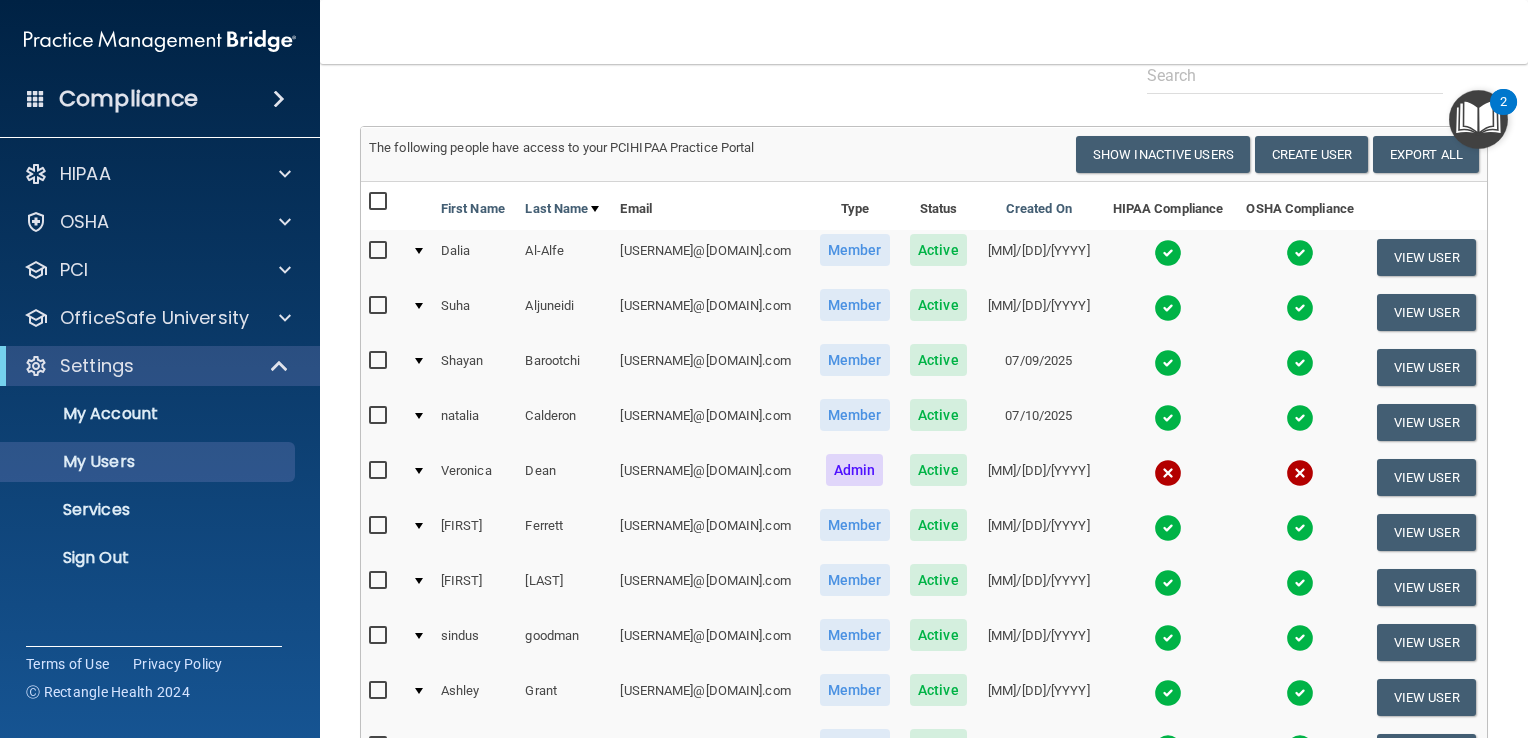 click at bounding box center (419, 526) 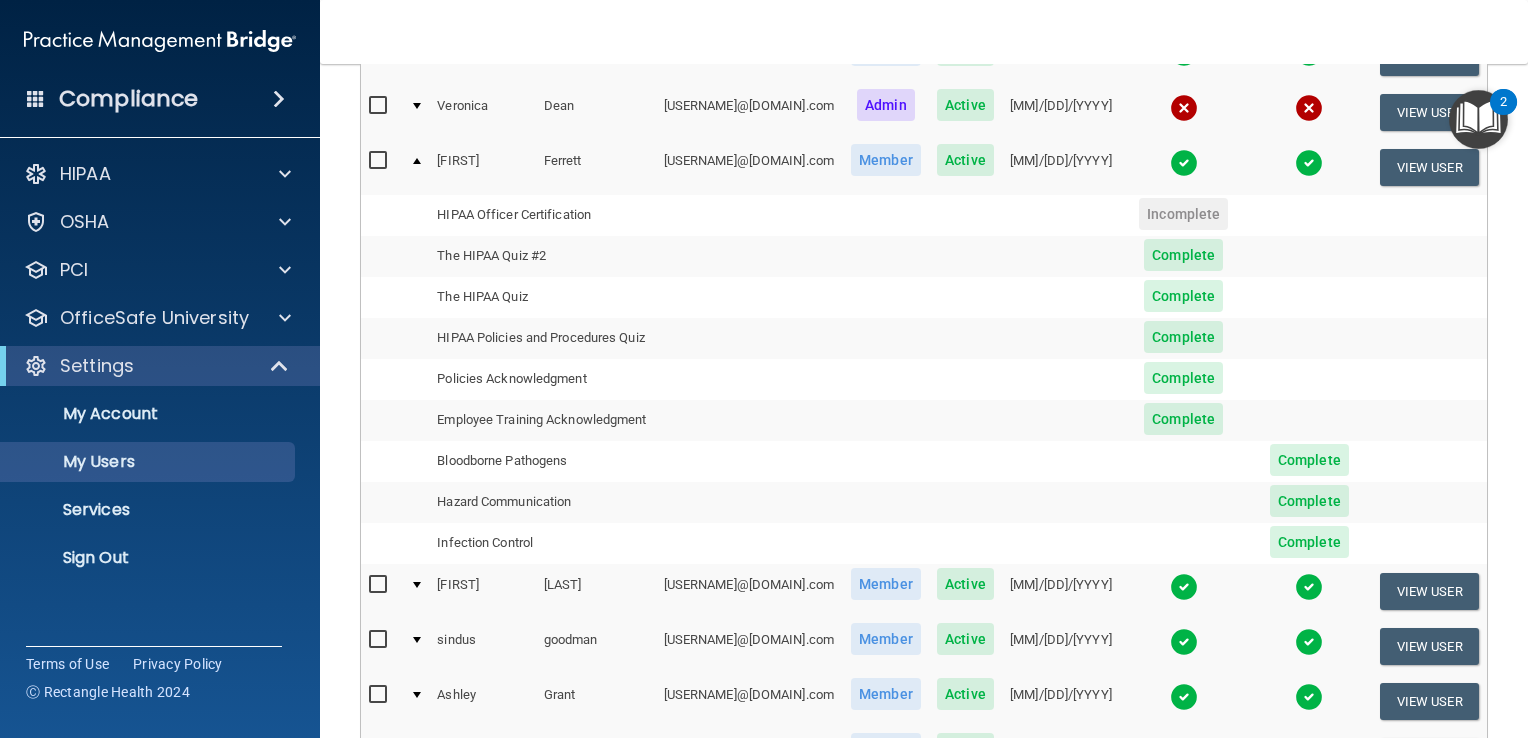 scroll, scrollTop: 500, scrollLeft: 0, axis: vertical 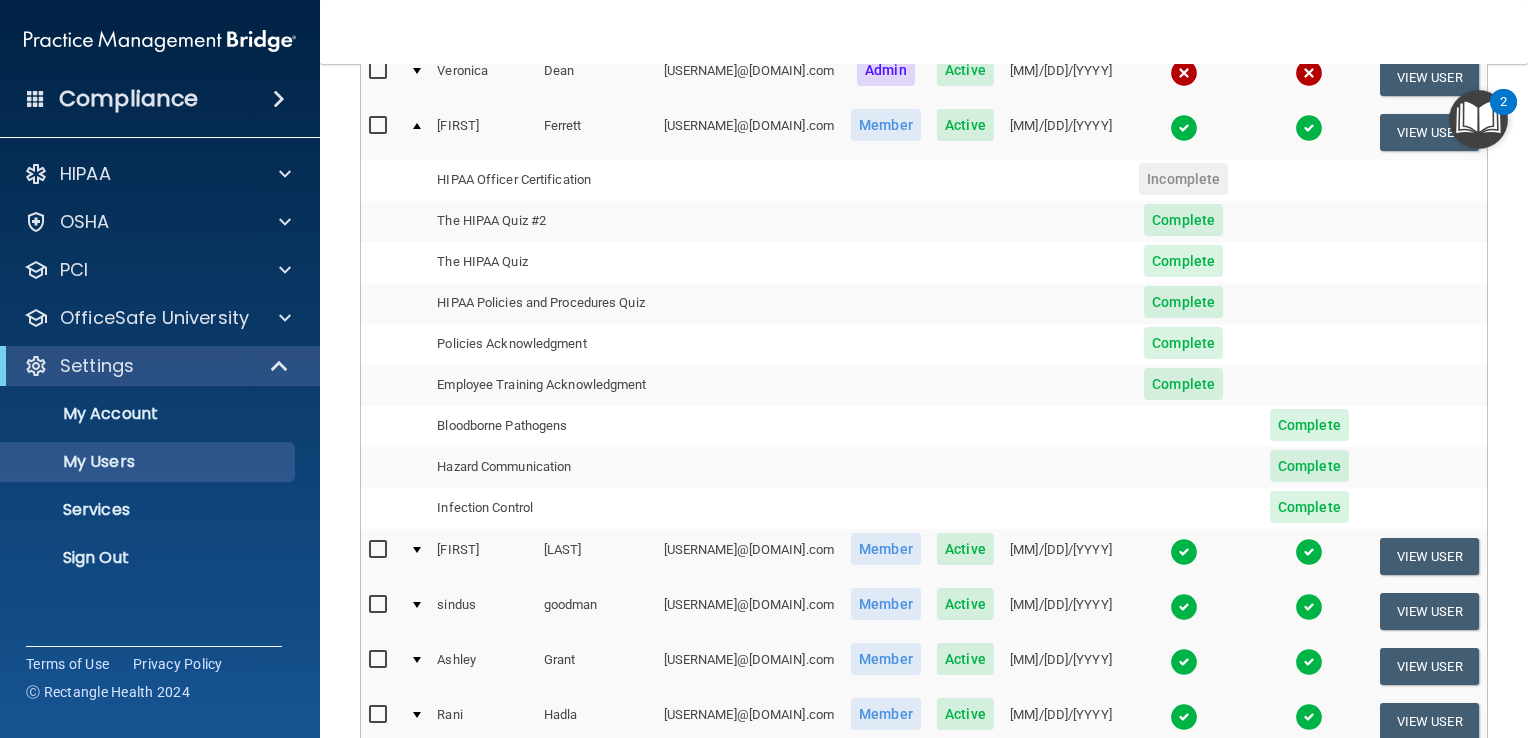 click on "Infection Control" at bounding box center [542, 508] 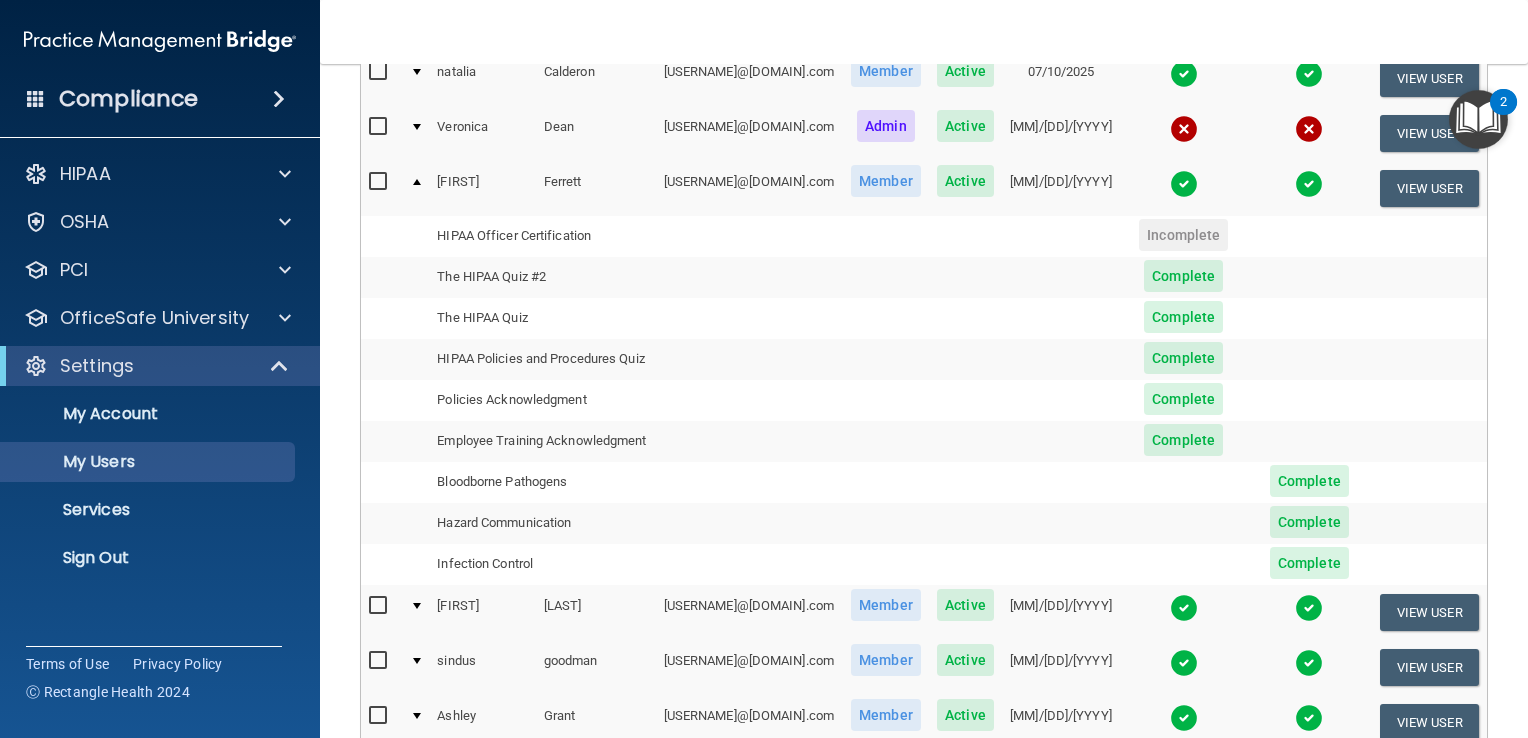 scroll, scrollTop: 400, scrollLeft: 0, axis: vertical 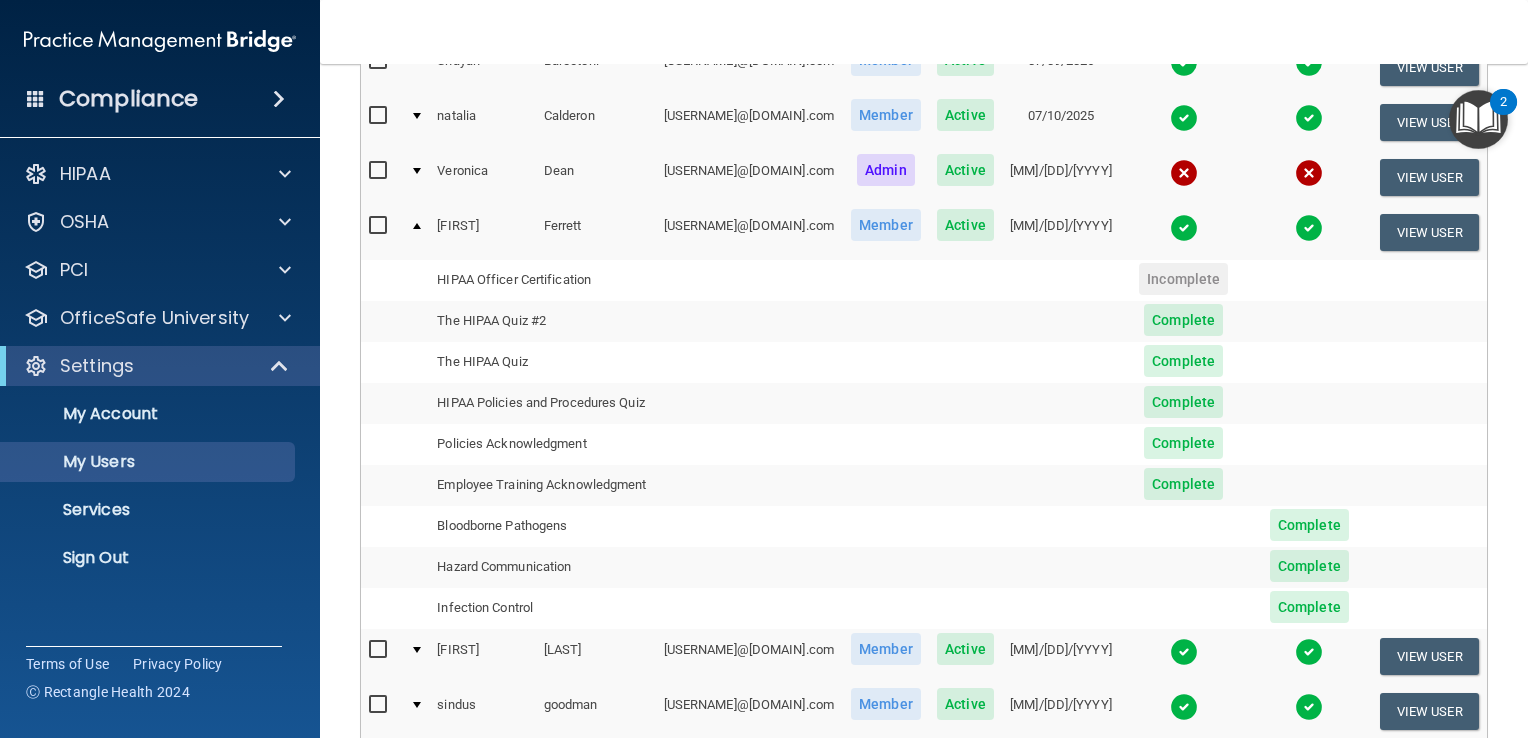 drag, startPoint x: 616, startPoint y: 329, endPoint x: 1132, endPoint y: 334, distance: 516.02423 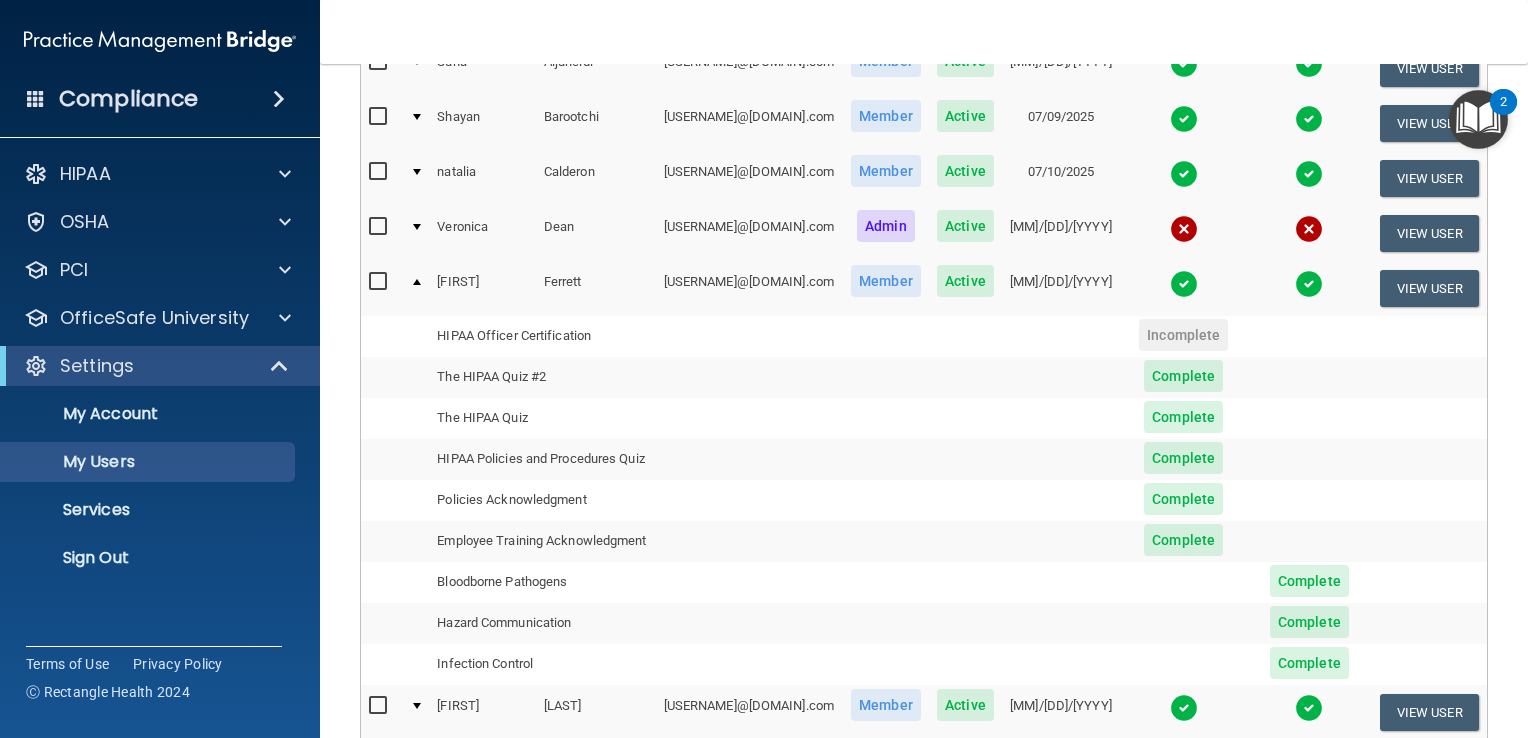 scroll, scrollTop: 300, scrollLeft: 0, axis: vertical 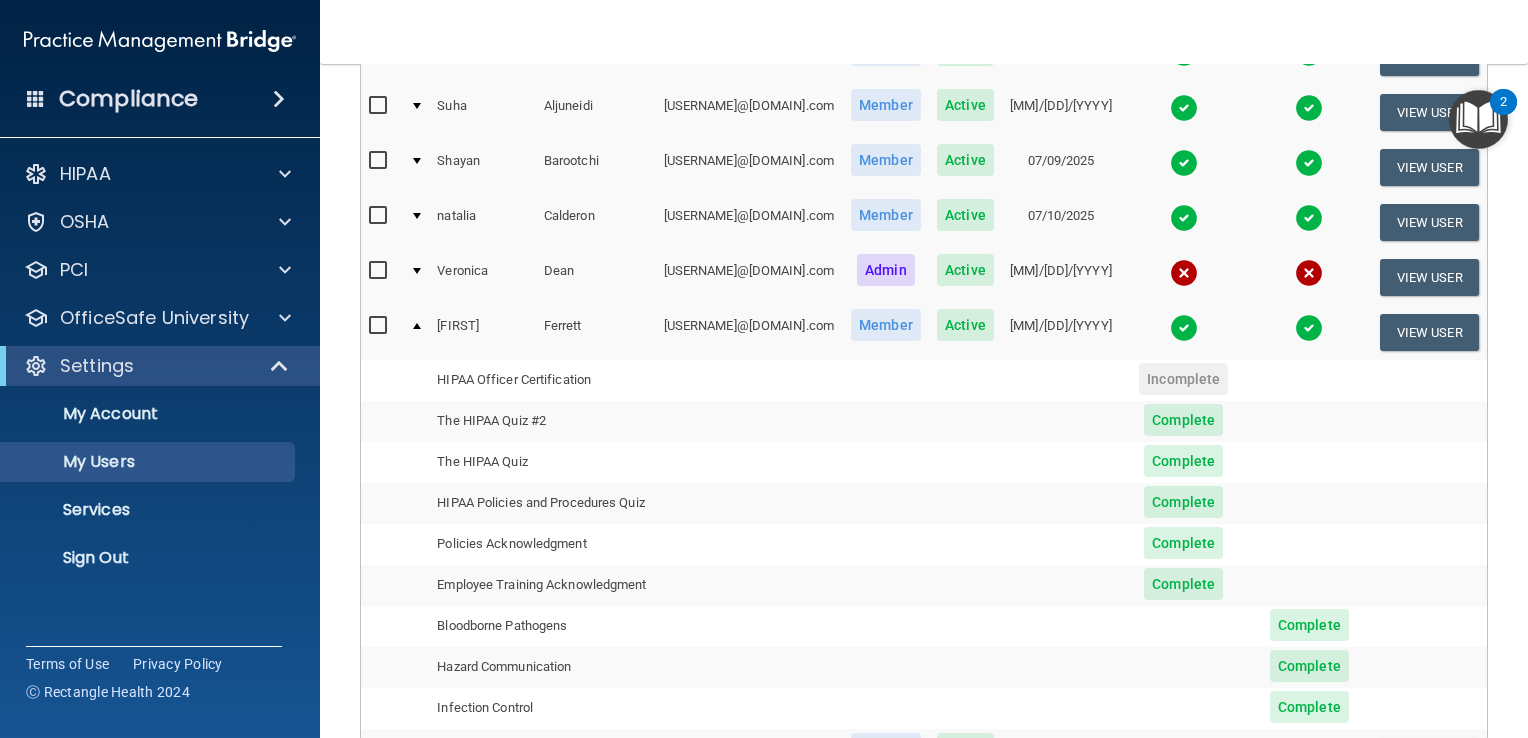 click on "HIPAA Officer Certification" at bounding box center [542, 380] 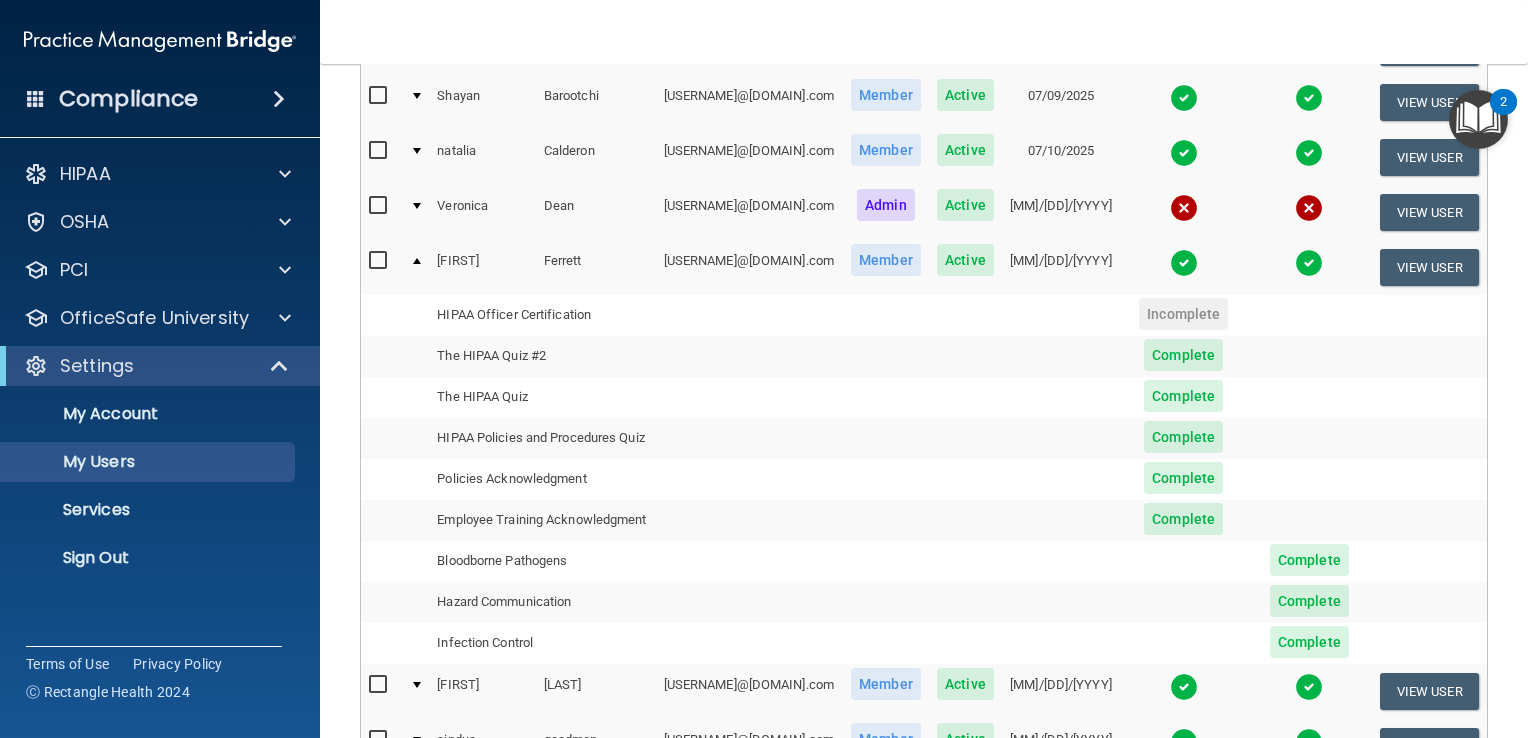 scroll, scrollTop: 400, scrollLeft: 0, axis: vertical 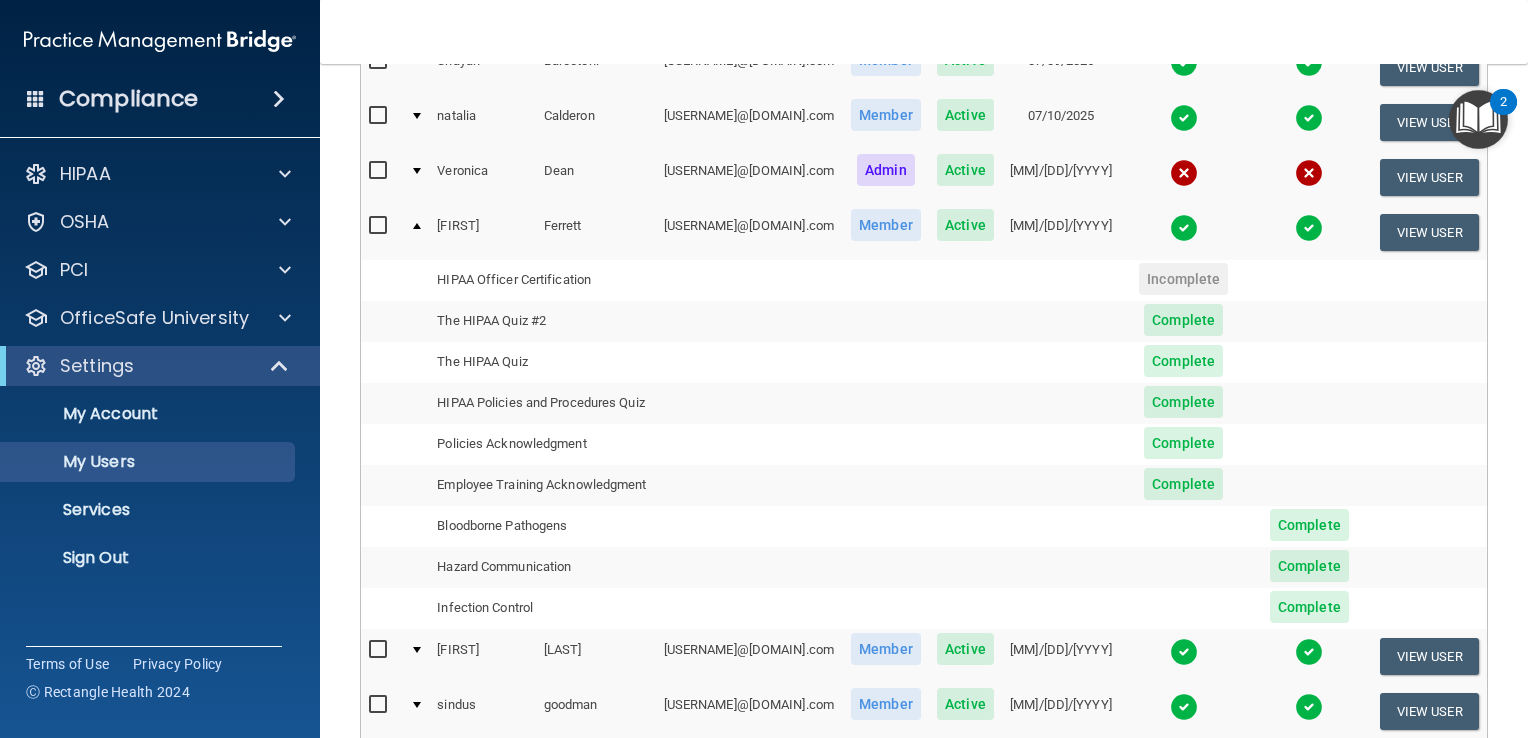 click on "Employee Training Acknowledgment" at bounding box center (542, 485) 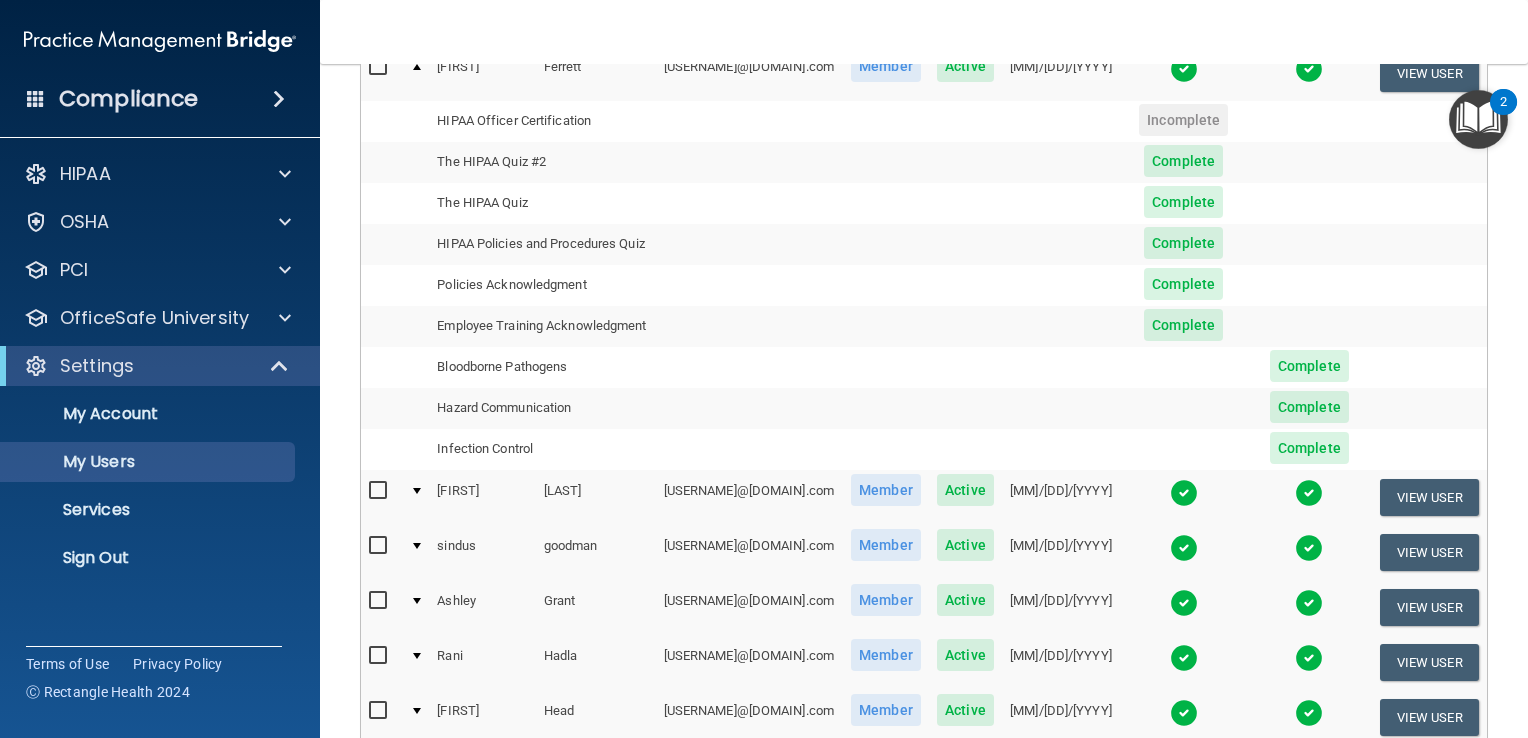 scroll, scrollTop: 600, scrollLeft: 0, axis: vertical 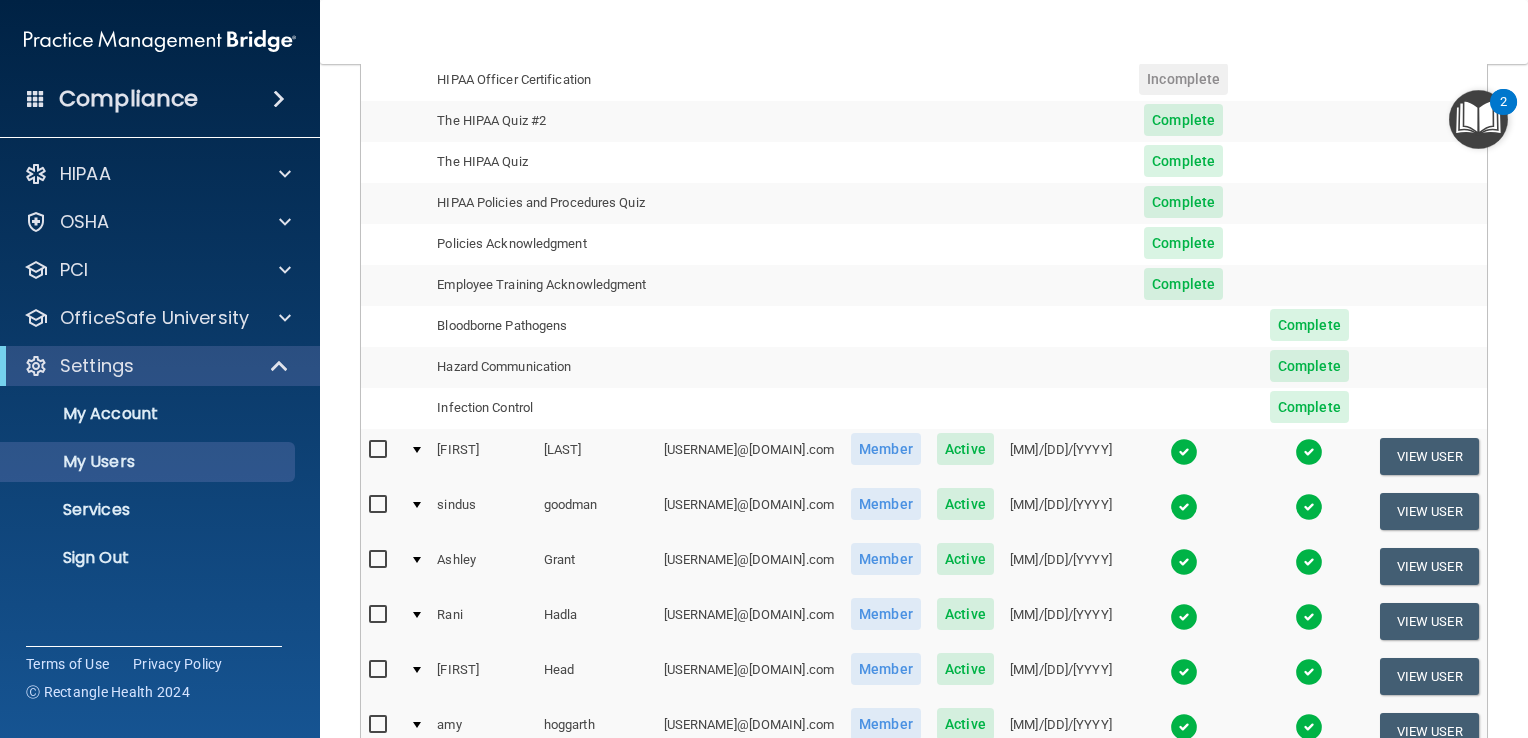 click on "Infection Control" at bounding box center [542, 408] 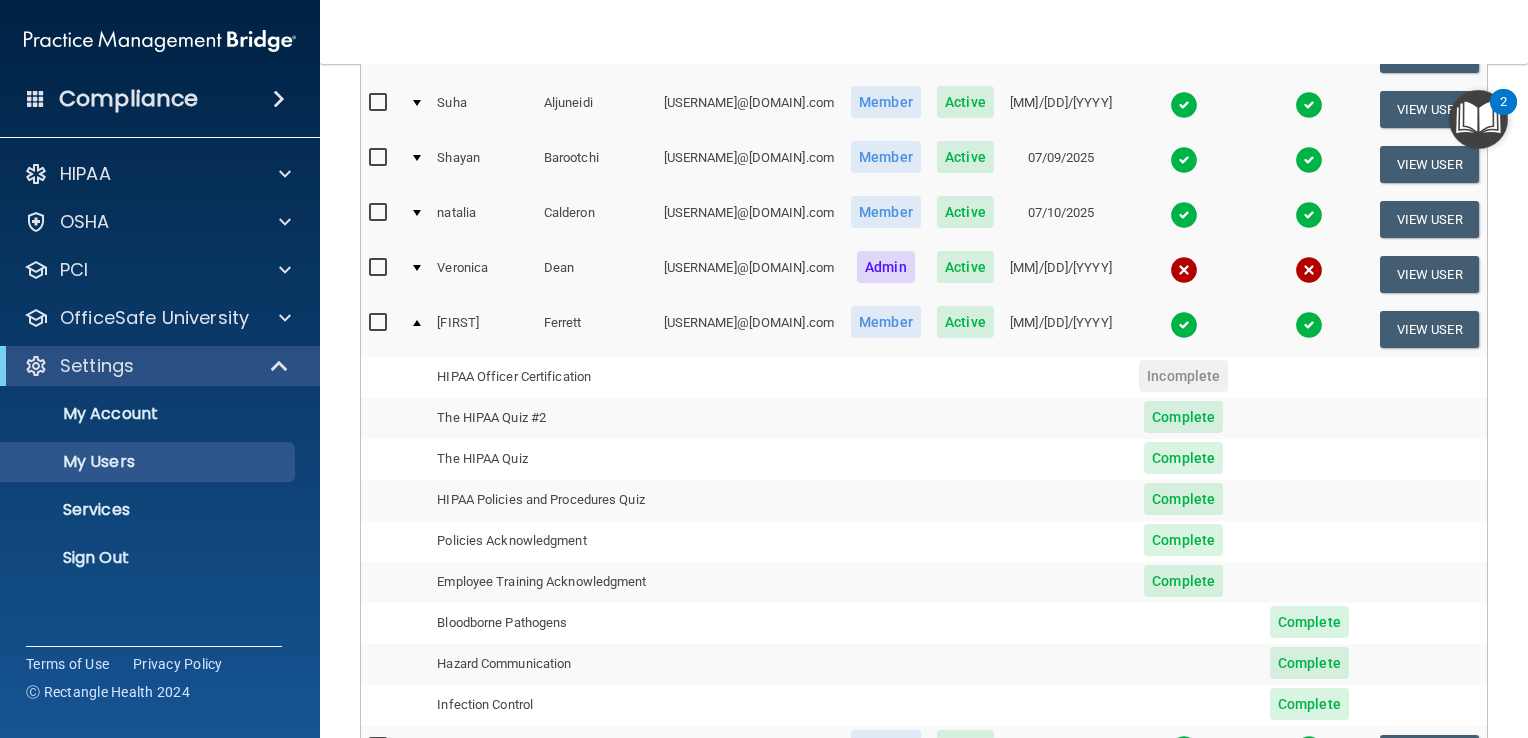 scroll, scrollTop: 300, scrollLeft: 0, axis: vertical 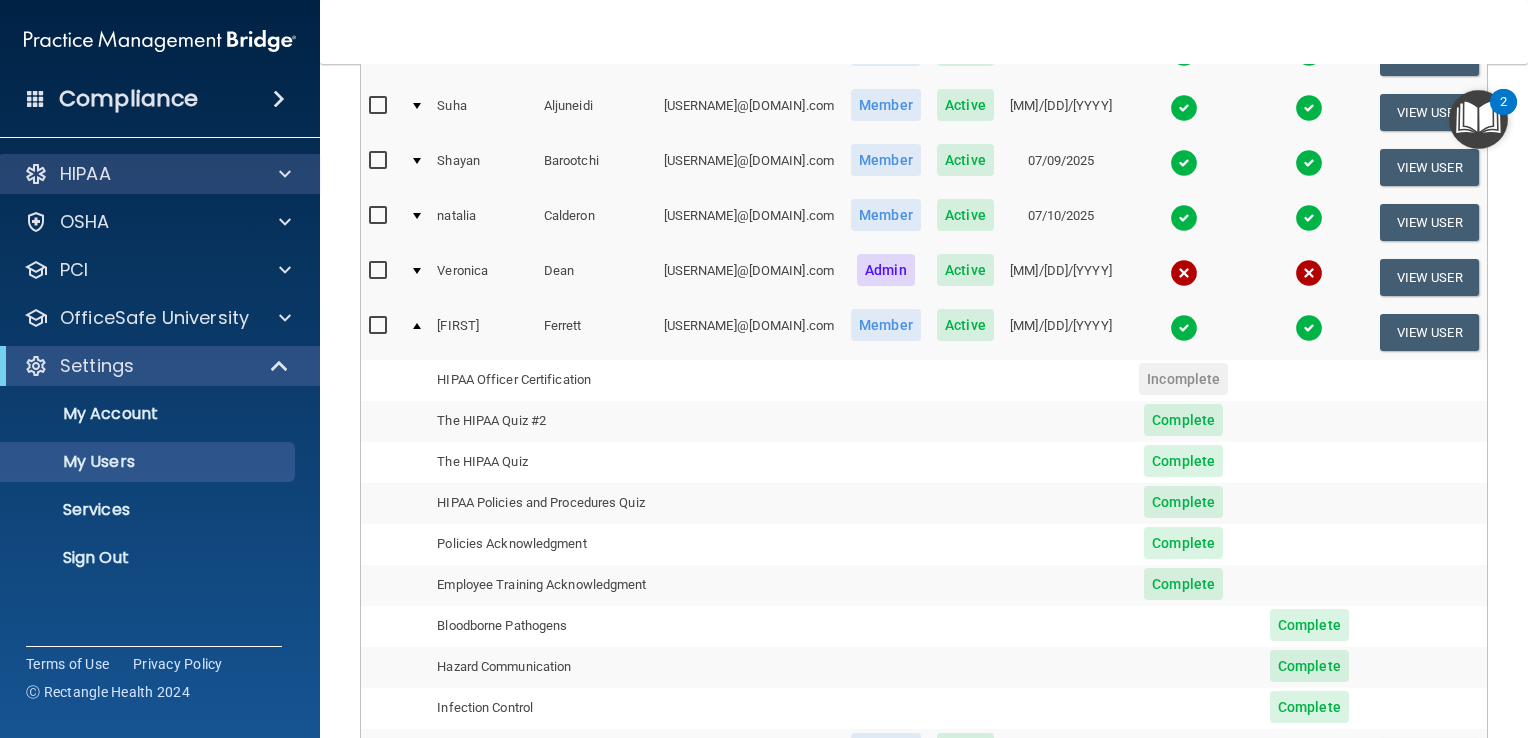 click on "HIPAA" at bounding box center (160, 174) 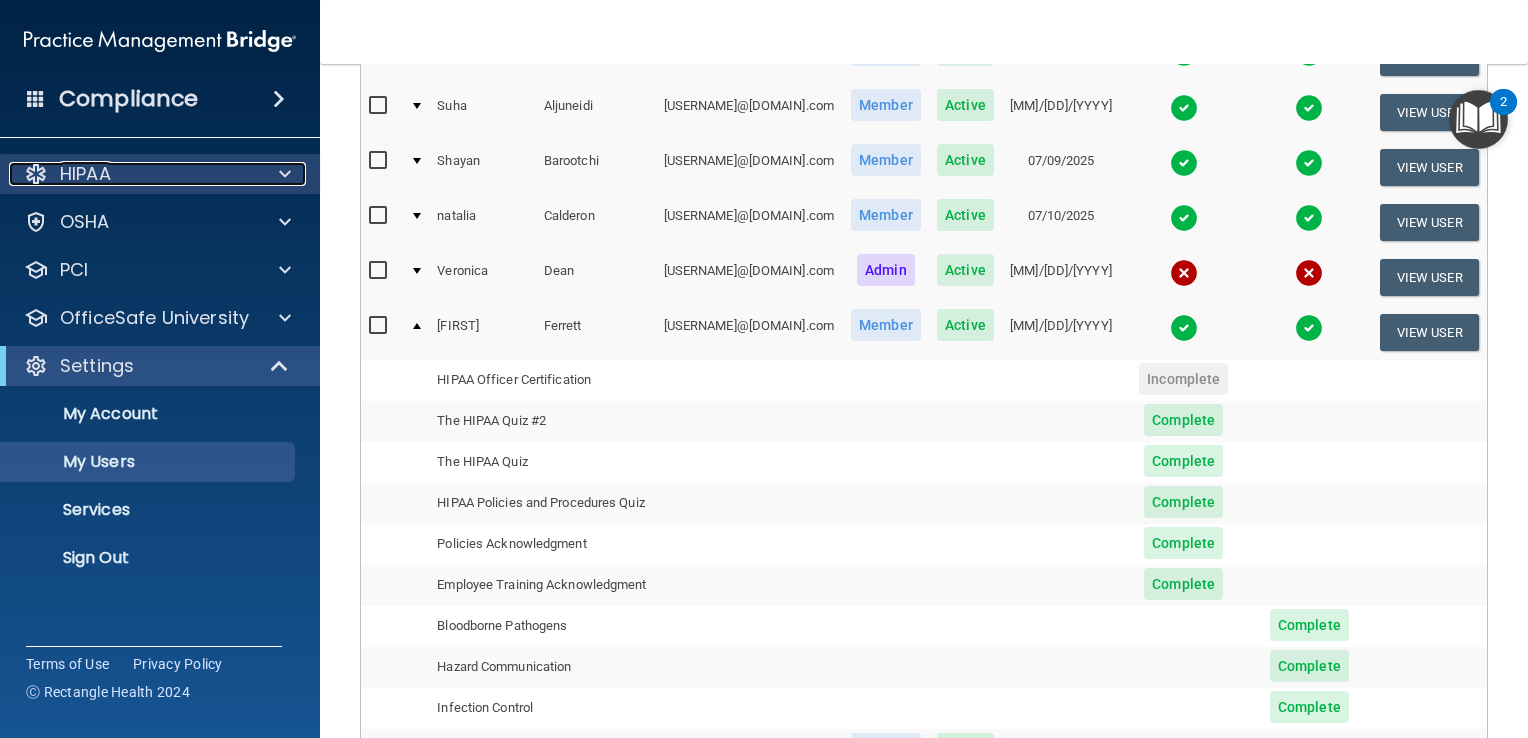 click at bounding box center (285, 174) 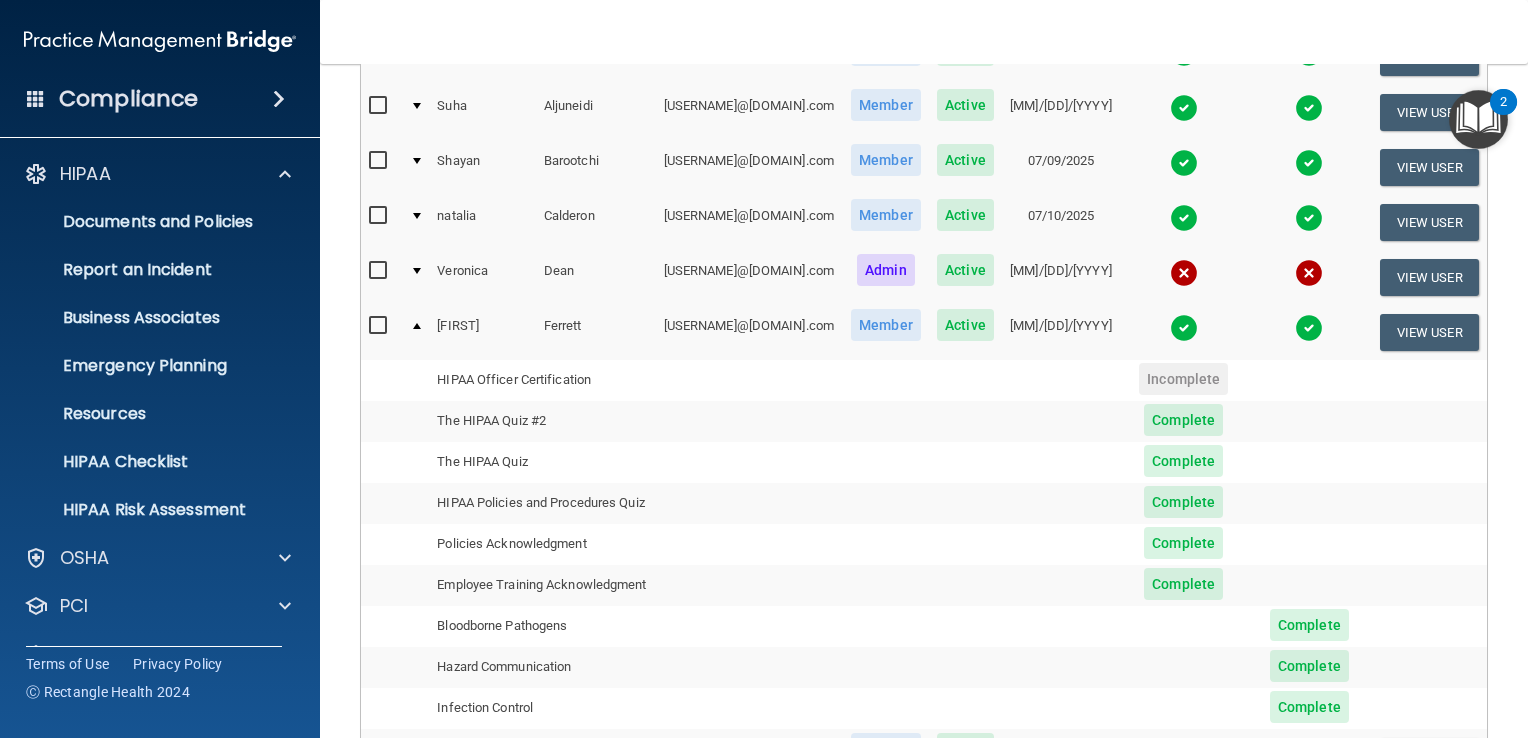 click at bounding box center [36, 98] 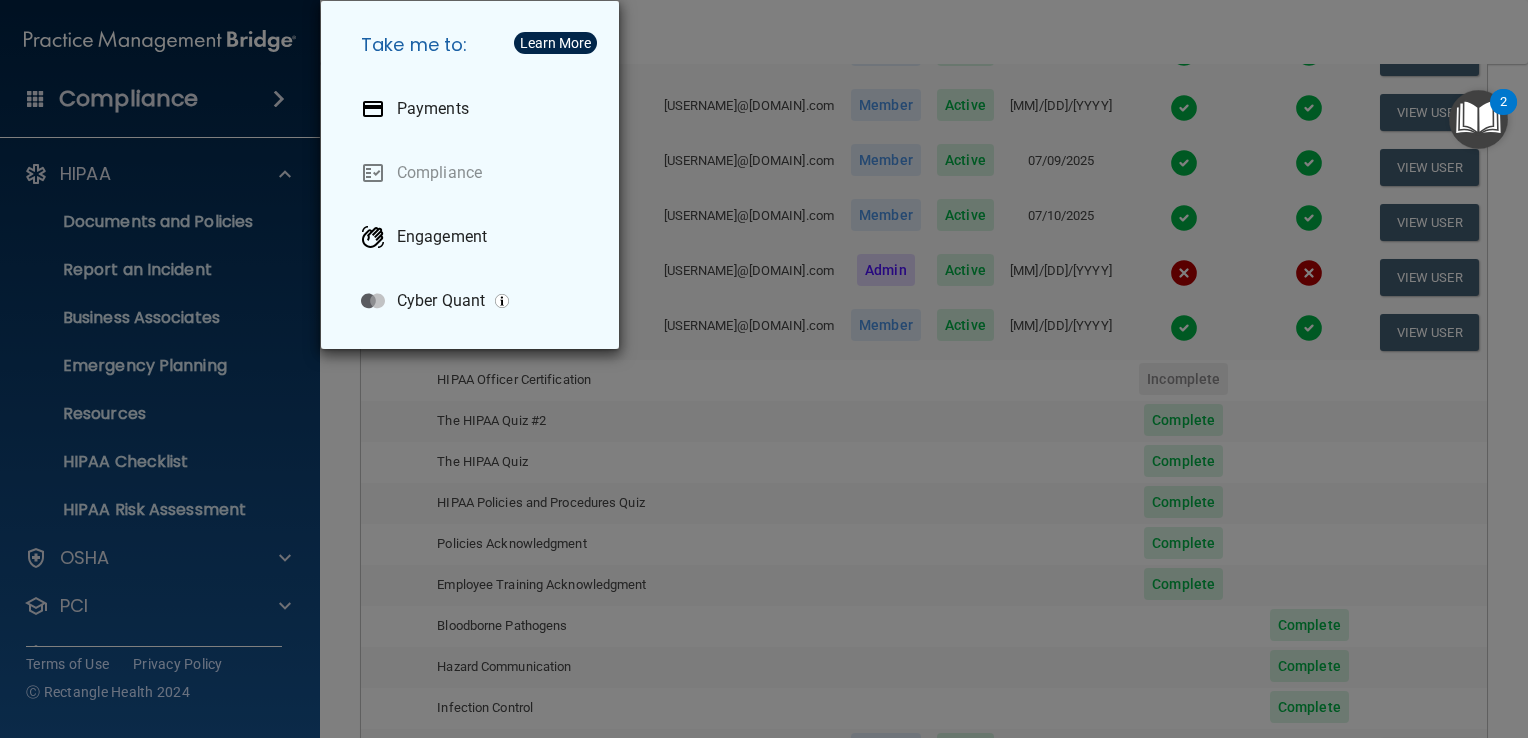 click on "Take me to:             Payments                   Compliance                     Engagement                     Cyber Quant" at bounding box center (764, 369) 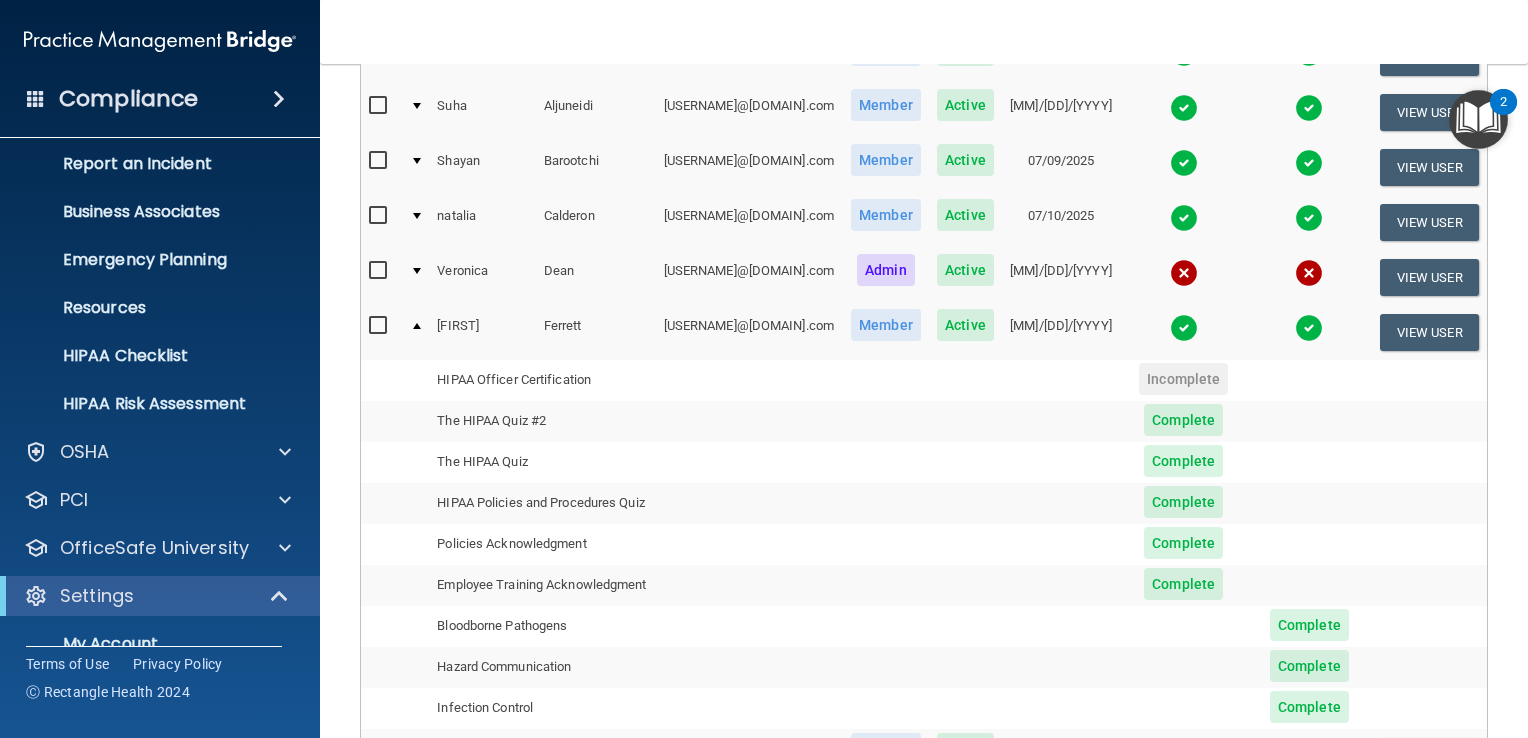 scroll, scrollTop: 200, scrollLeft: 0, axis: vertical 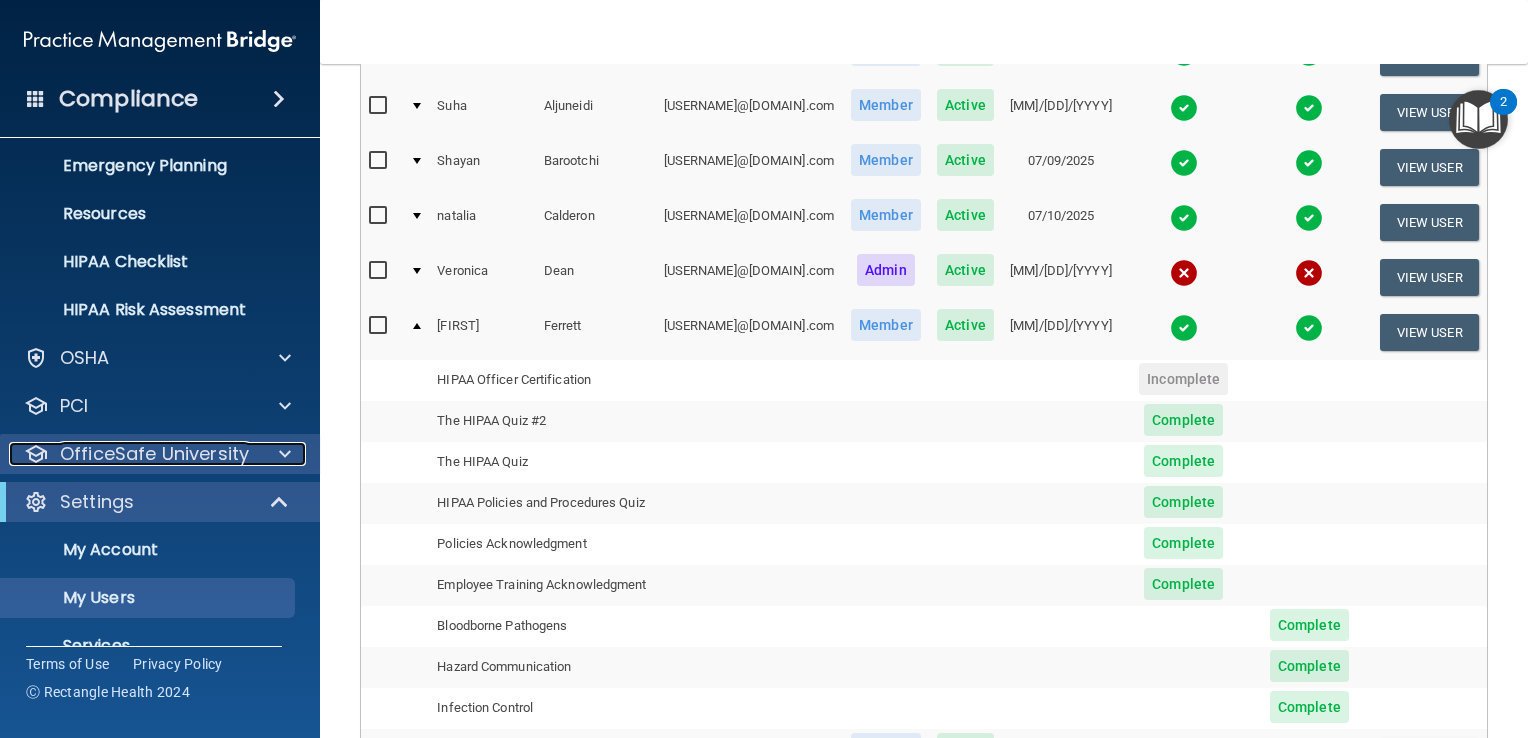 click on "OfficeSafe University" at bounding box center (154, 454) 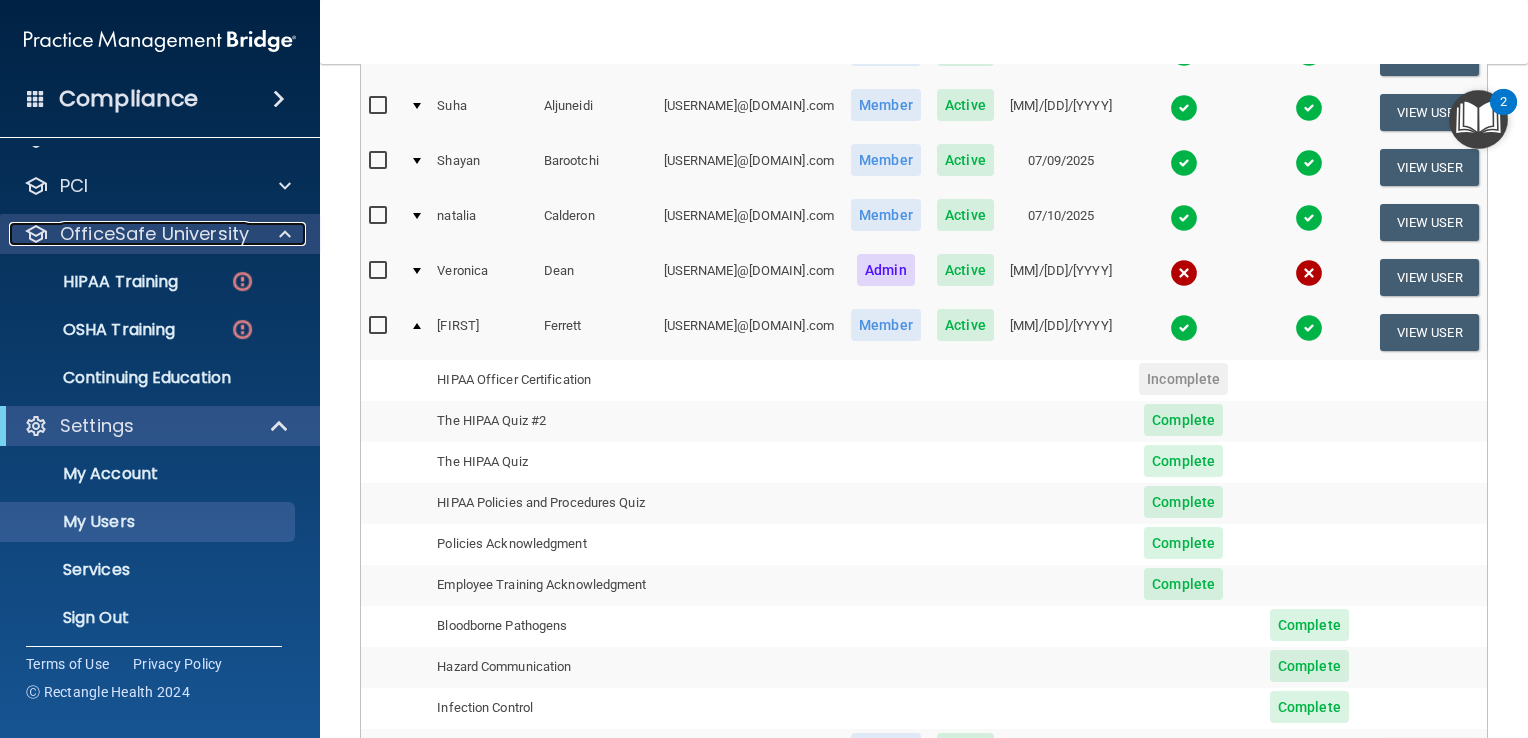 scroll, scrollTop: 427, scrollLeft: 0, axis: vertical 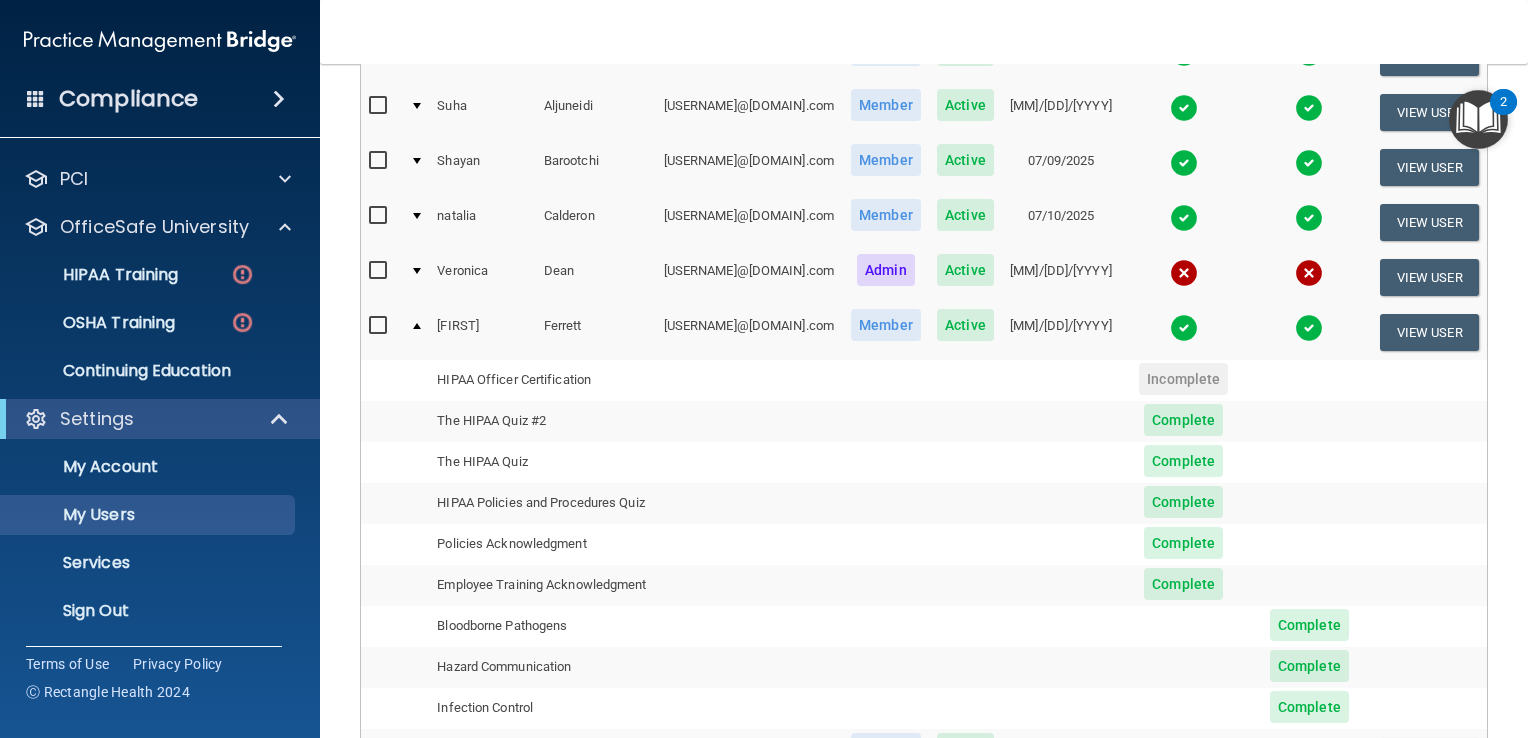 click on "[FIRST]" at bounding box center [482, 332] 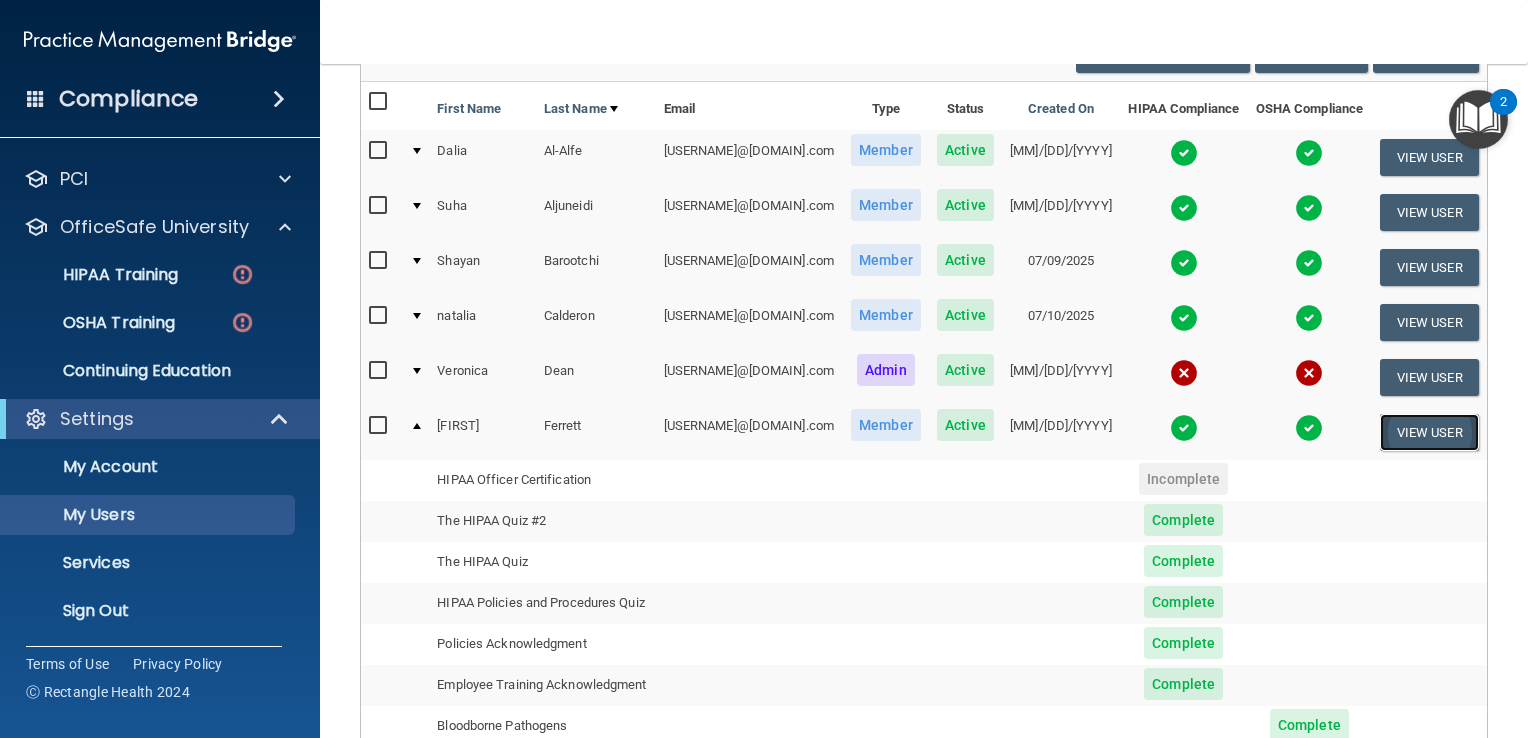 click on "View User" at bounding box center (1429, 432) 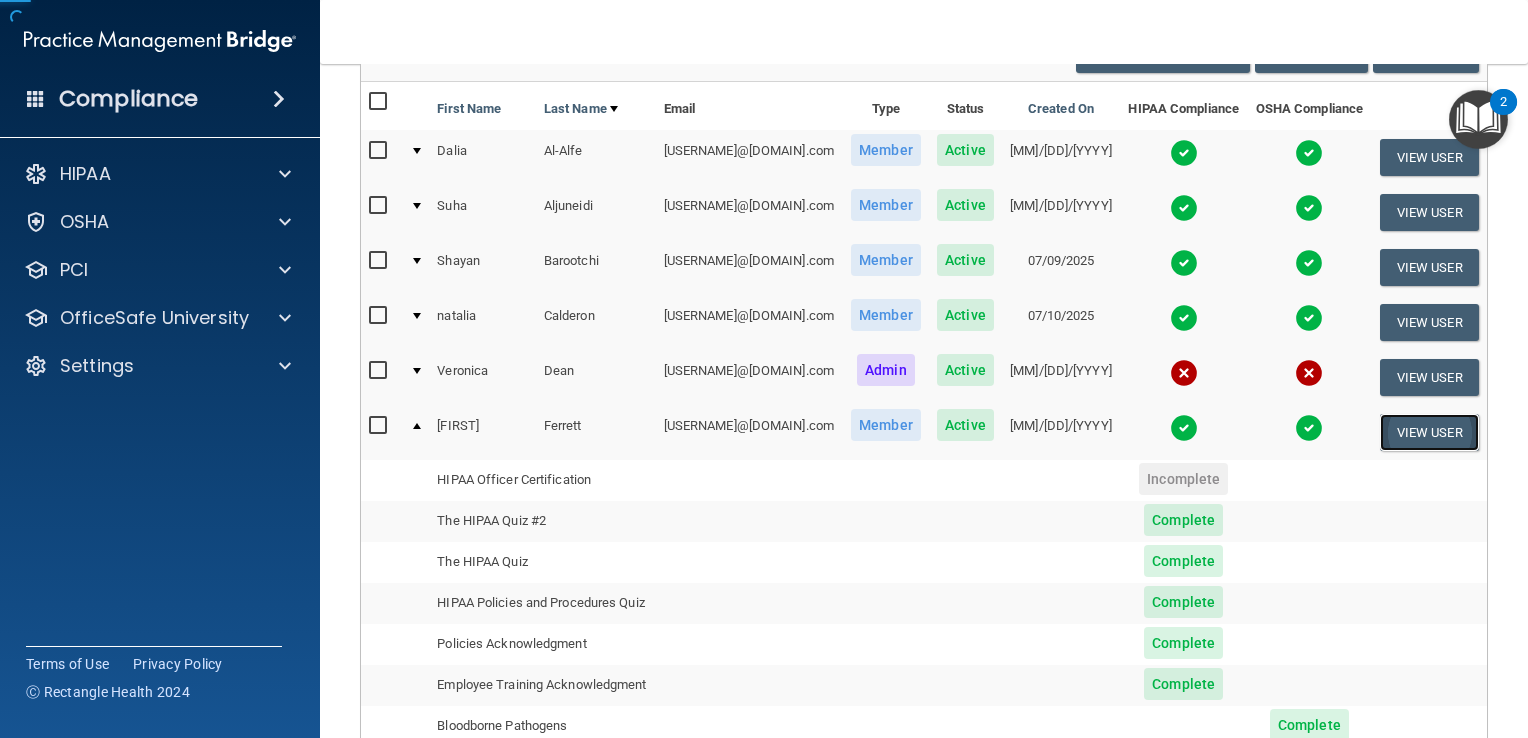 scroll, scrollTop: 0, scrollLeft: 0, axis: both 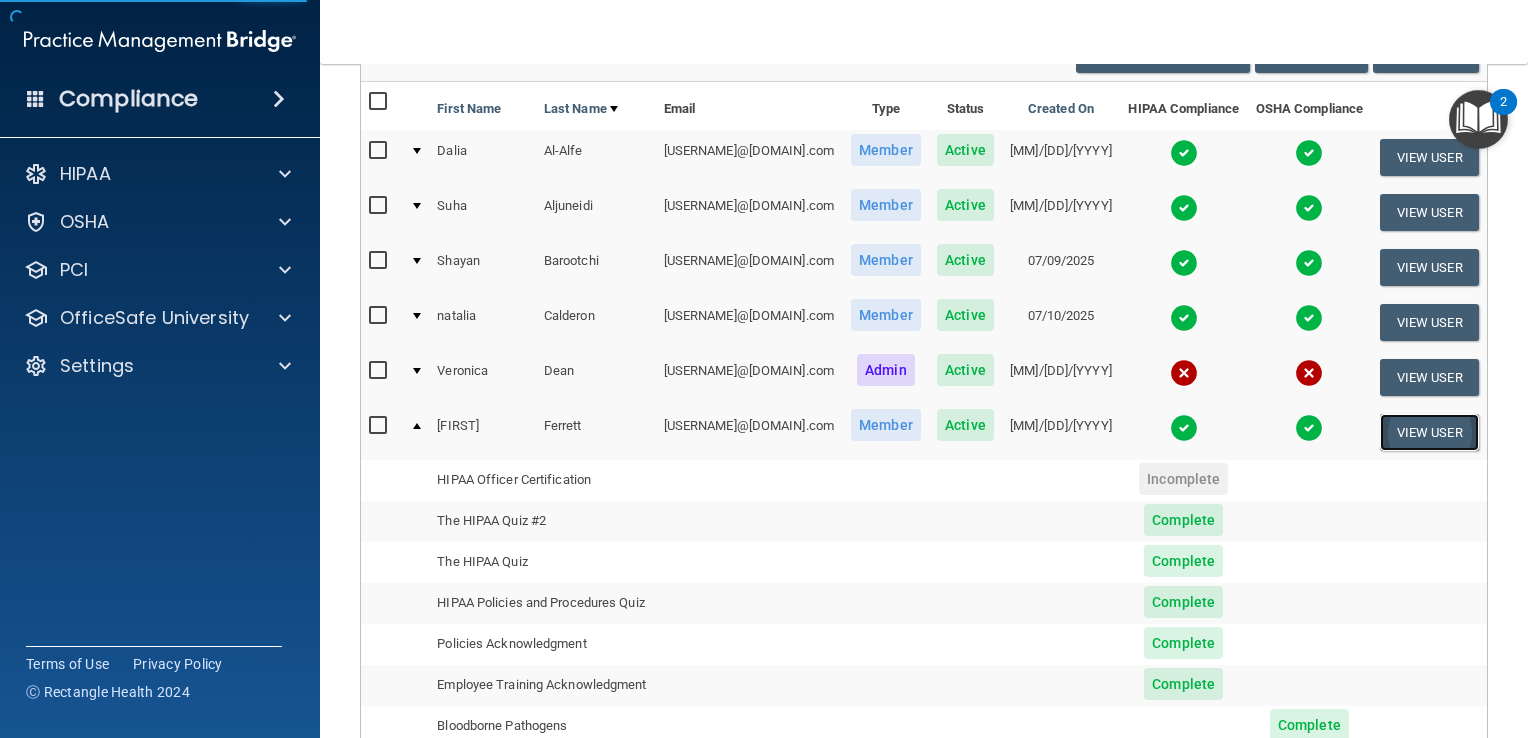 click on "View User" at bounding box center (1429, 432) 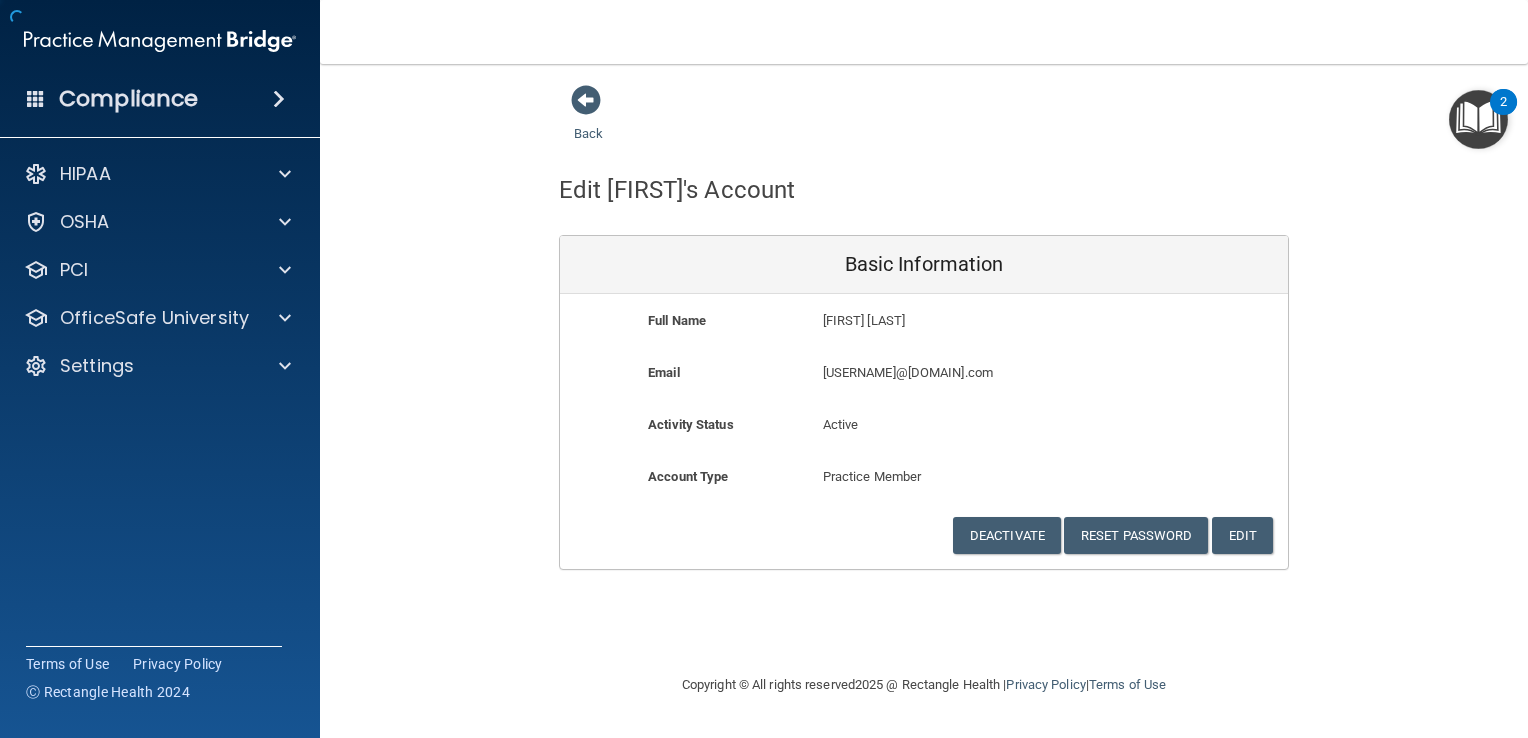 scroll, scrollTop: 0, scrollLeft: 0, axis: both 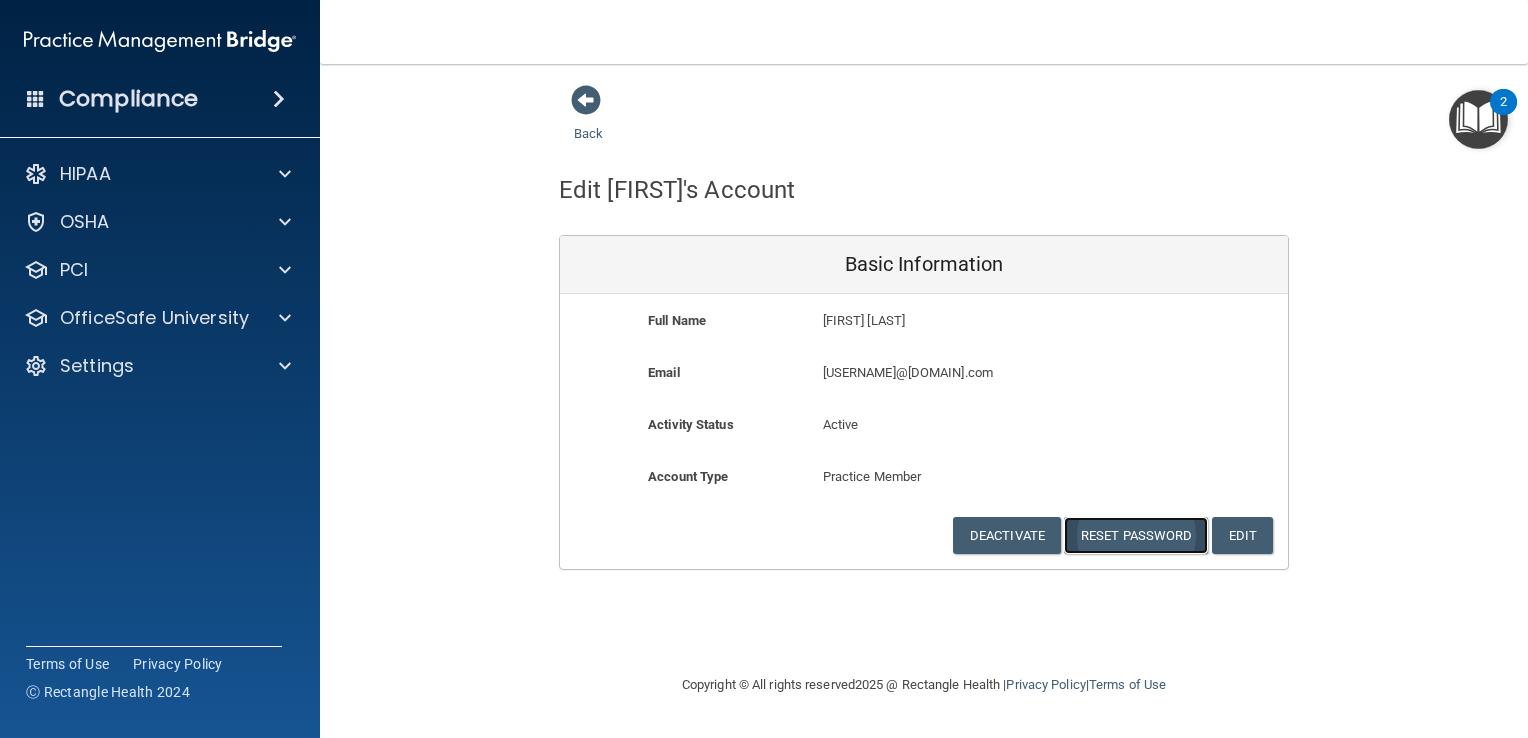 click on "Reset Password" at bounding box center (1136, 535) 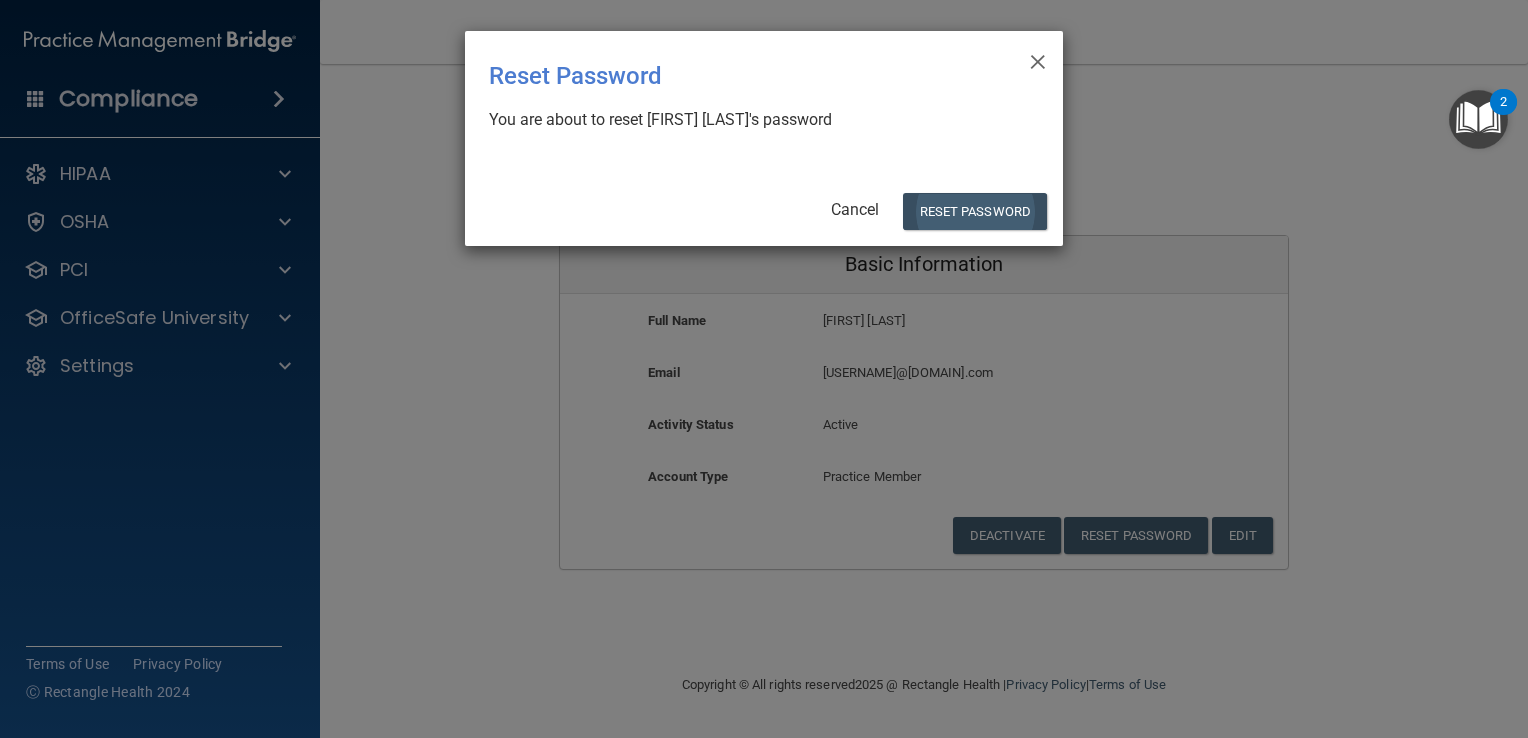 drag, startPoint x: 981, startPoint y: 181, endPoint x: 980, endPoint y: 202, distance: 21.023796 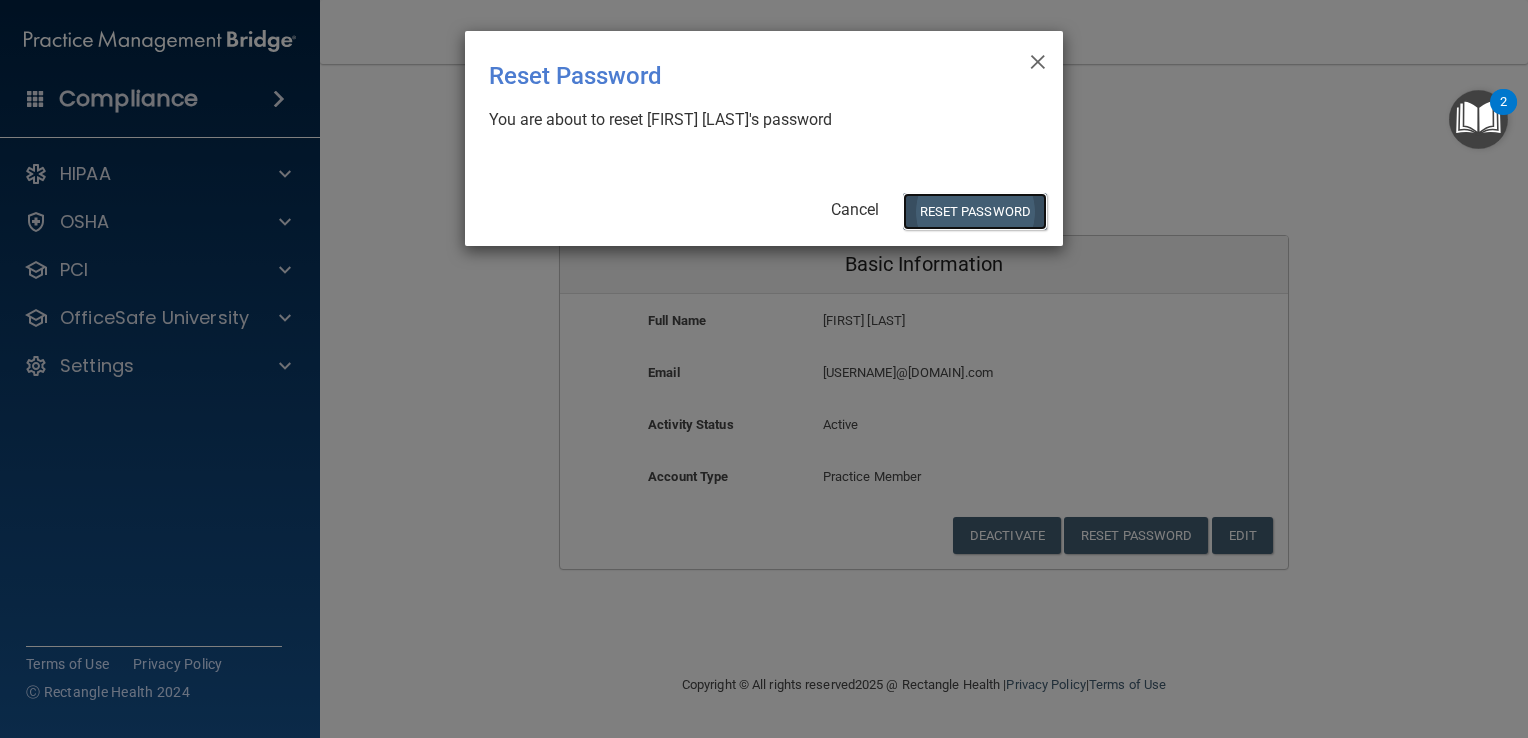 click on "Reset Password" at bounding box center (975, 211) 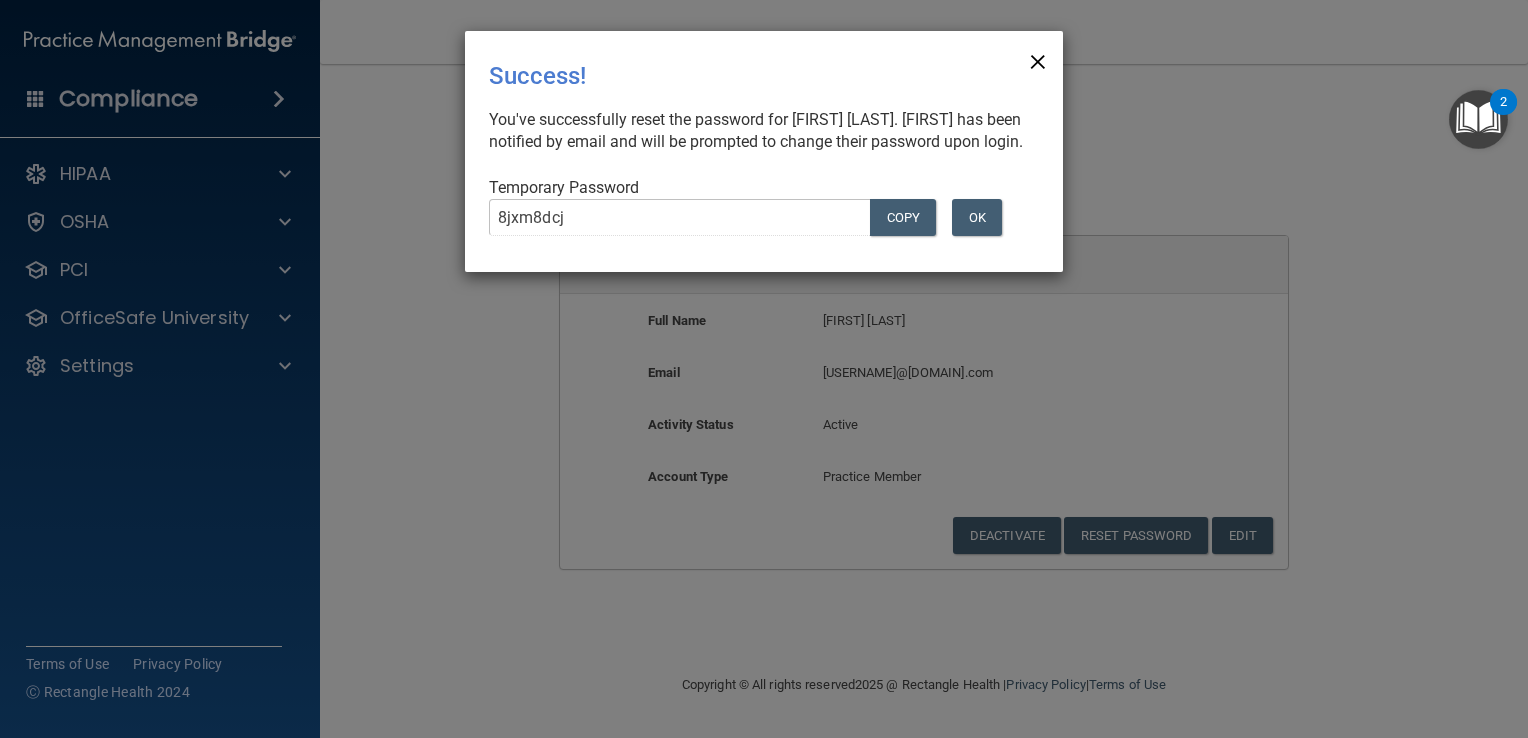 click on "×" at bounding box center (1038, 59) 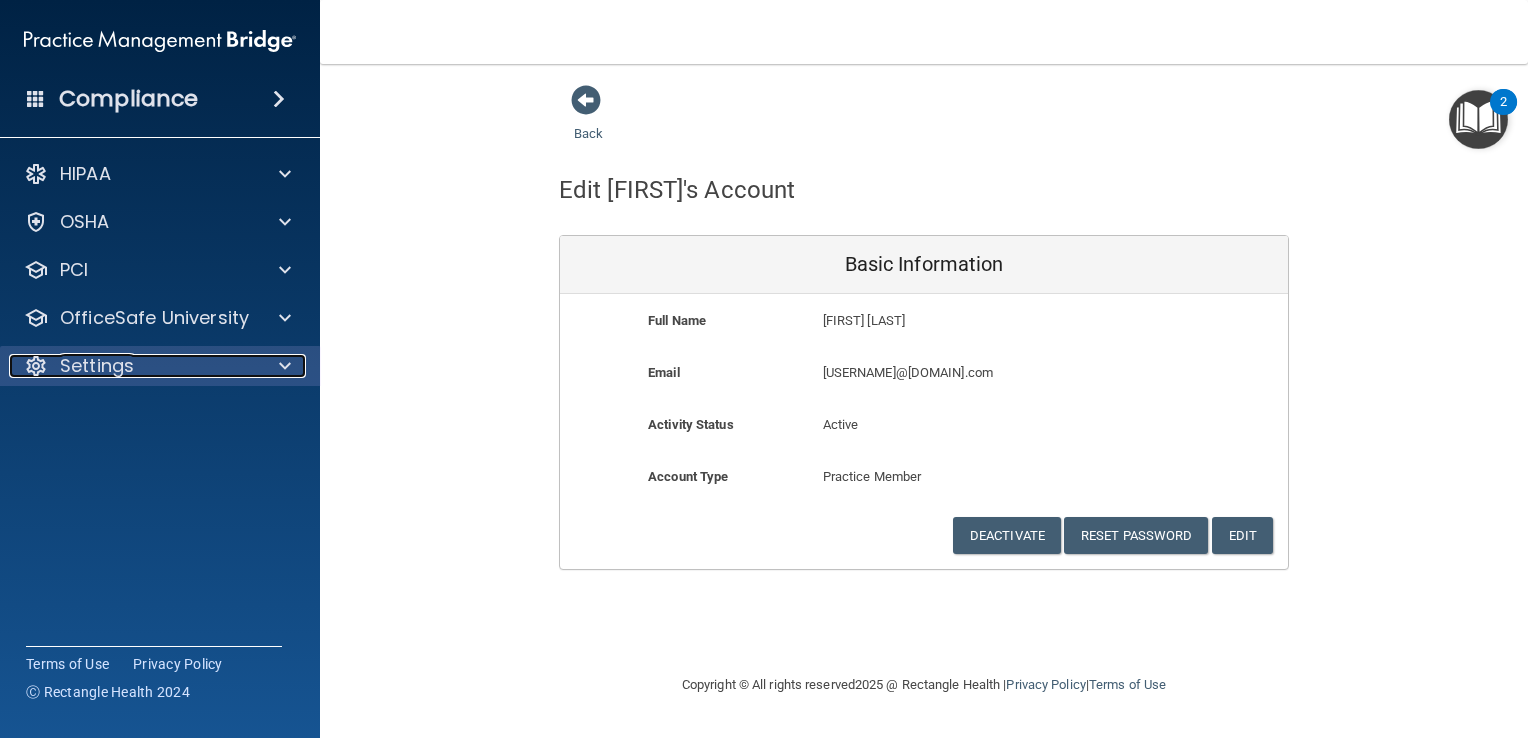 click on "Settings" at bounding box center (97, 366) 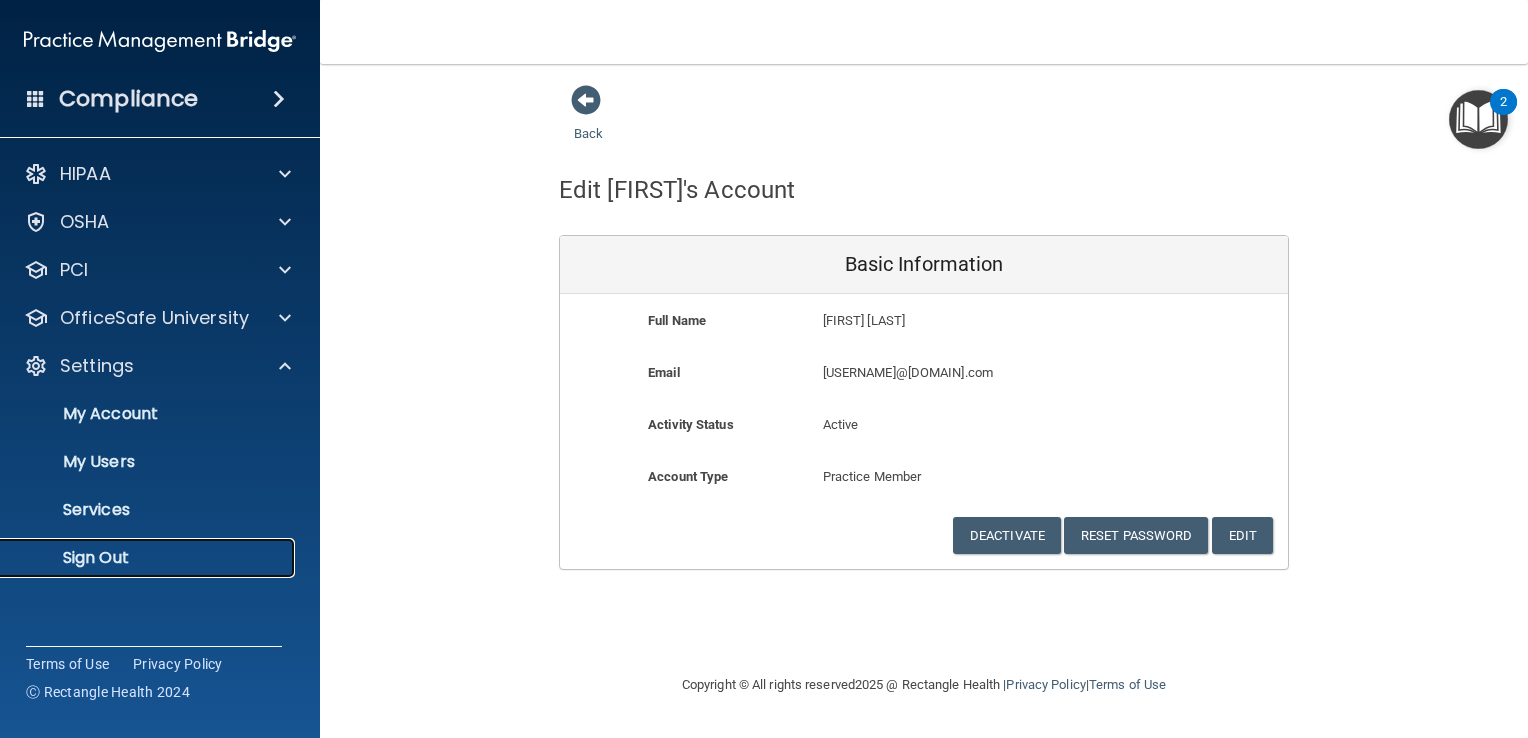 click on "Sign Out" at bounding box center [149, 558] 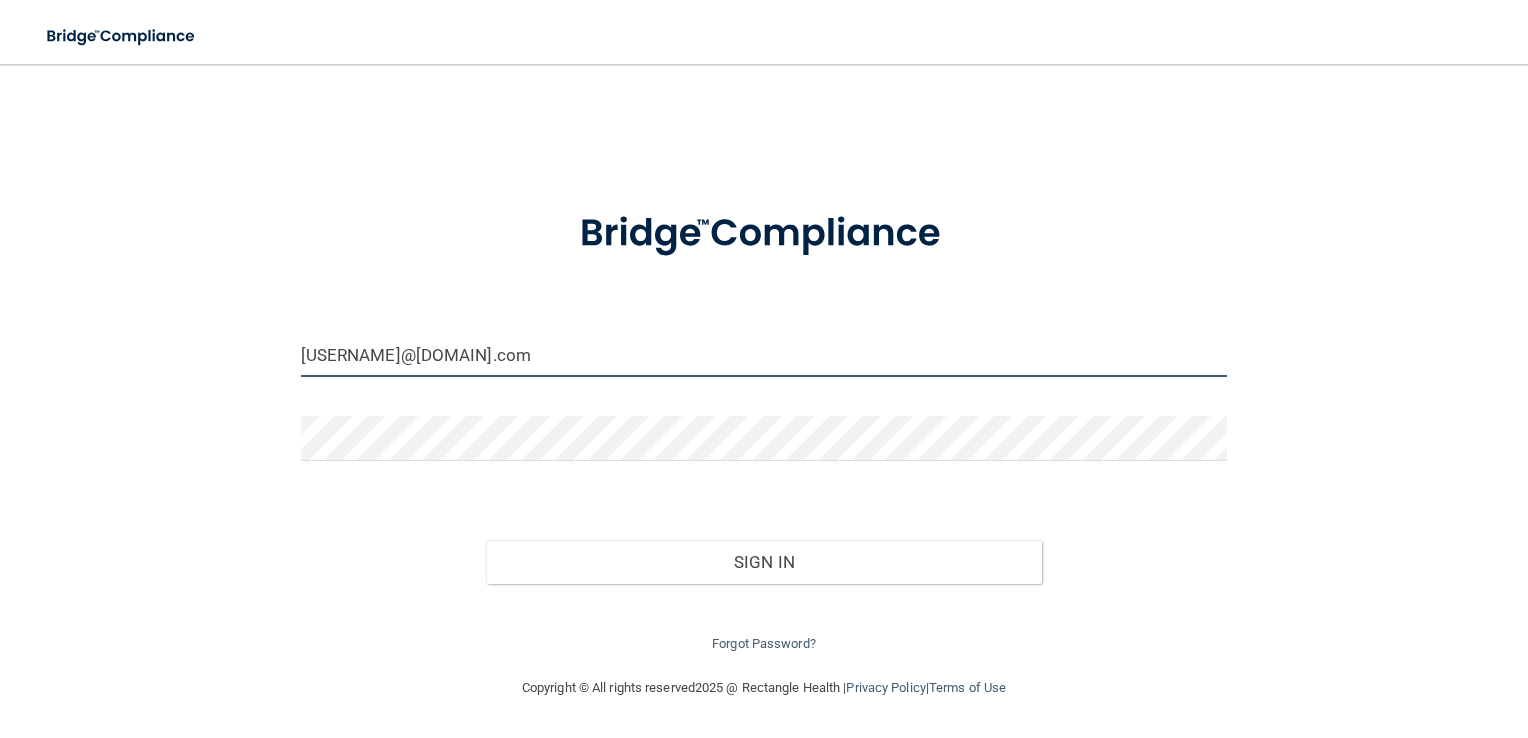 drag, startPoint x: 548, startPoint y: 362, endPoint x: 177, endPoint y: 346, distance: 371.34485 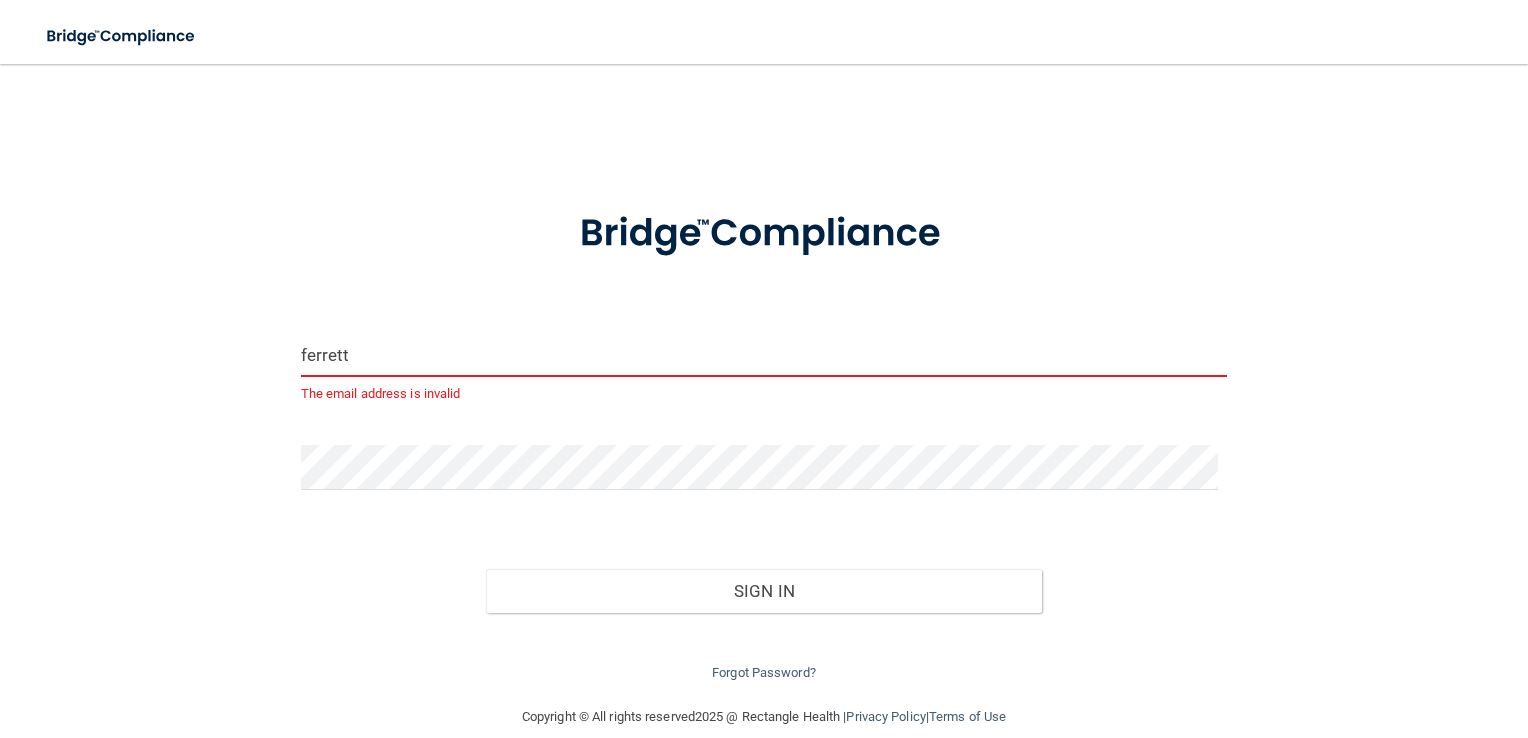type on "[USERNAME]@[DOMAIN].com" 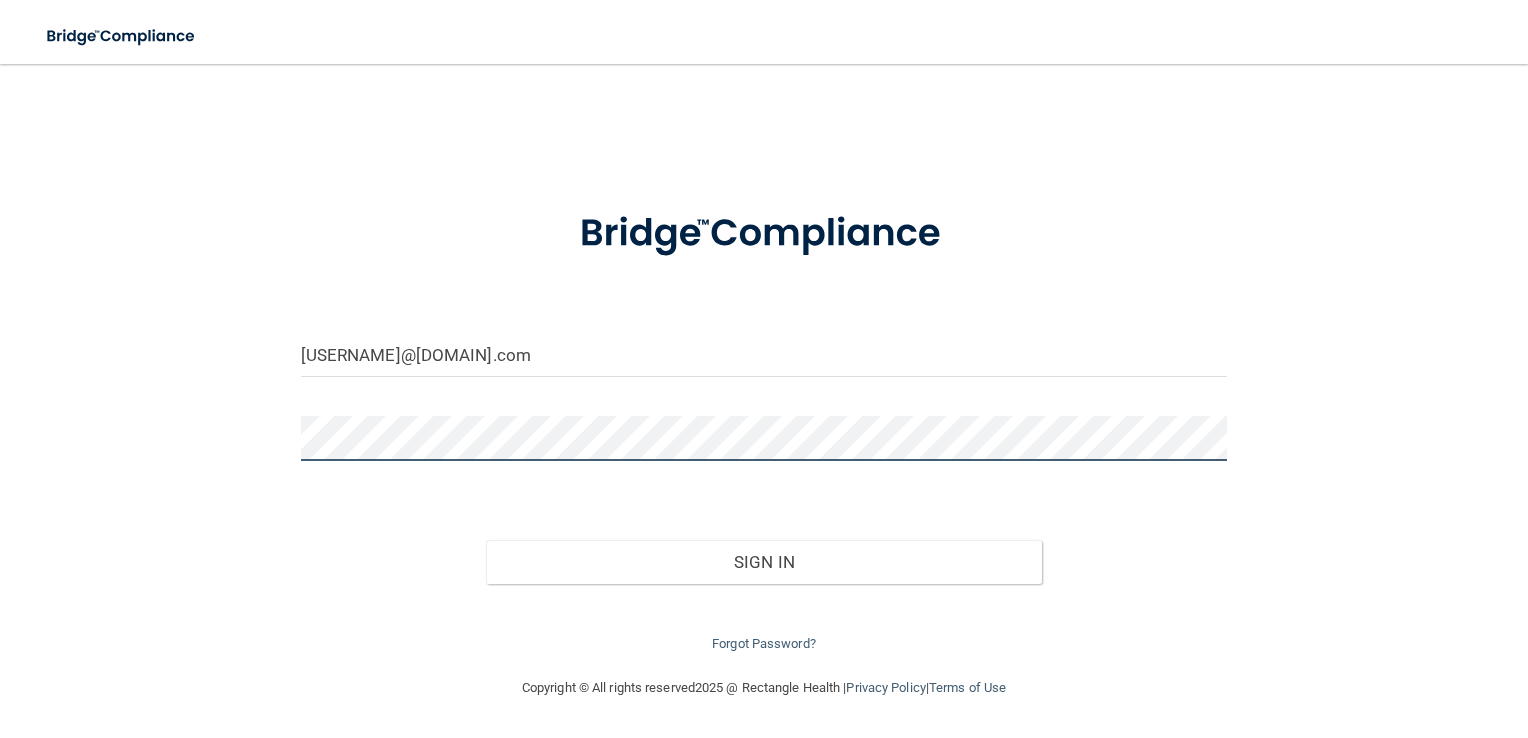 click on "Invalid email/password. You don't have permission to access that page. Sign In Forgot Password?" at bounding box center [764, 370] 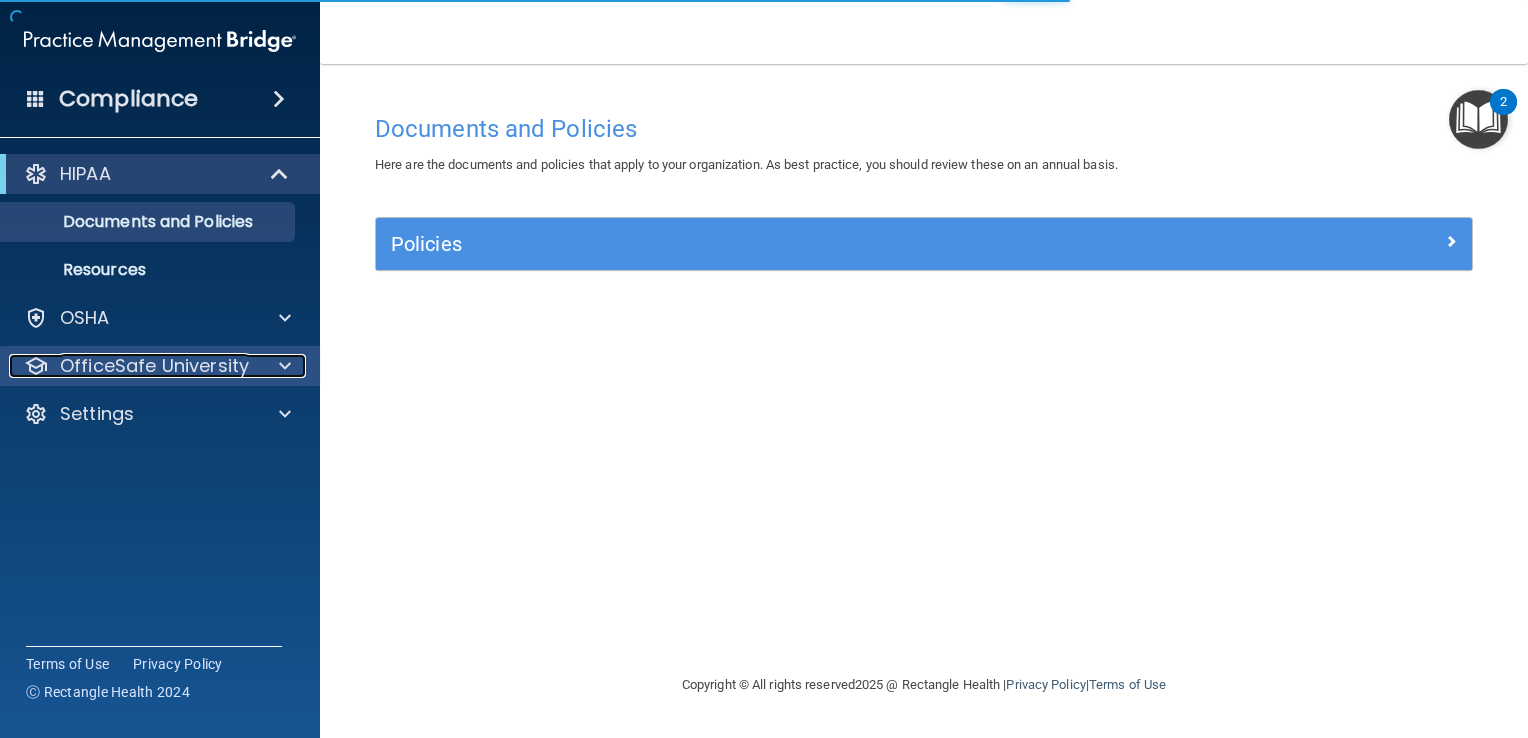 click on "OfficeSafe University" at bounding box center (154, 366) 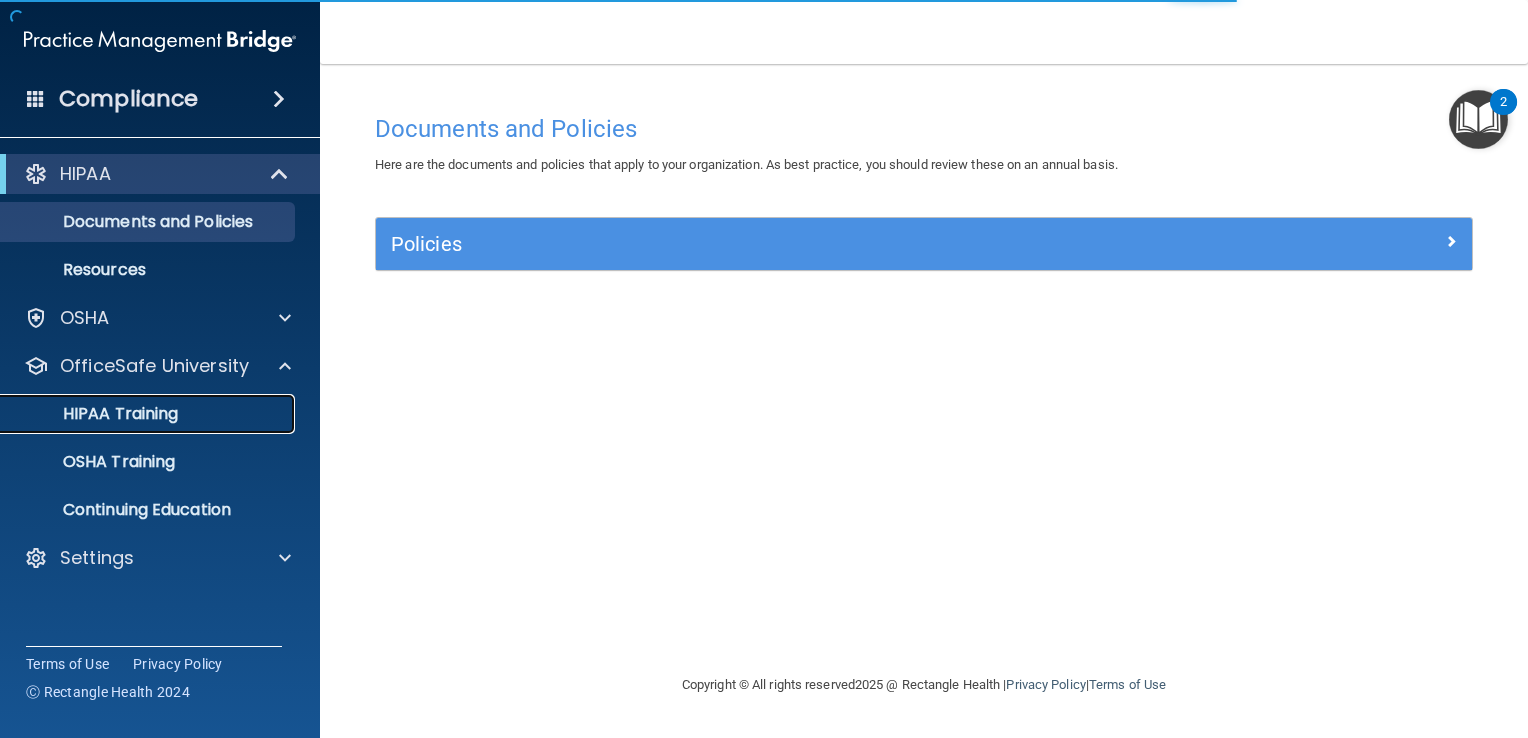click on "HIPAA Training" at bounding box center [149, 414] 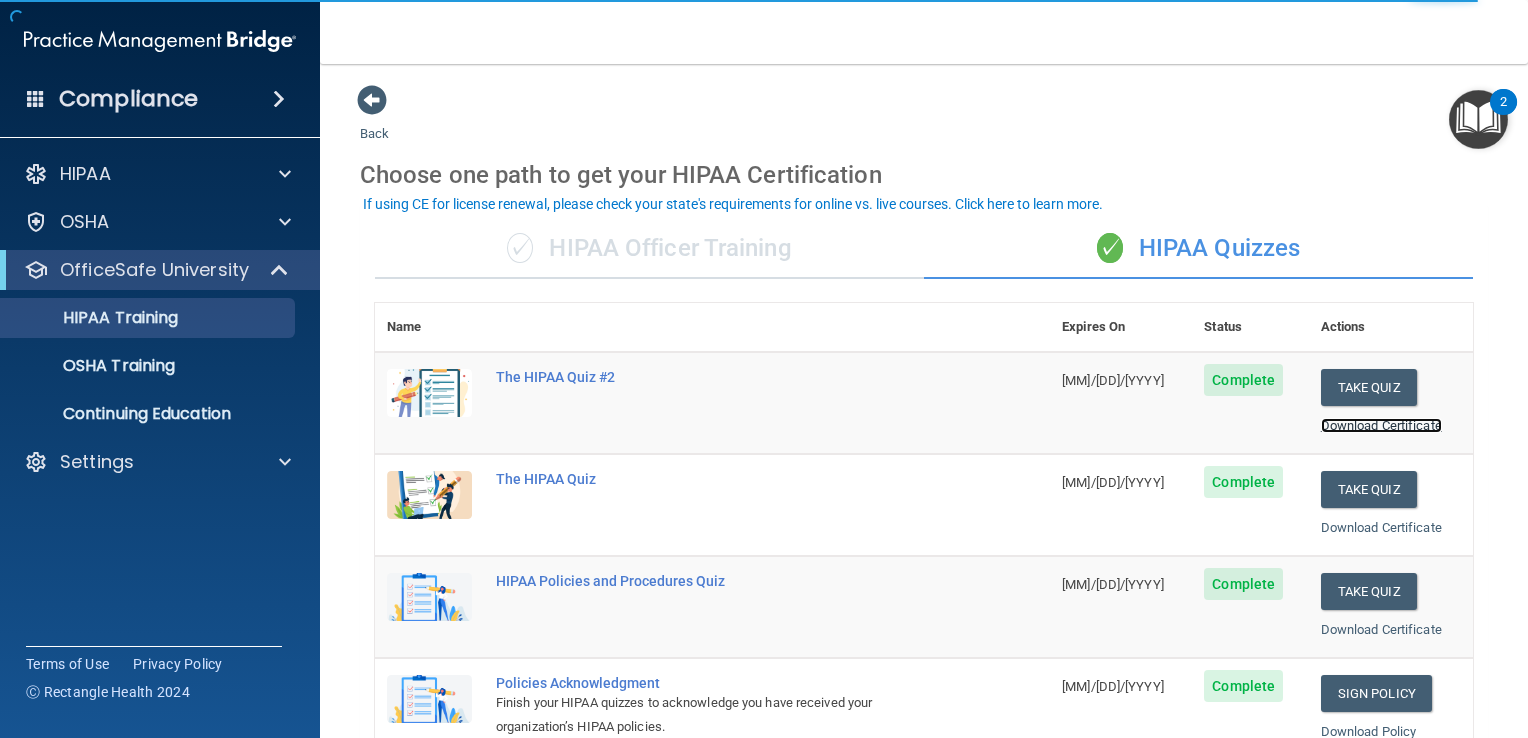 click on "Download Certificate" at bounding box center (1381, 425) 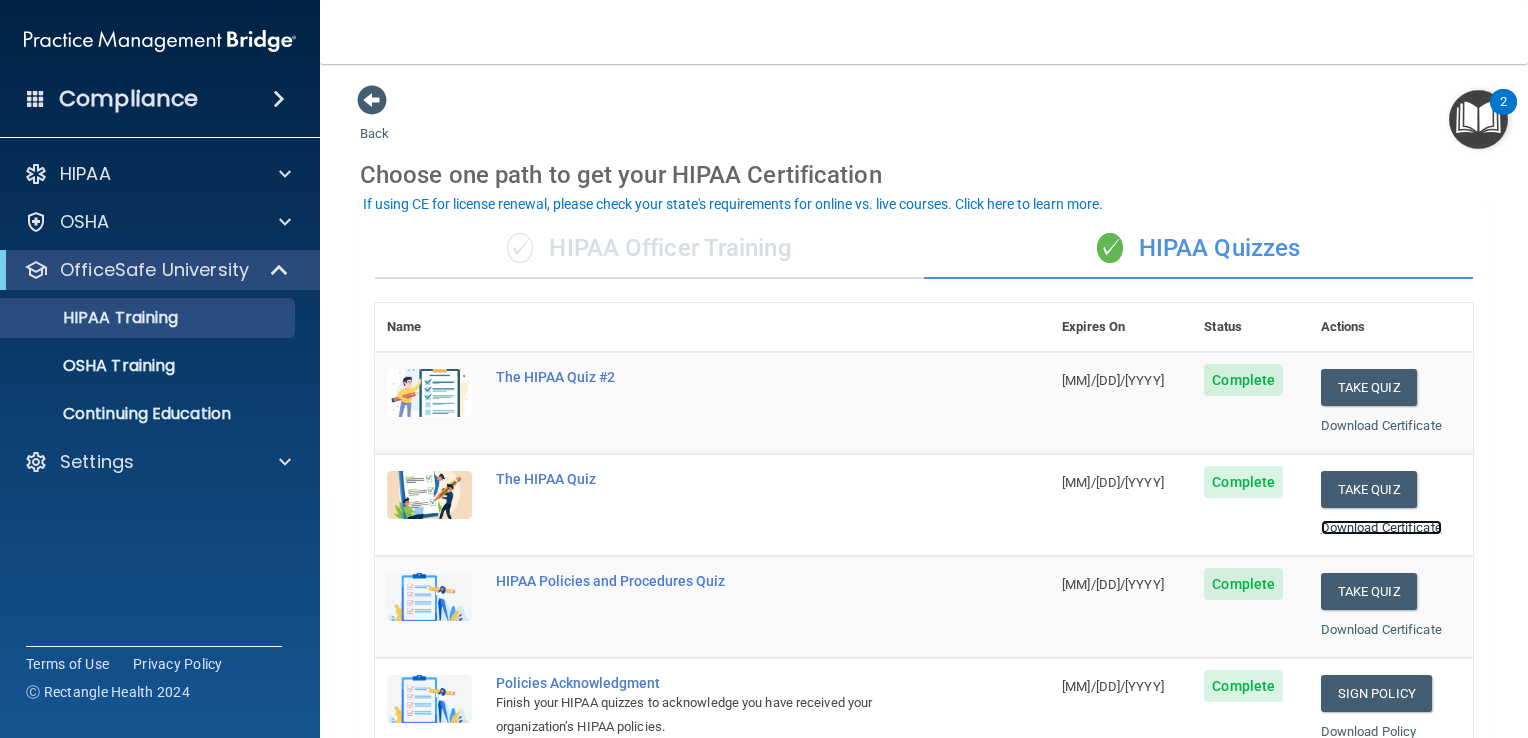 click on "Download Certificate" at bounding box center [1381, 527] 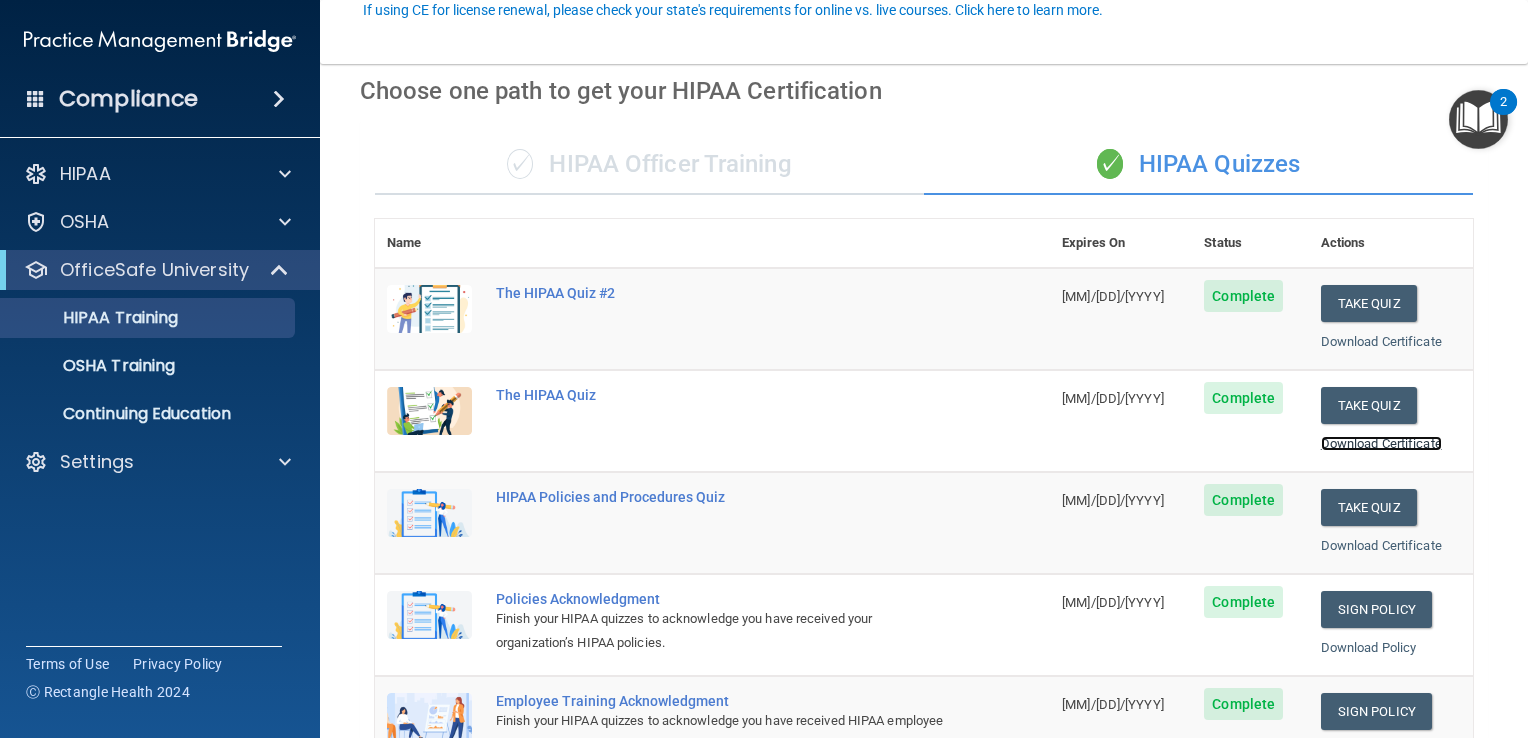 scroll, scrollTop: 200, scrollLeft: 0, axis: vertical 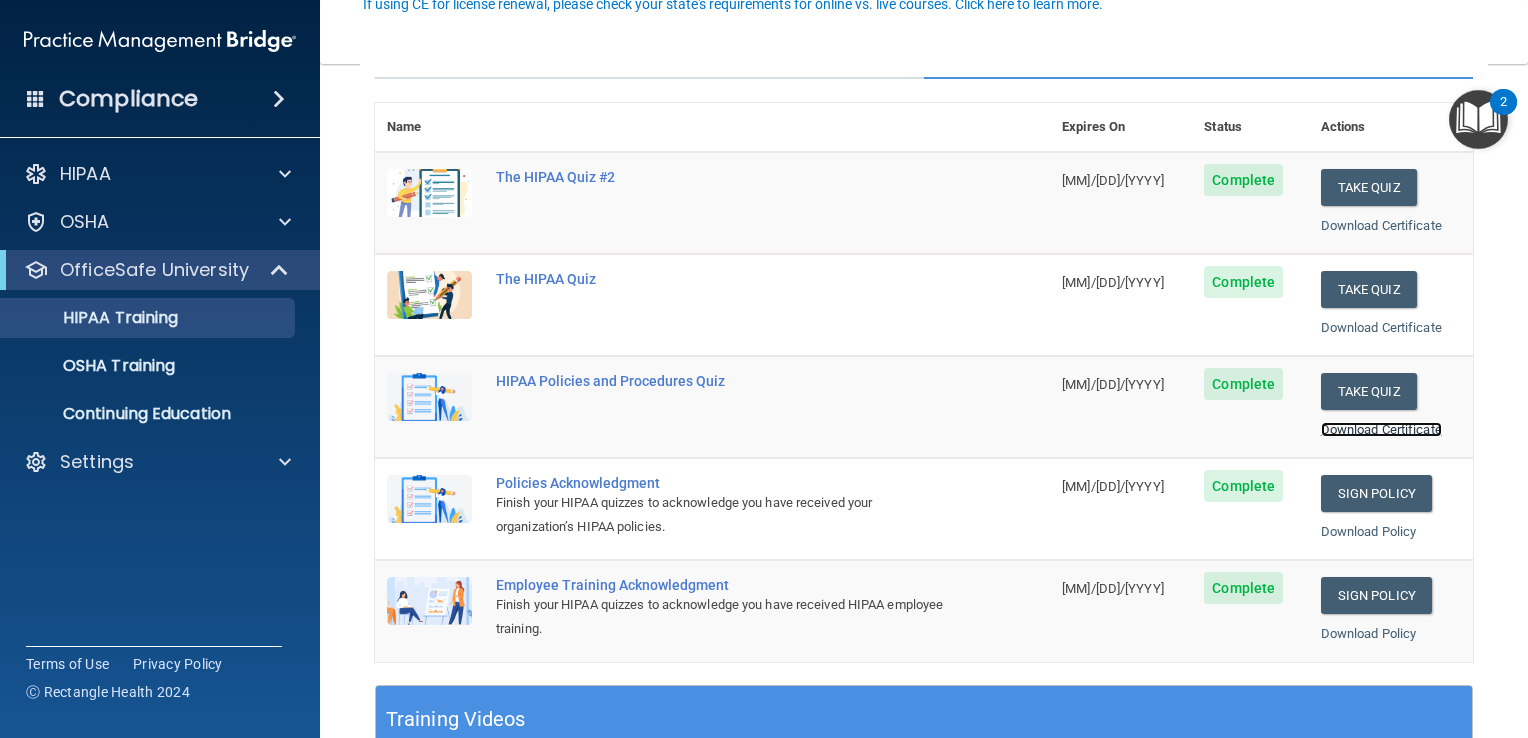 click on "Download Certificate" at bounding box center (1381, 429) 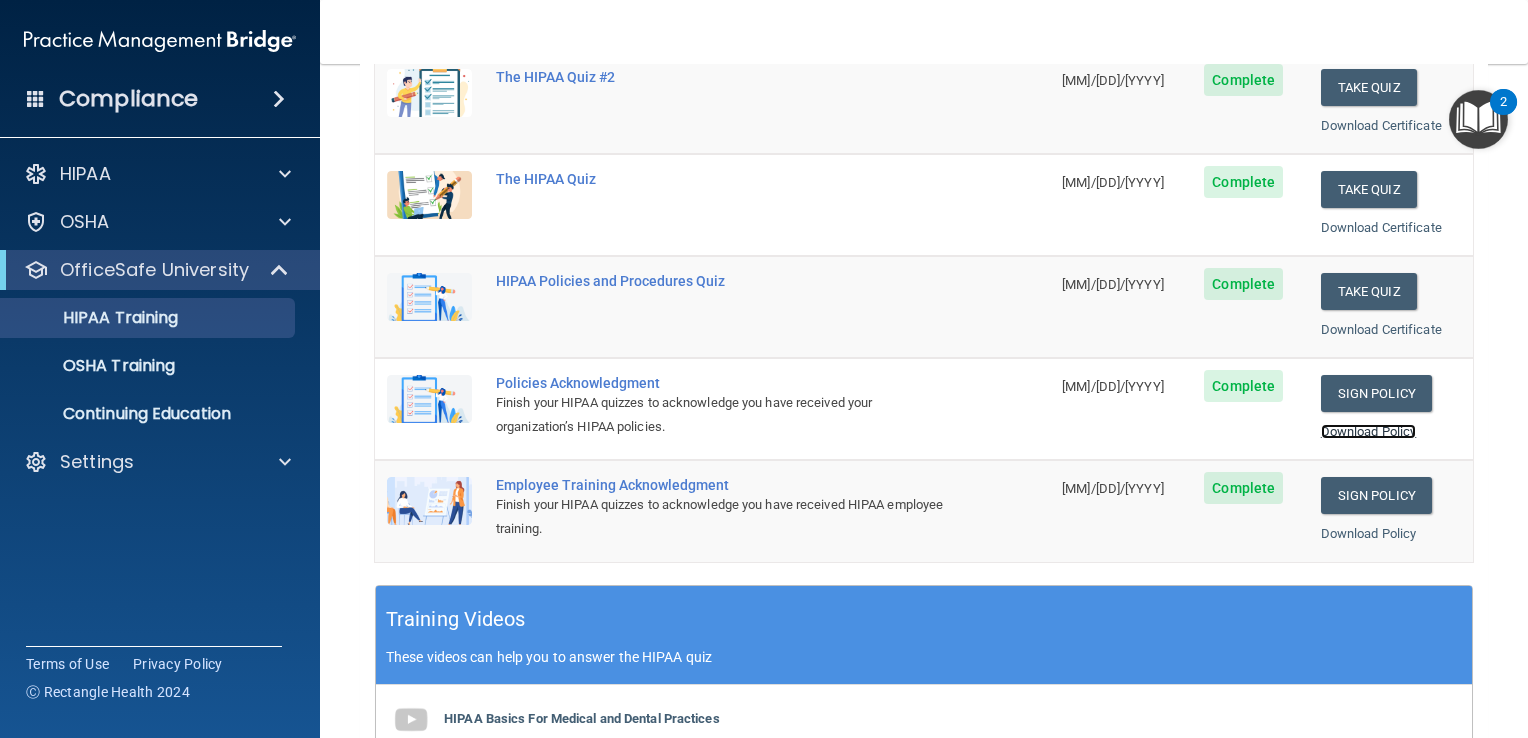 click on "Download Policy" at bounding box center [1369, 431] 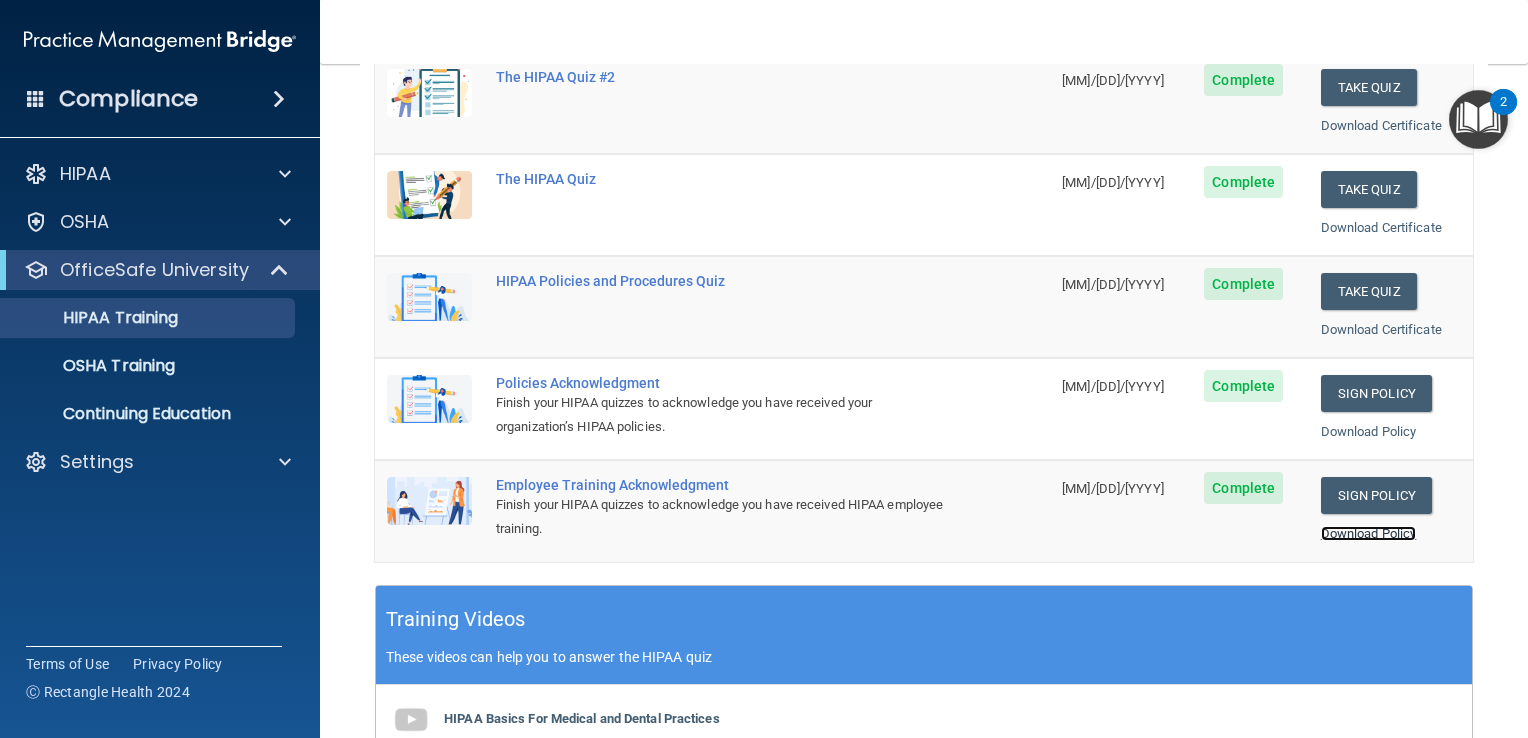 click on "Download Policy" at bounding box center [1369, 533] 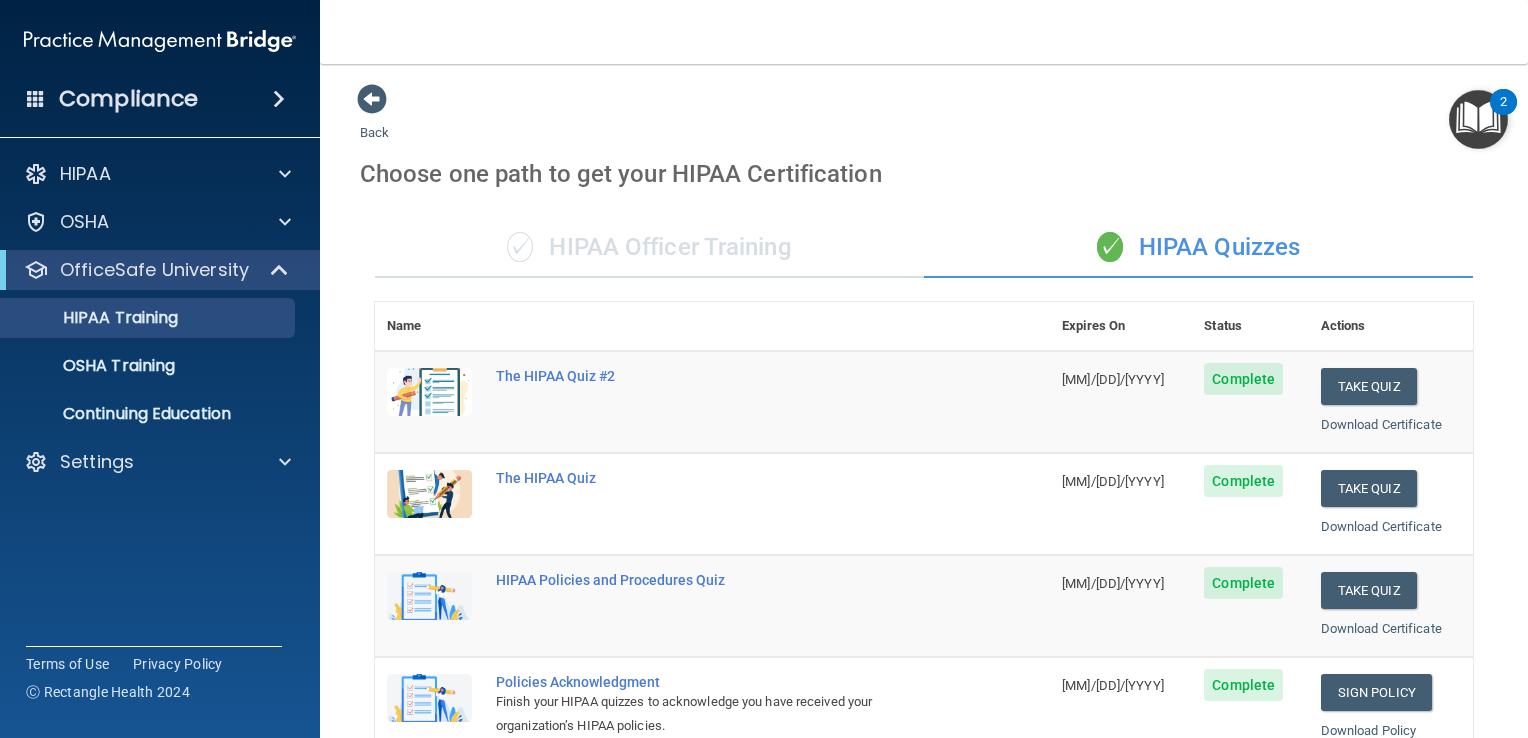scroll, scrollTop: 0, scrollLeft: 0, axis: both 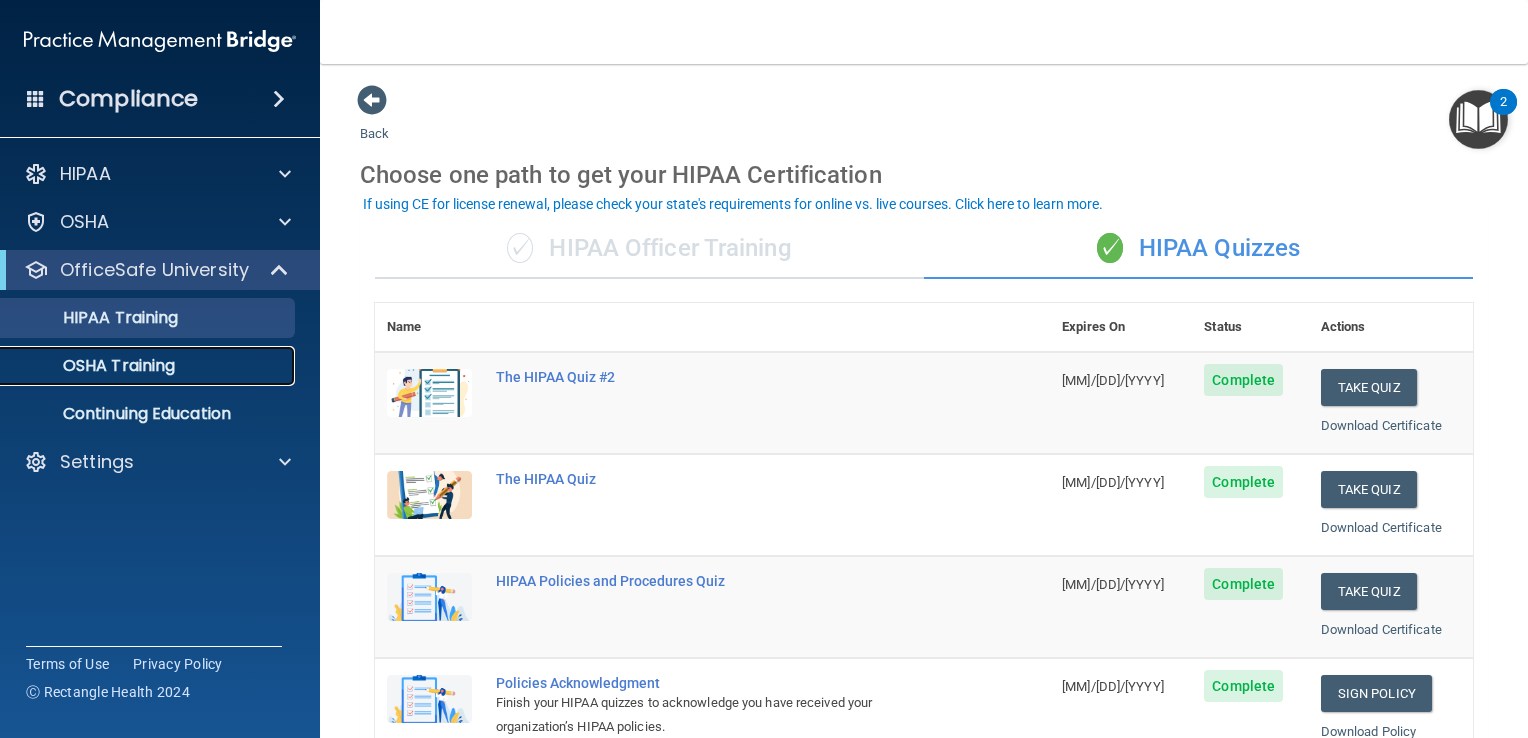 click on "OSHA Training" at bounding box center [94, 366] 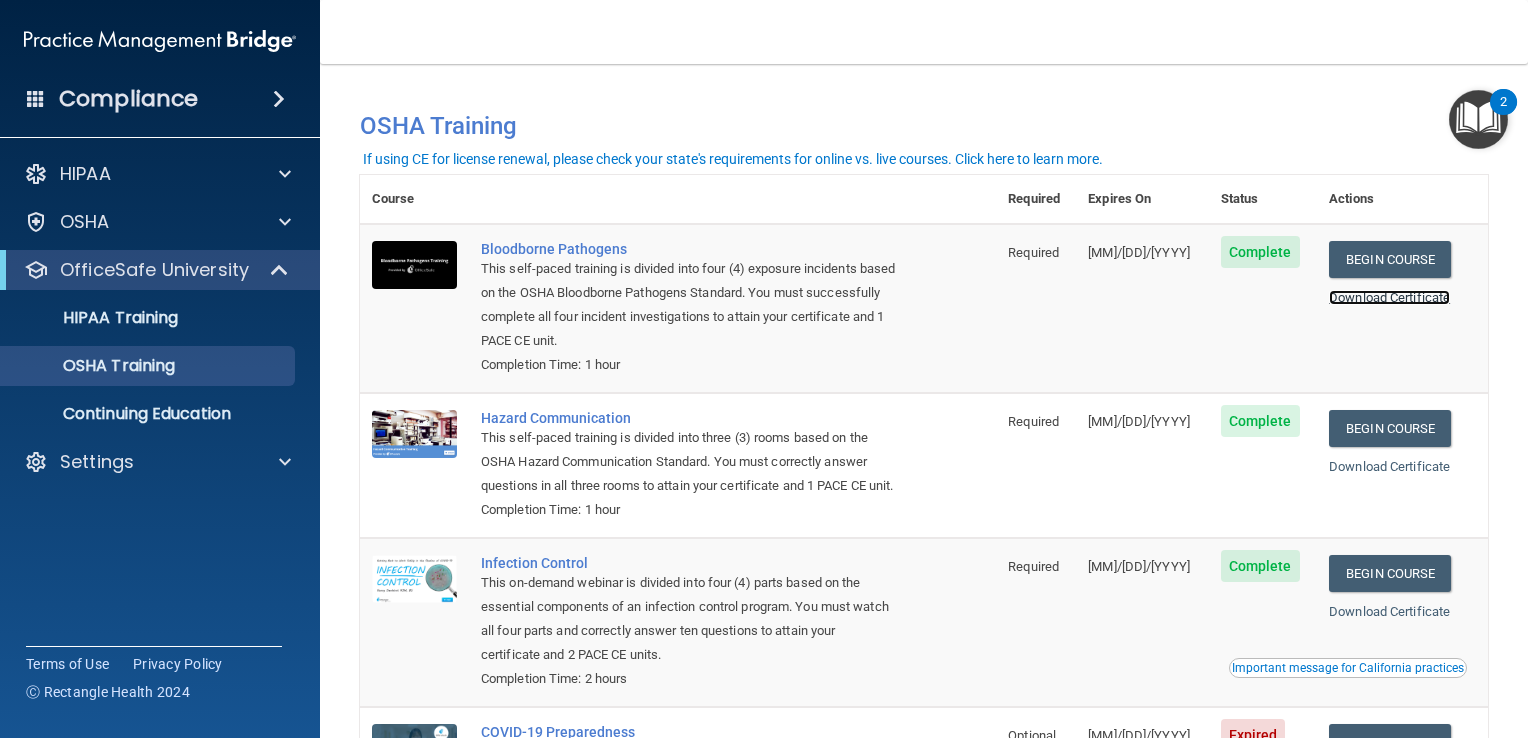 click on "Download Certificate" at bounding box center (1389, 297) 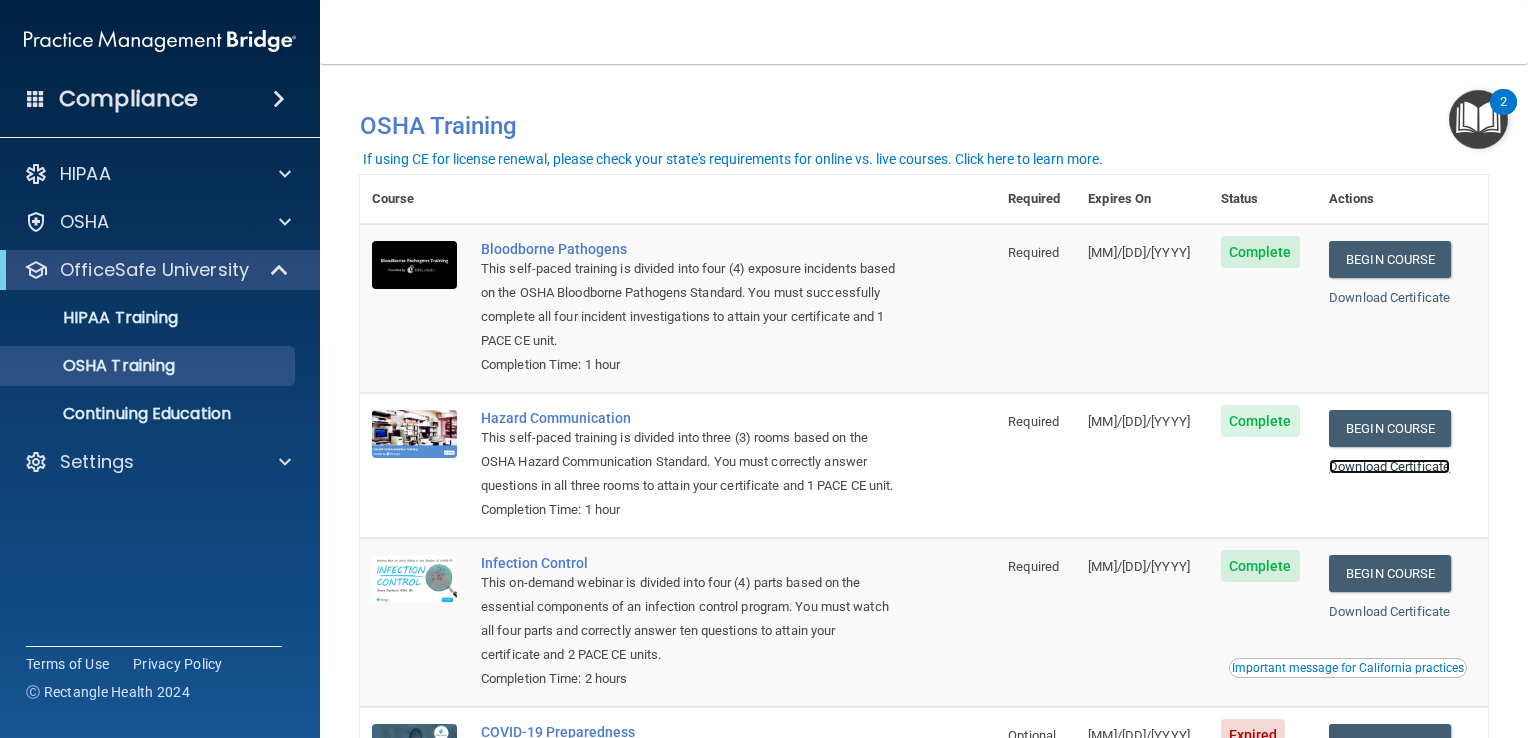 click on "Download Certificate" at bounding box center [1389, 466] 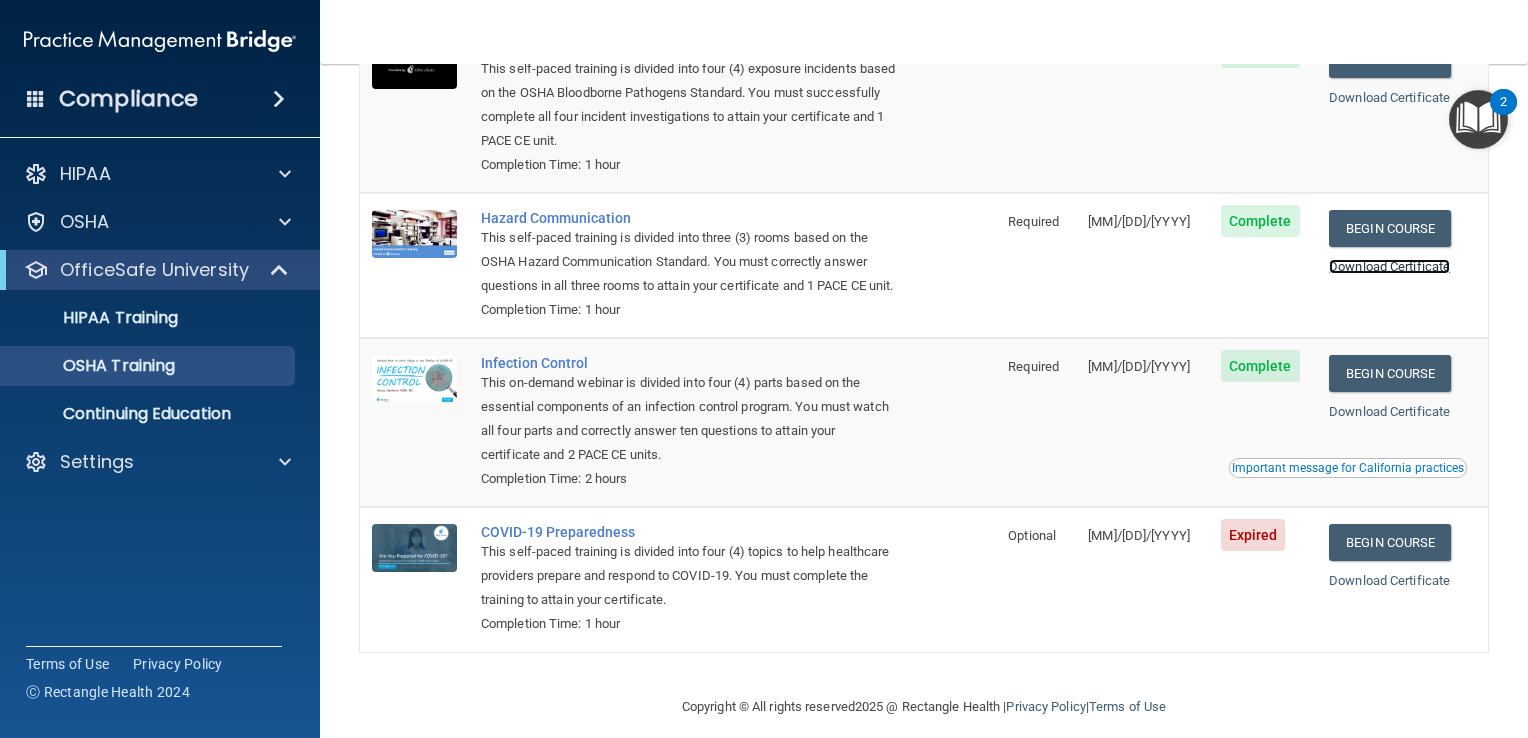 scroll, scrollTop: 220, scrollLeft: 0, axis: vertical 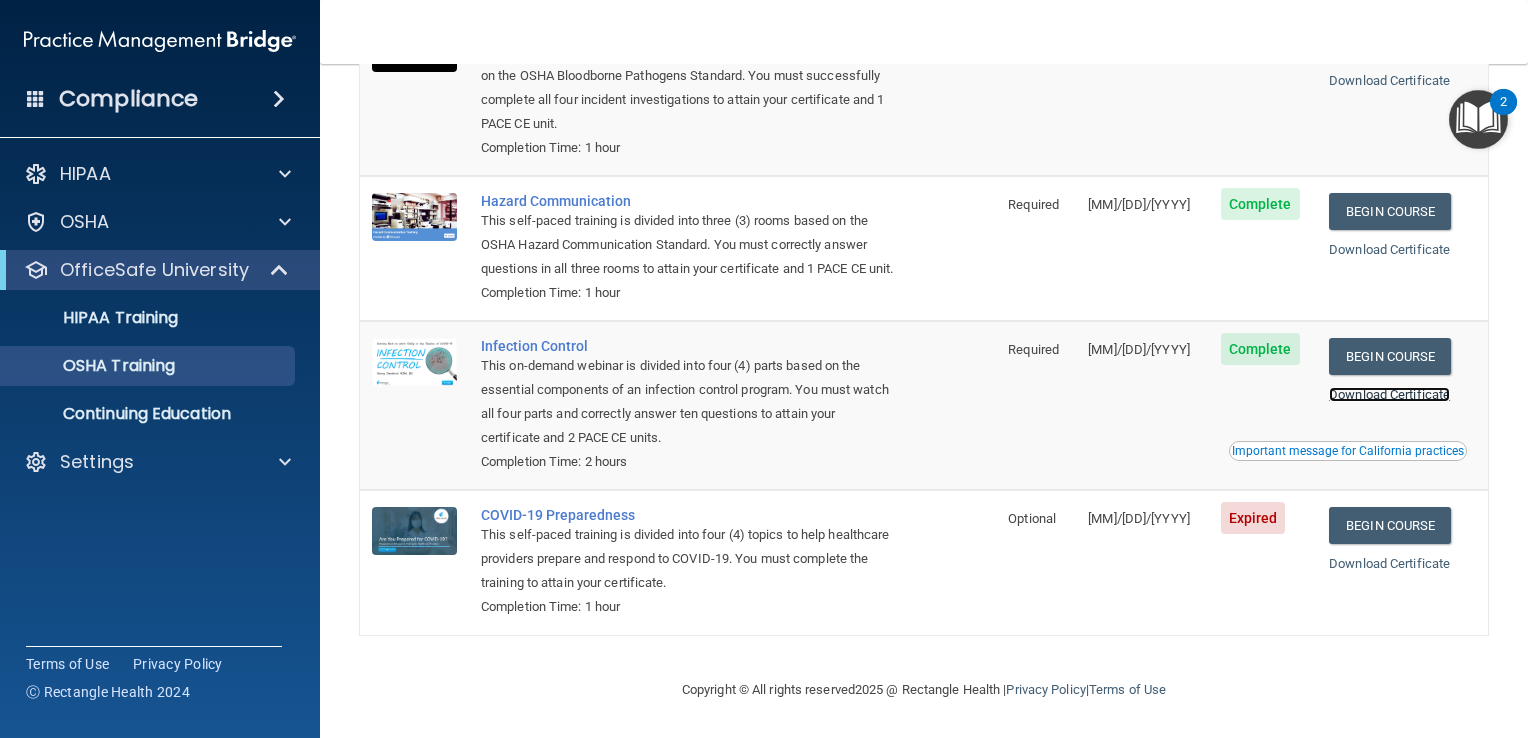 click on "Download Certificate" at bounding box center [1389, 394] 